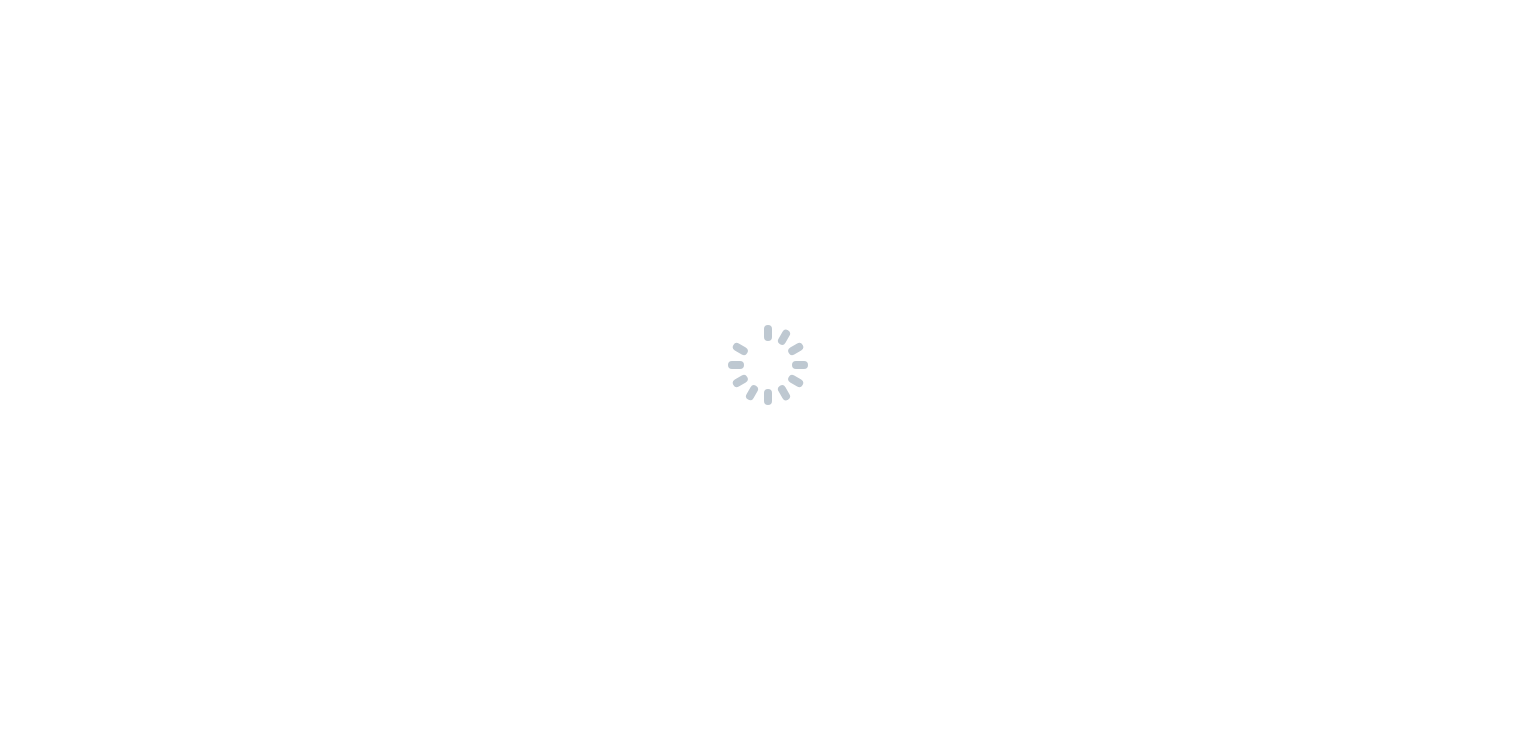 scroll, scrollTop: 0, scrollLeft: 0, axis: both 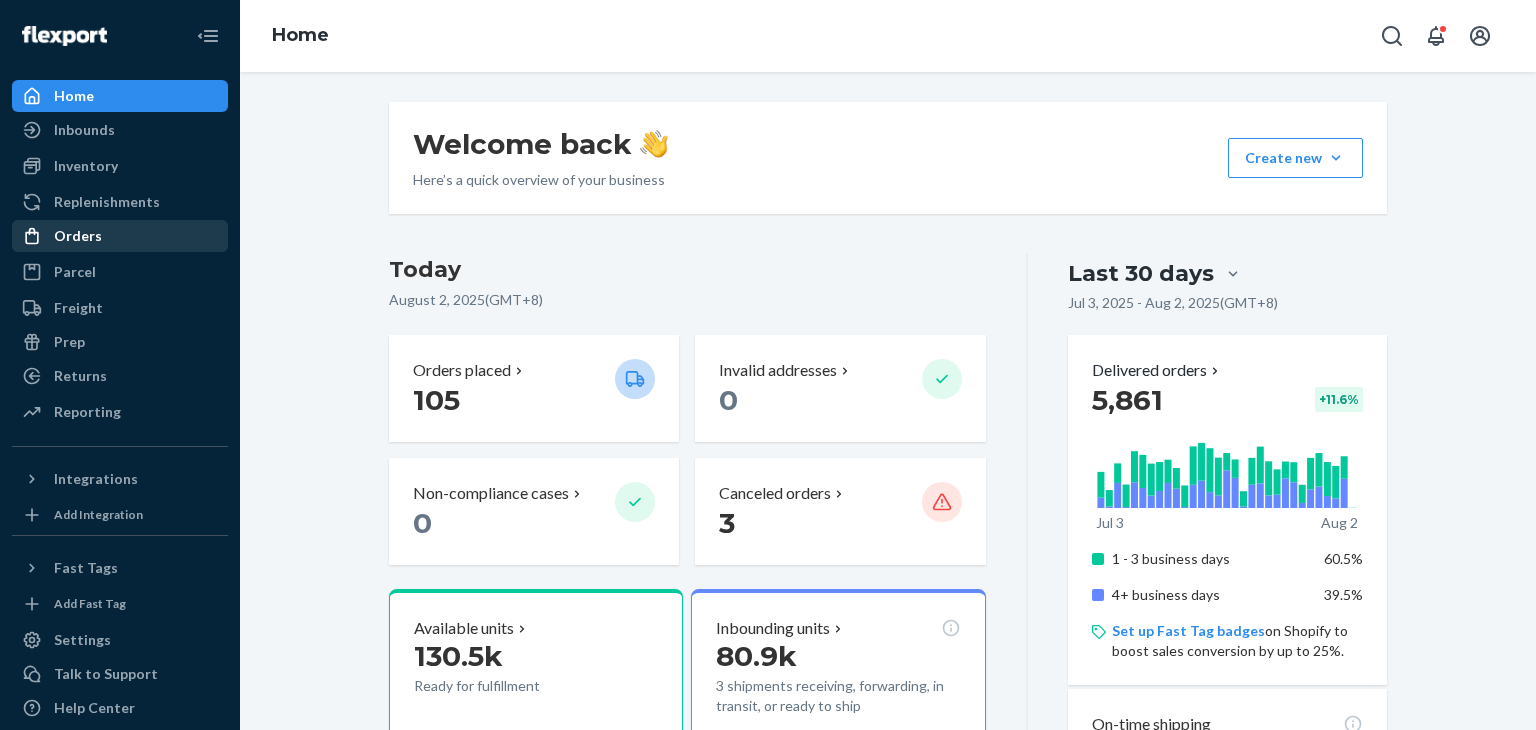 click on "Orders" at bounding box center (120, 236) 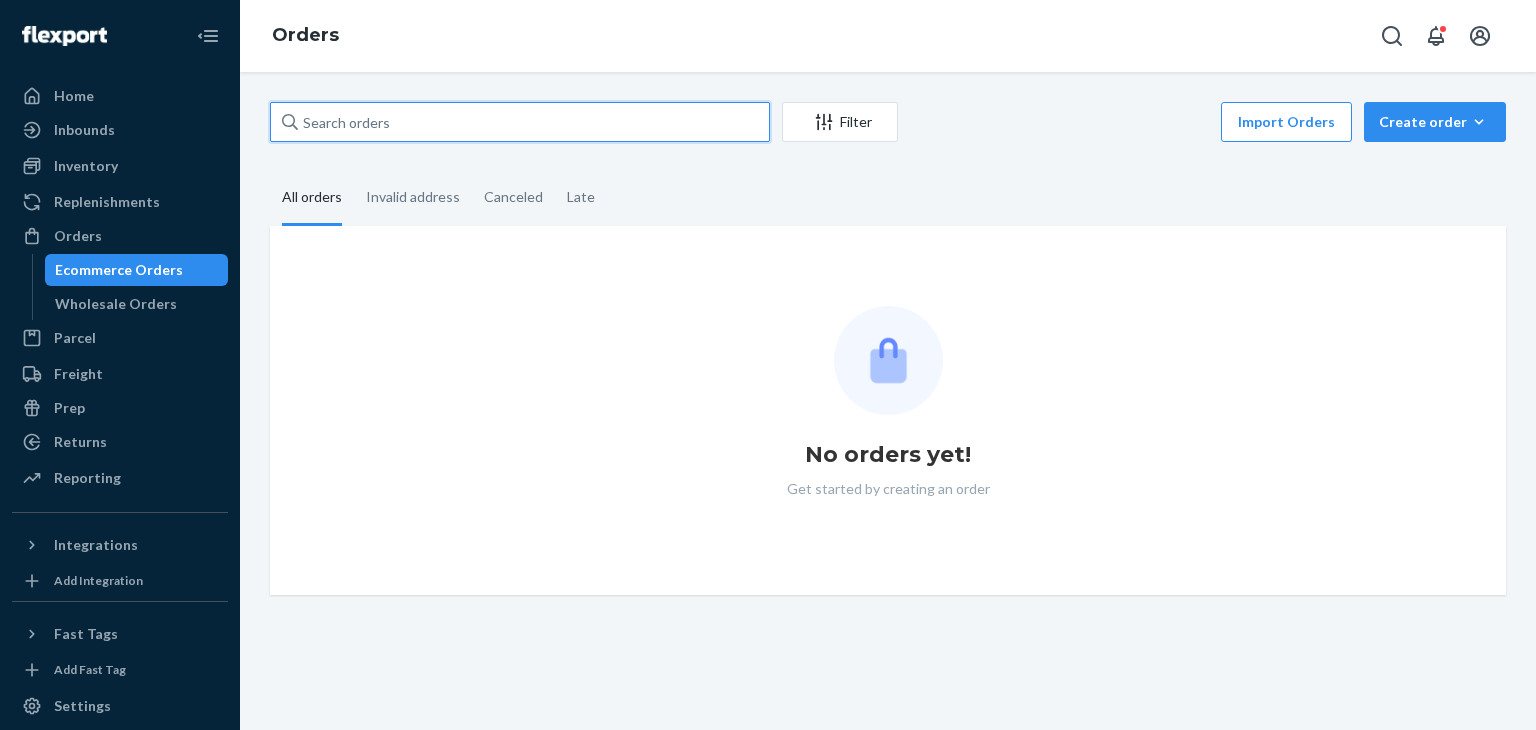 click at bounding box center (520, 122) 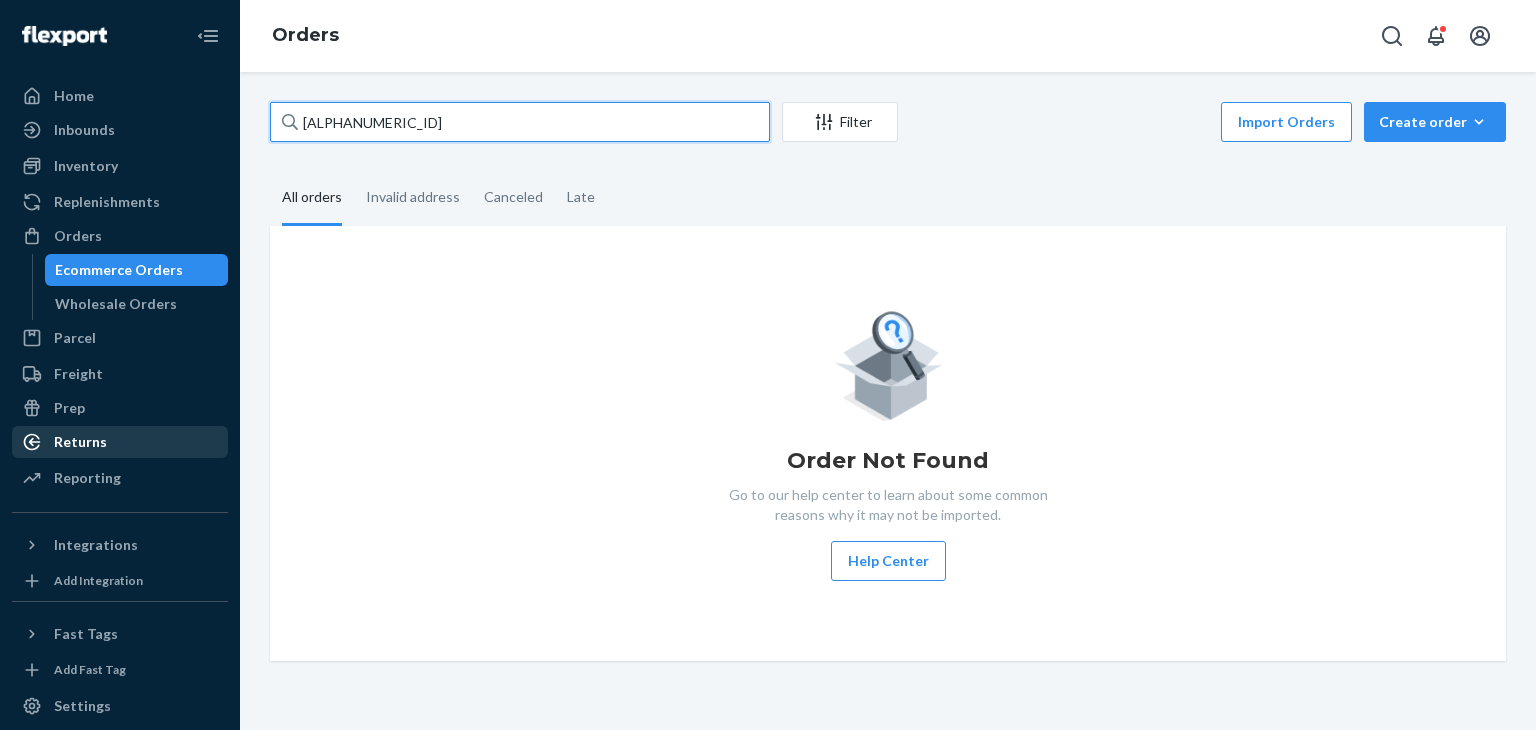 type on "[ALPHANUMERIC_ID]" 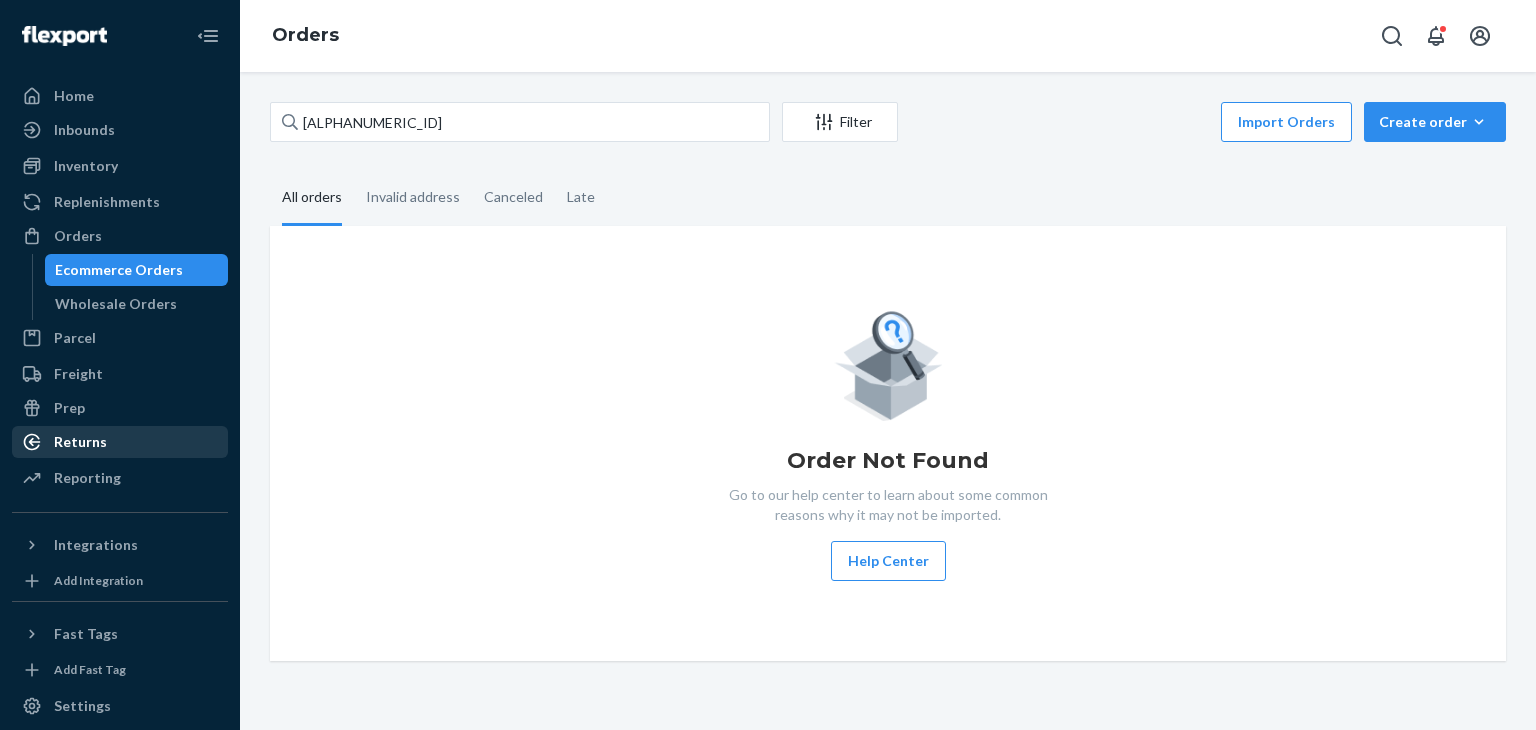 click on "Returns" at bounding box center [120, 442] 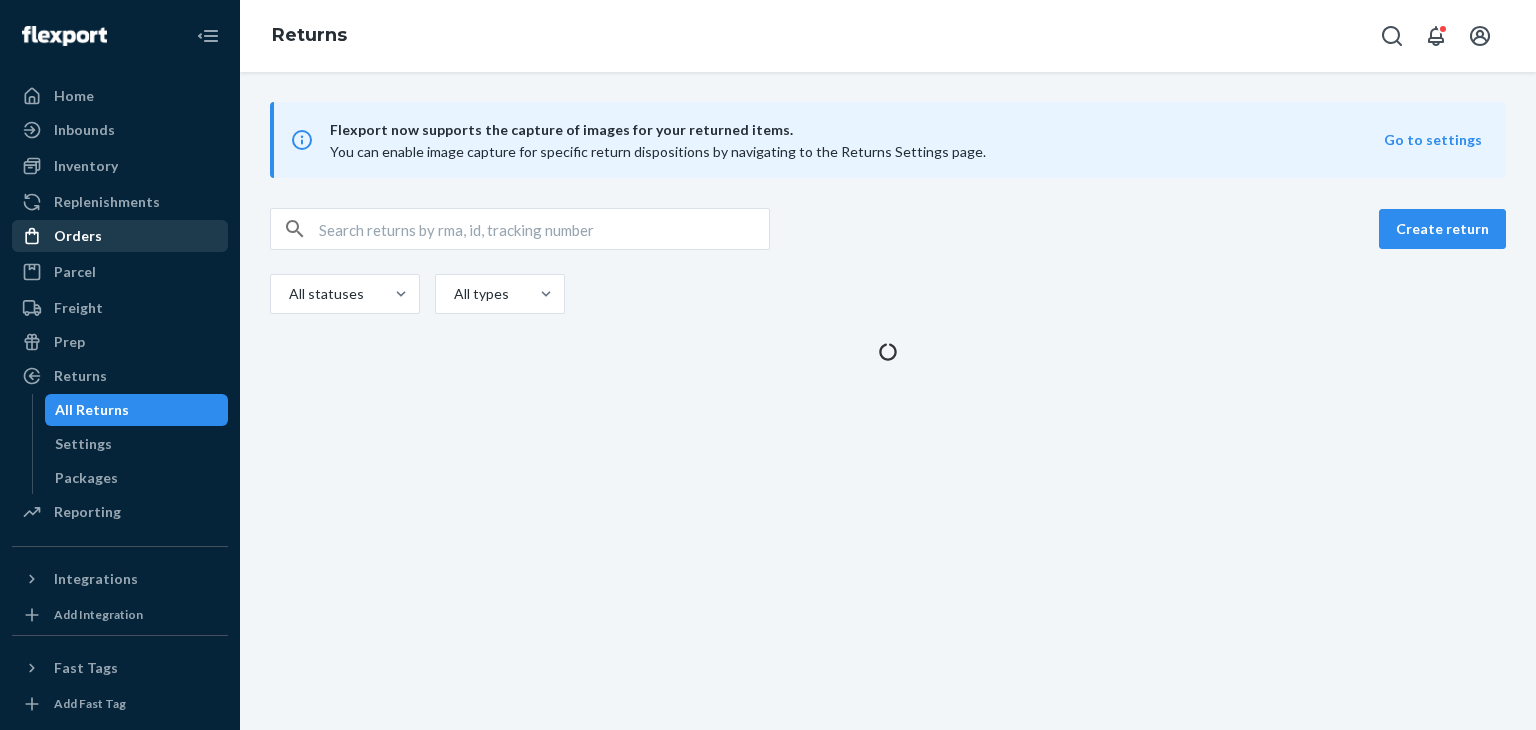 click on "Orders" at bounding box center [120, 236] 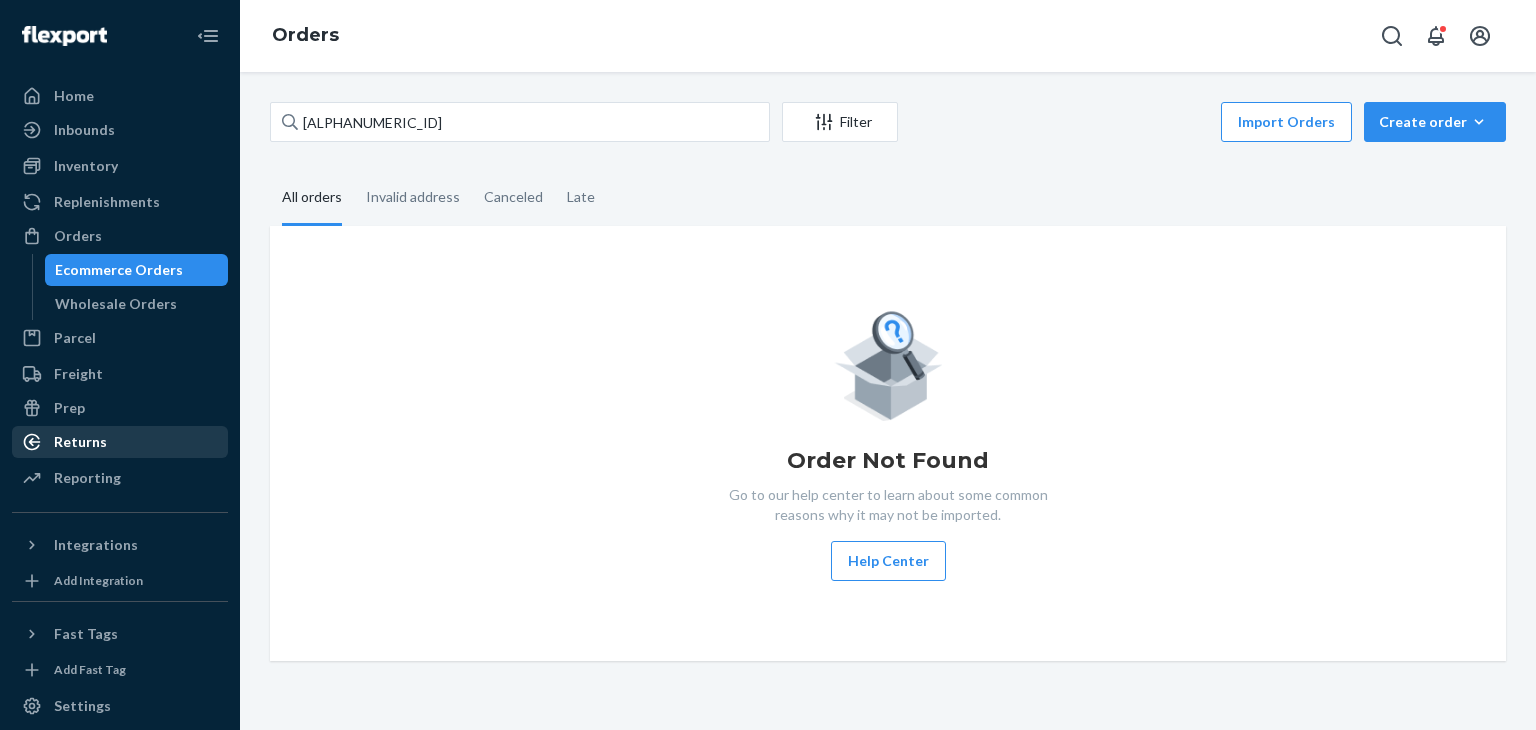 click on "Returns" at bounding box center [80, 442] 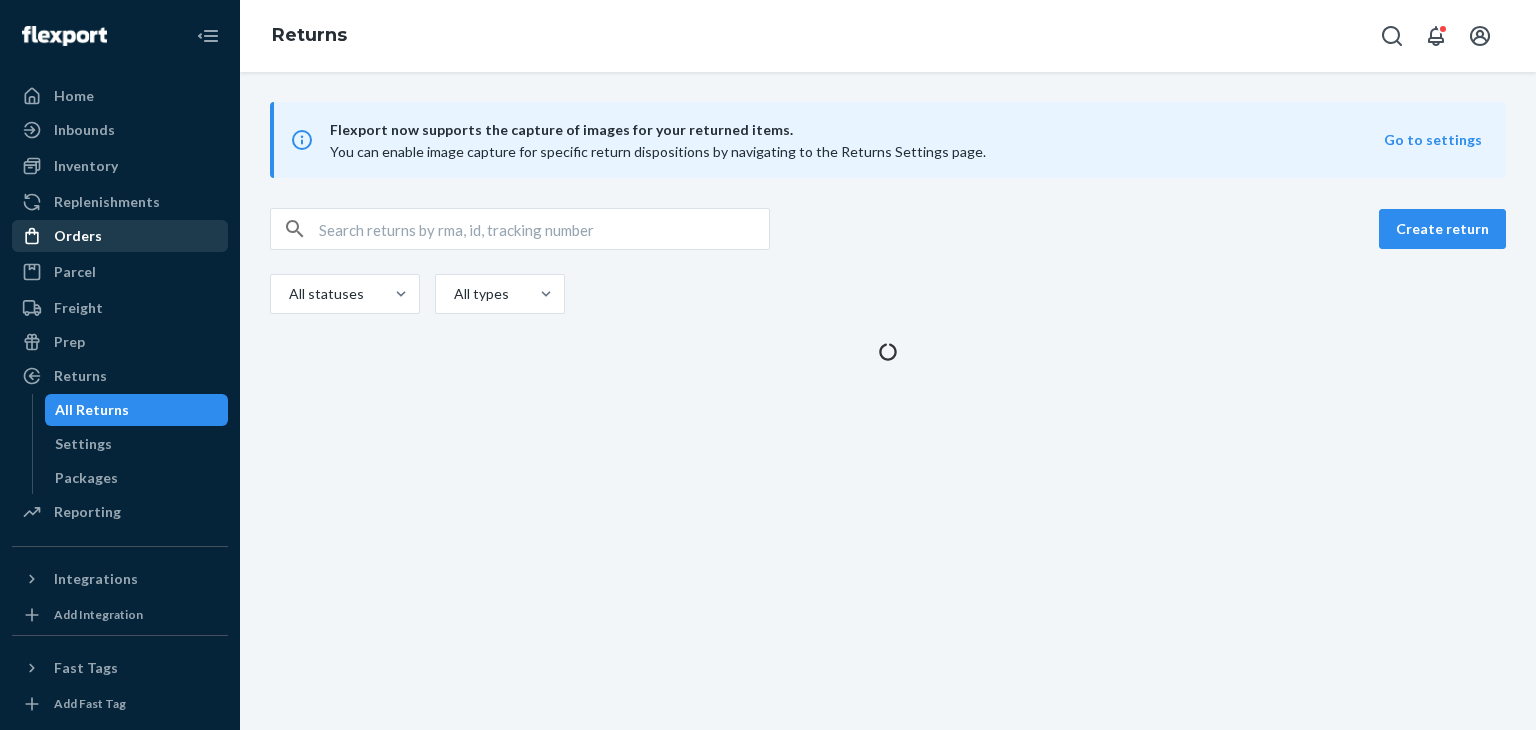 click on "Orders" at bounding box center (78, 236) 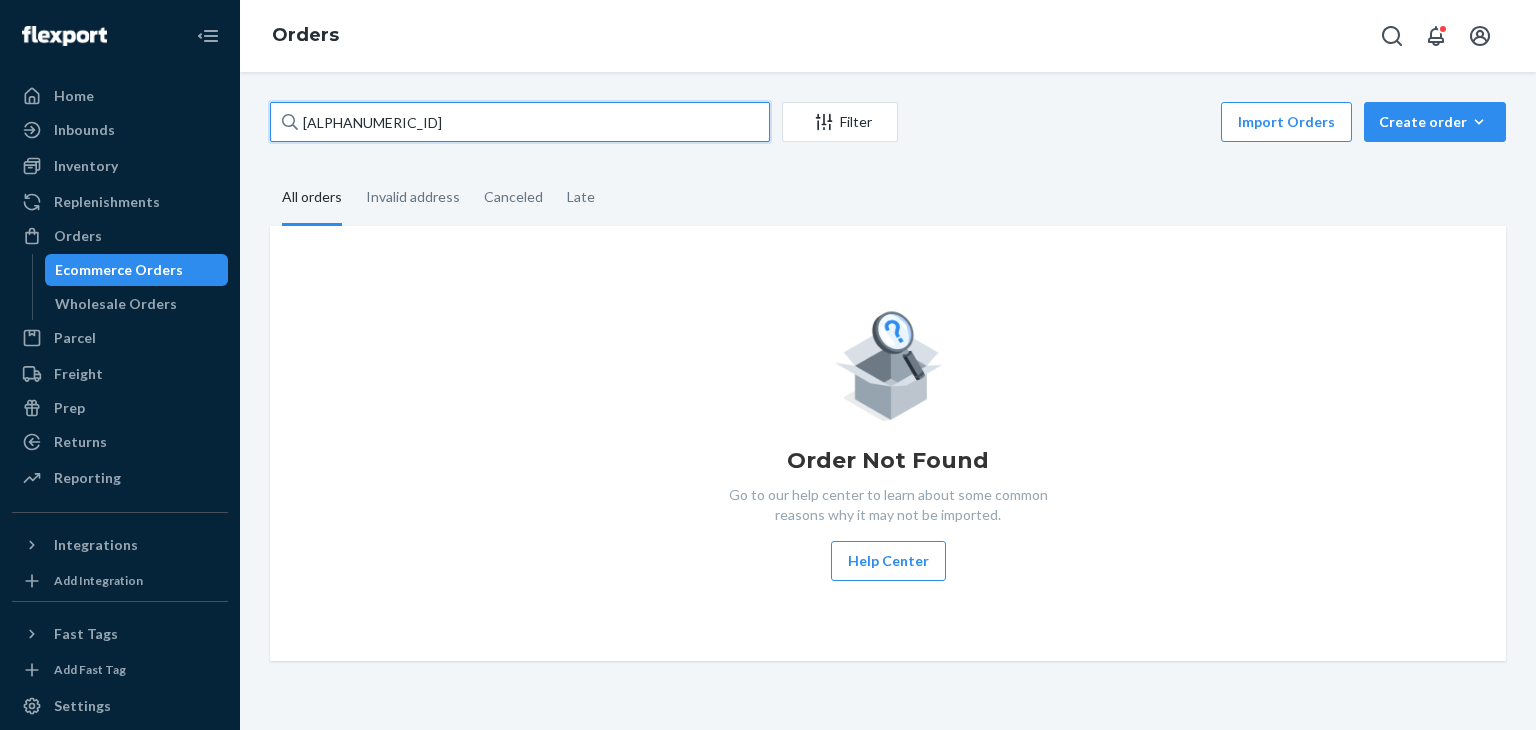 click on "[ALPHANUMERIC_ID]" at bounding box center (520, 122) 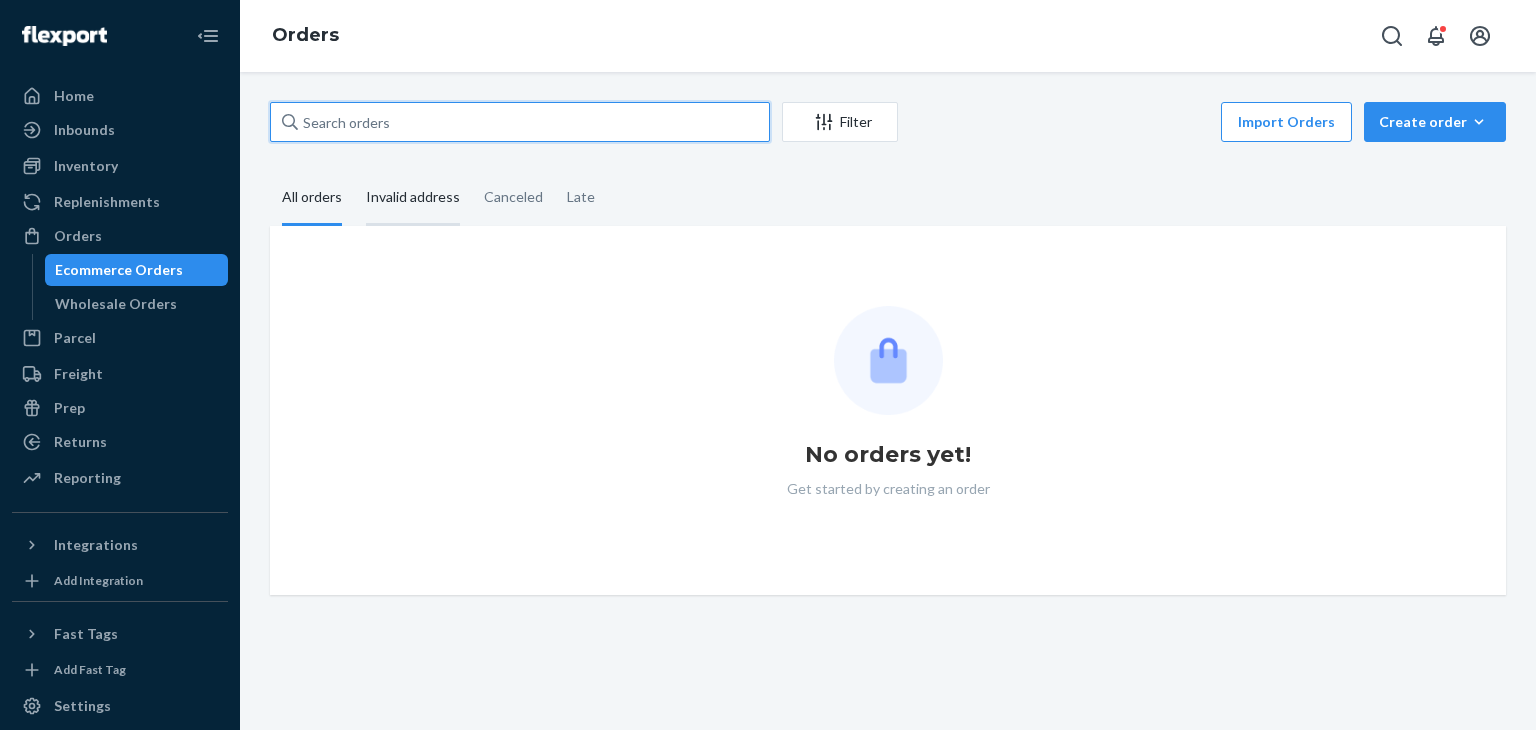 type 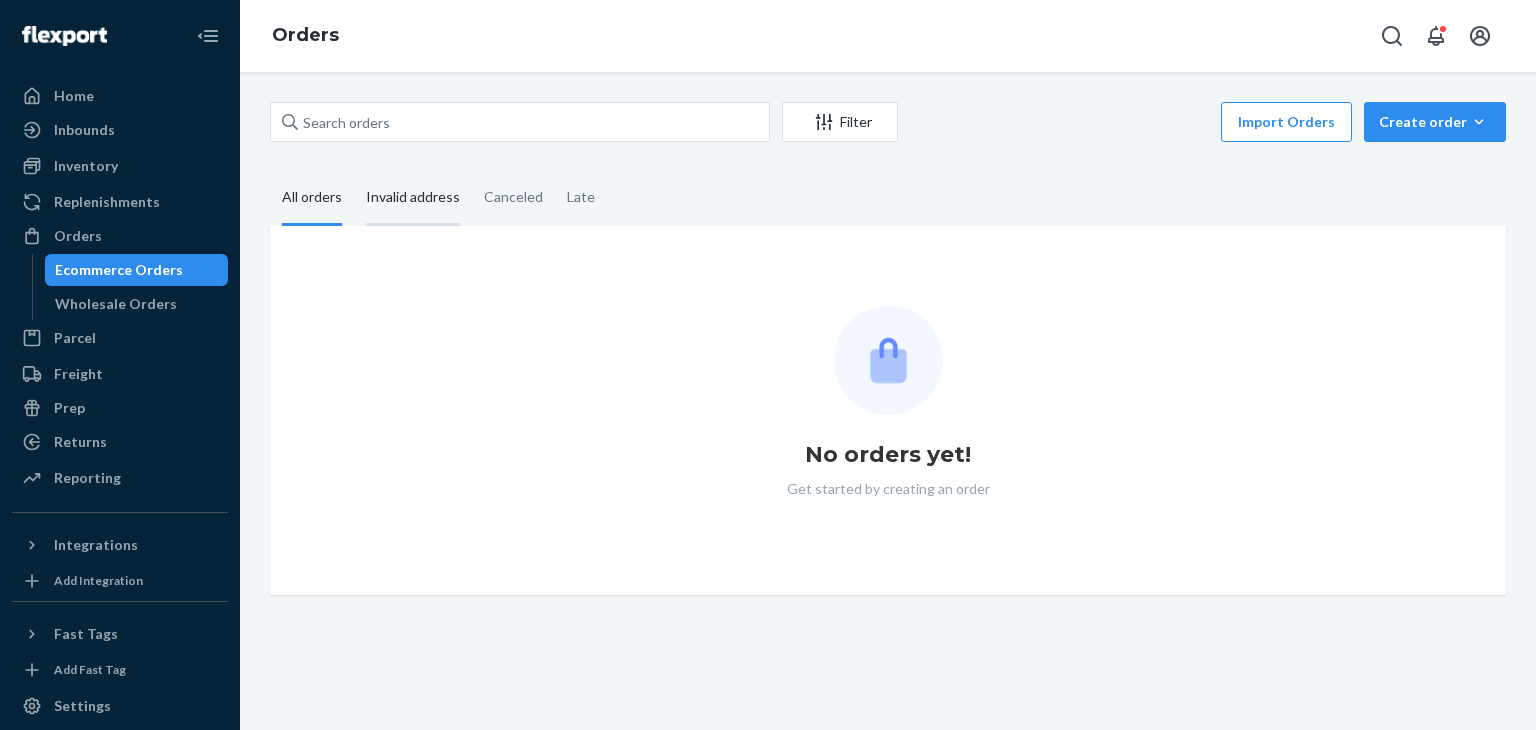 click on "Invalid address" at bounding box center (413, 198) 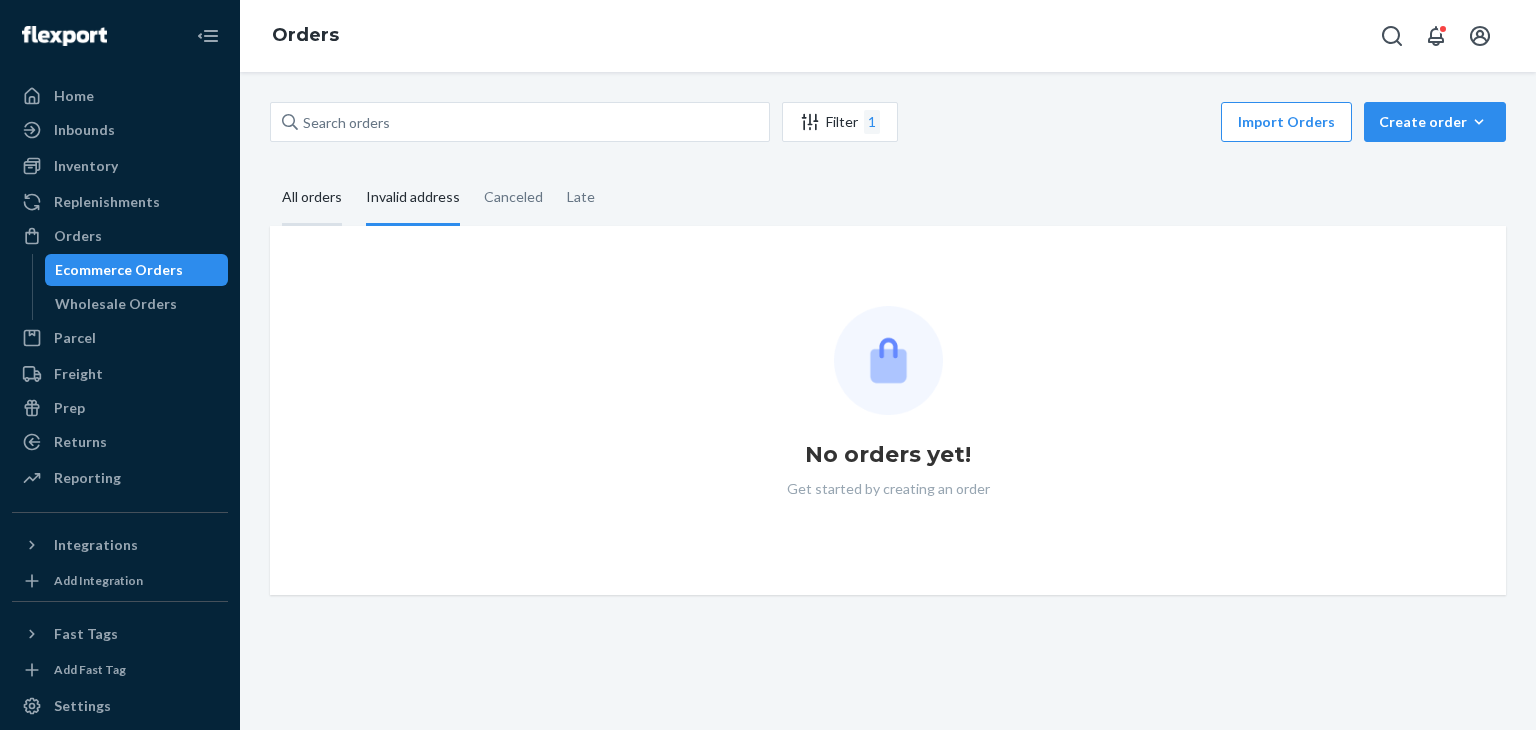click on "All orders" at bounding box center (312, 198) 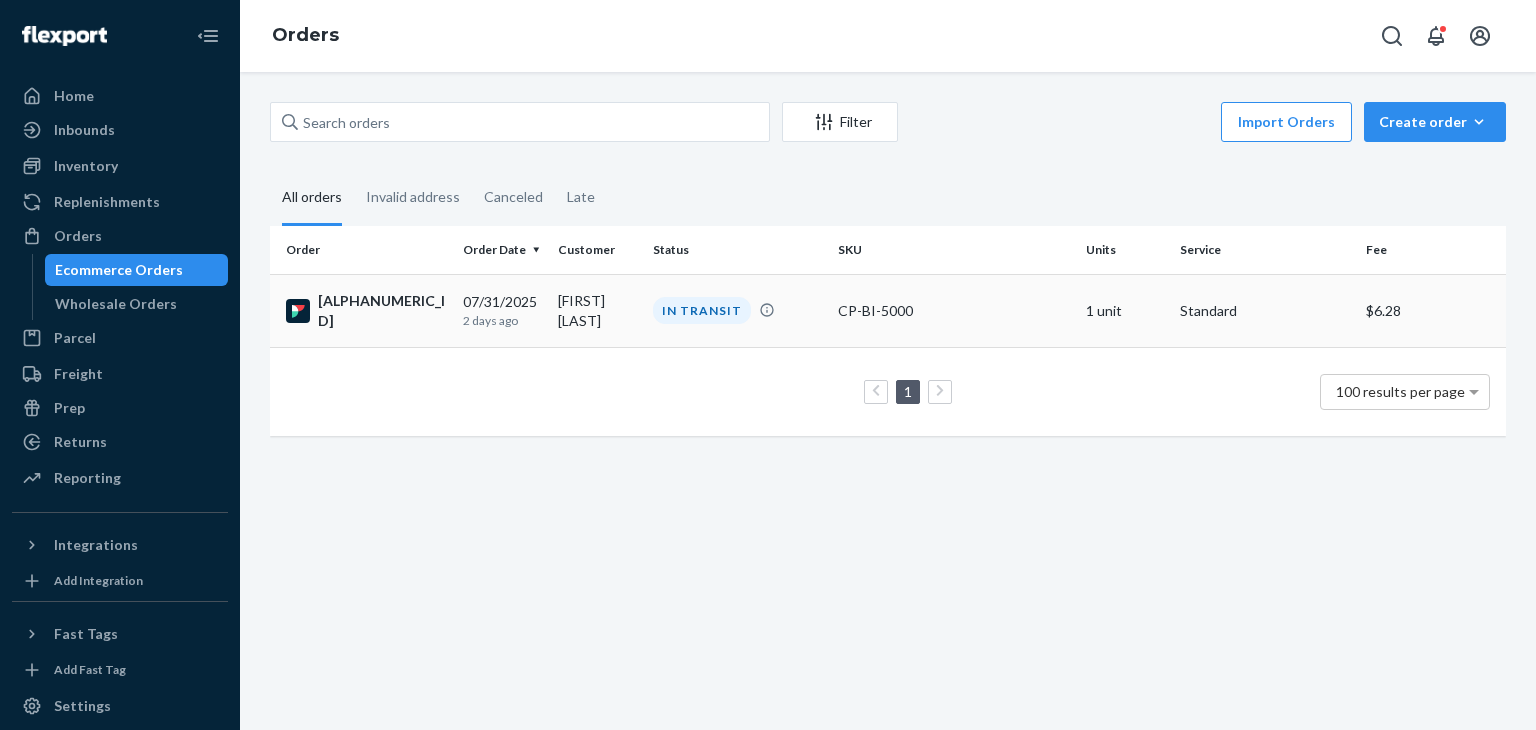click on "IN TRANSIT" at bounding box center [737, 310] 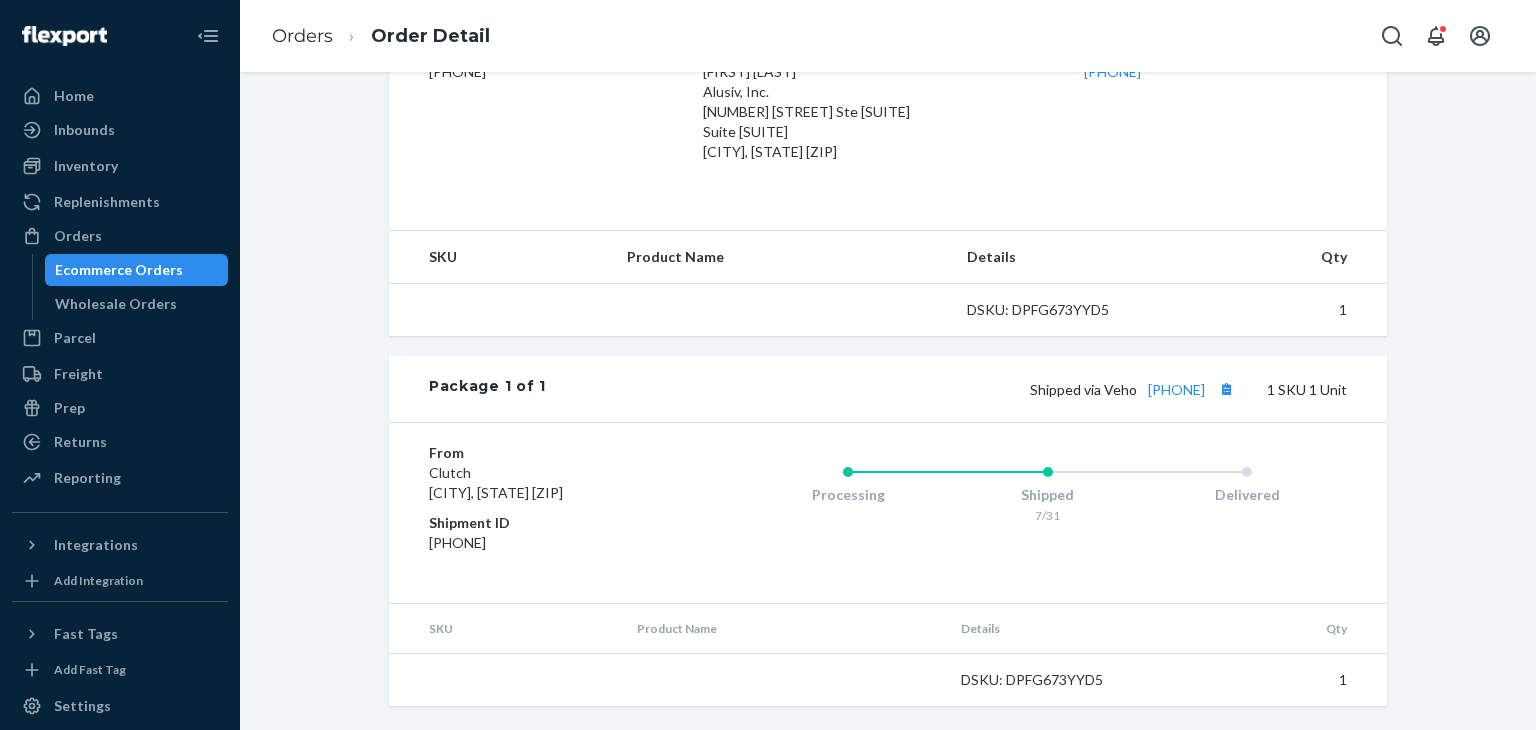 scroll, scrollTop: 577, scrollLeft: 0, axis: vertical 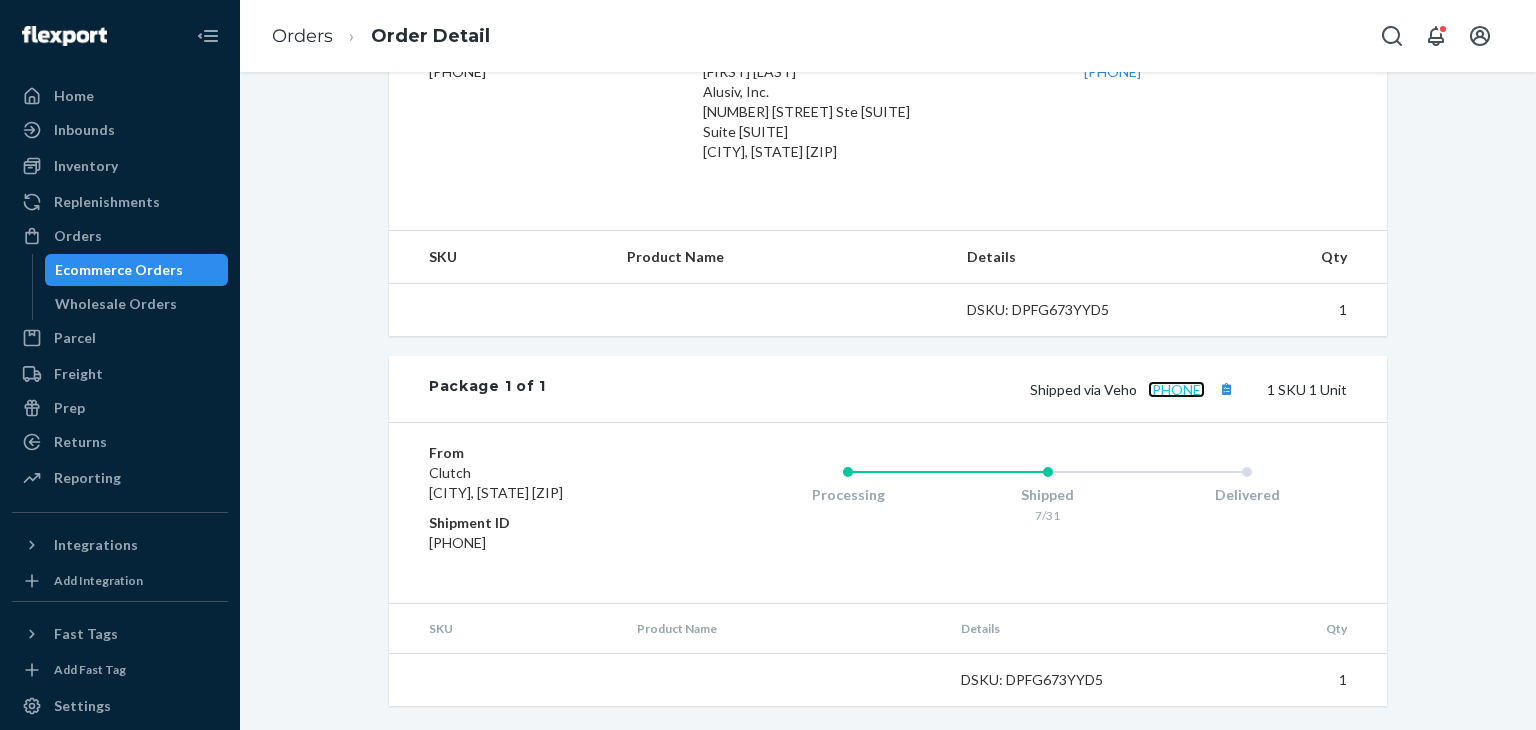 click on "[PHONE]" at bounding box center (1176, 389) 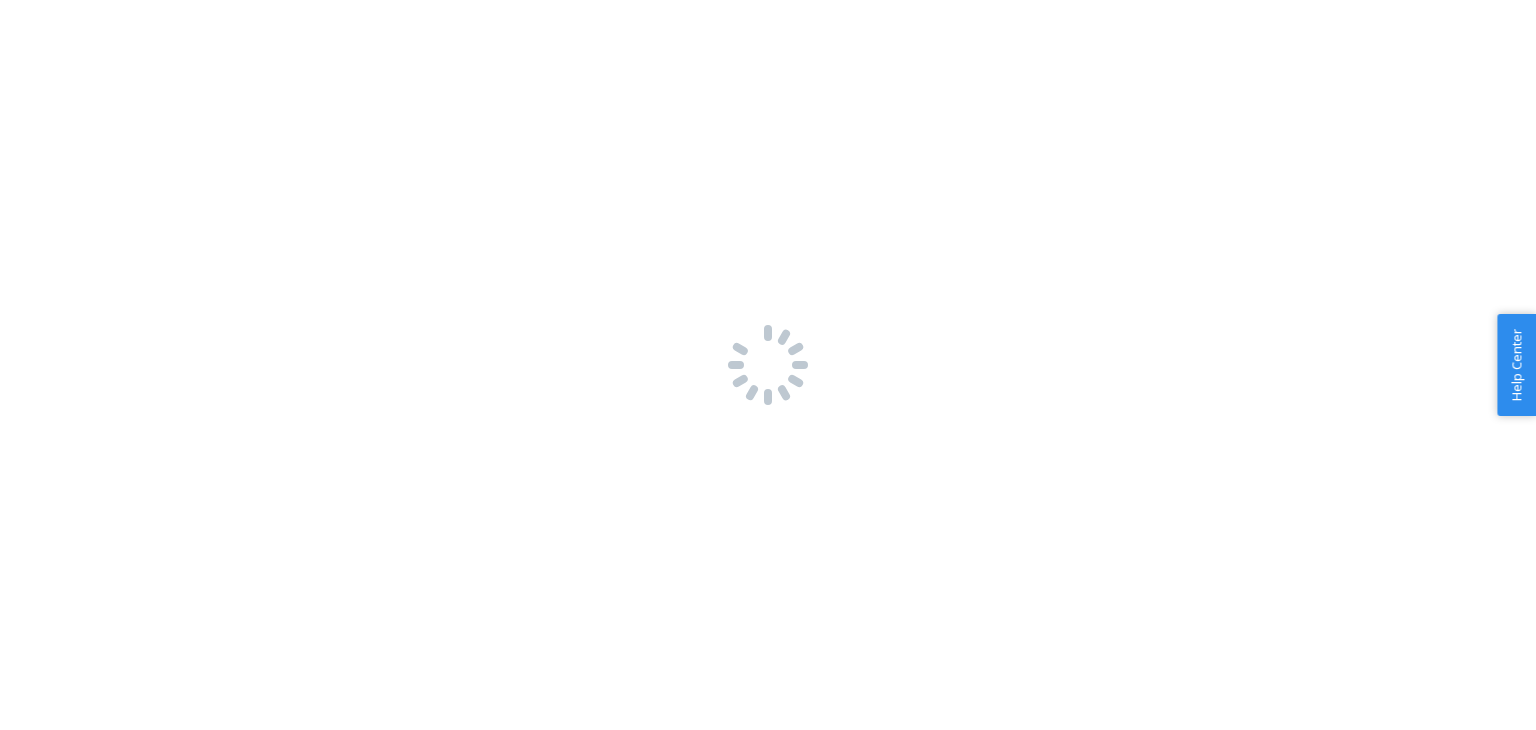 scroll, scrollTop: 0, scrollLeft: 0, axis: both 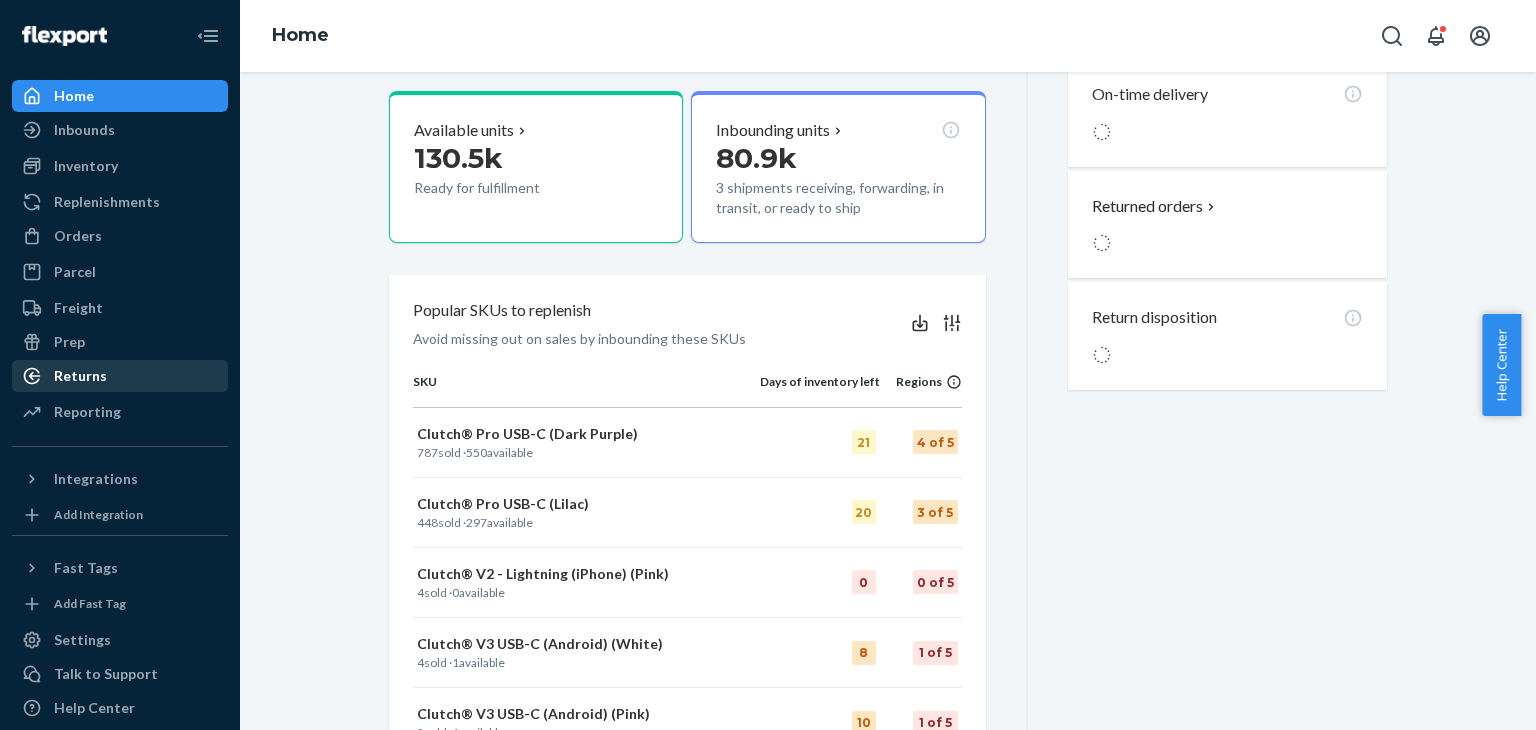 click on "Returns" at bounding box center [80, 376] 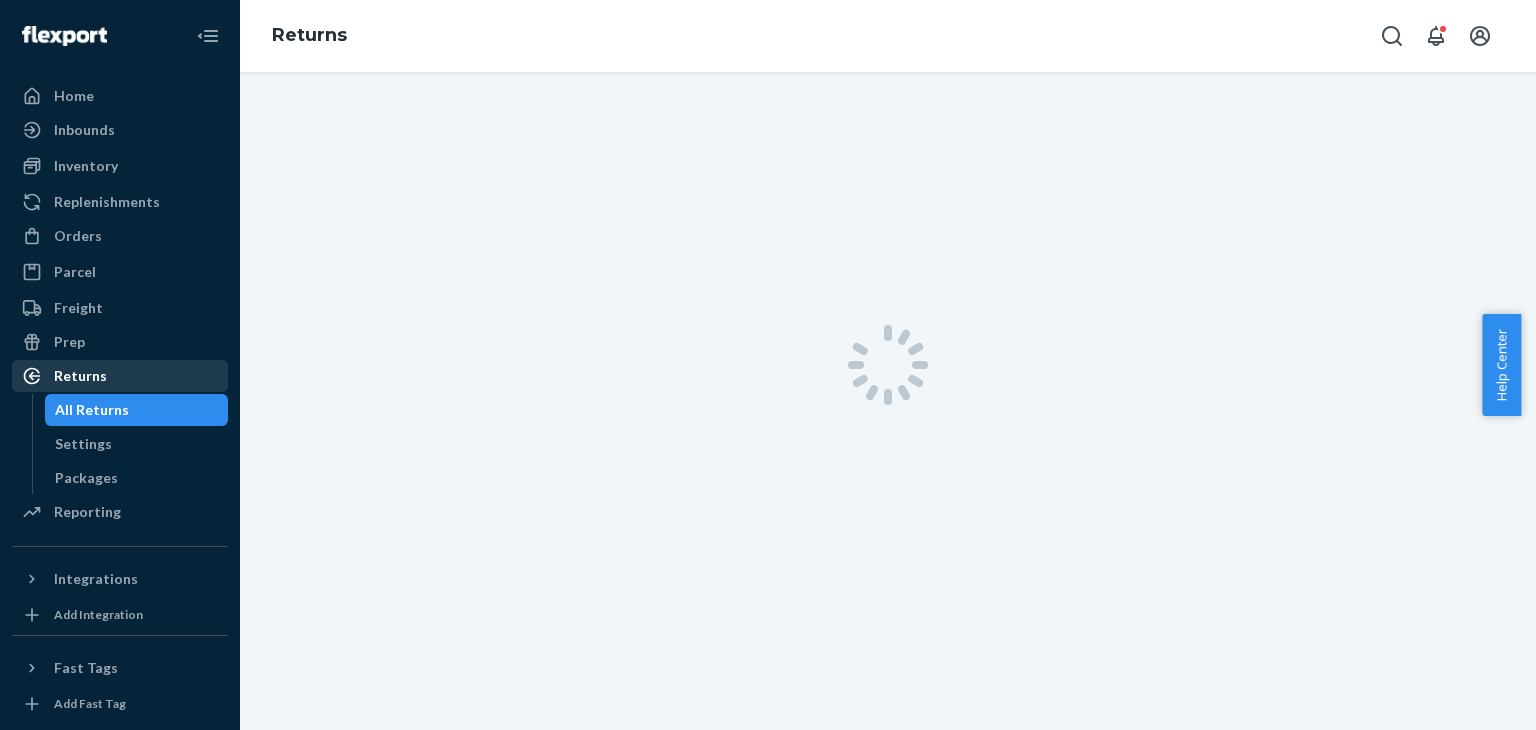 scroll, scrollTop: 0, scrollLeft: 0, axis: both 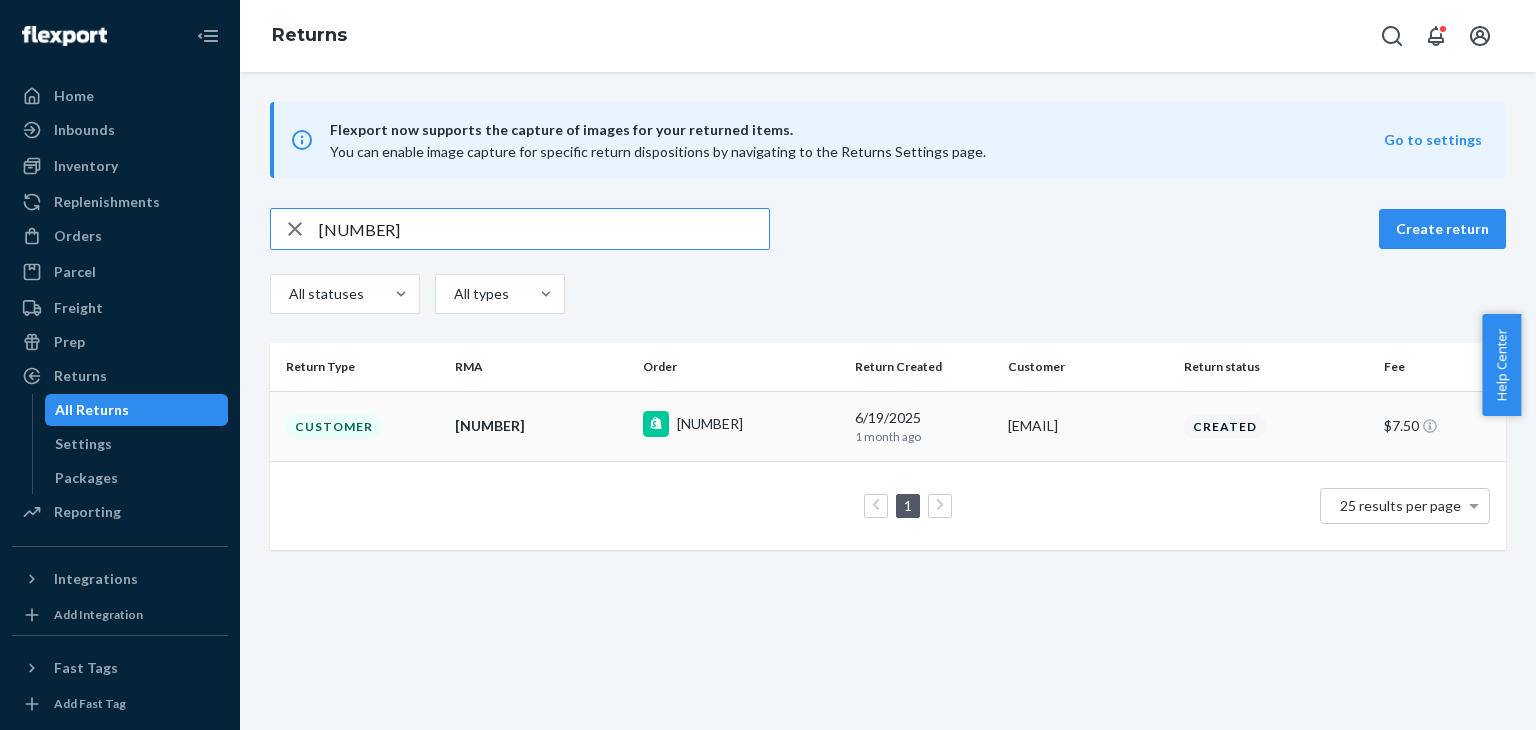 type on "81976604" 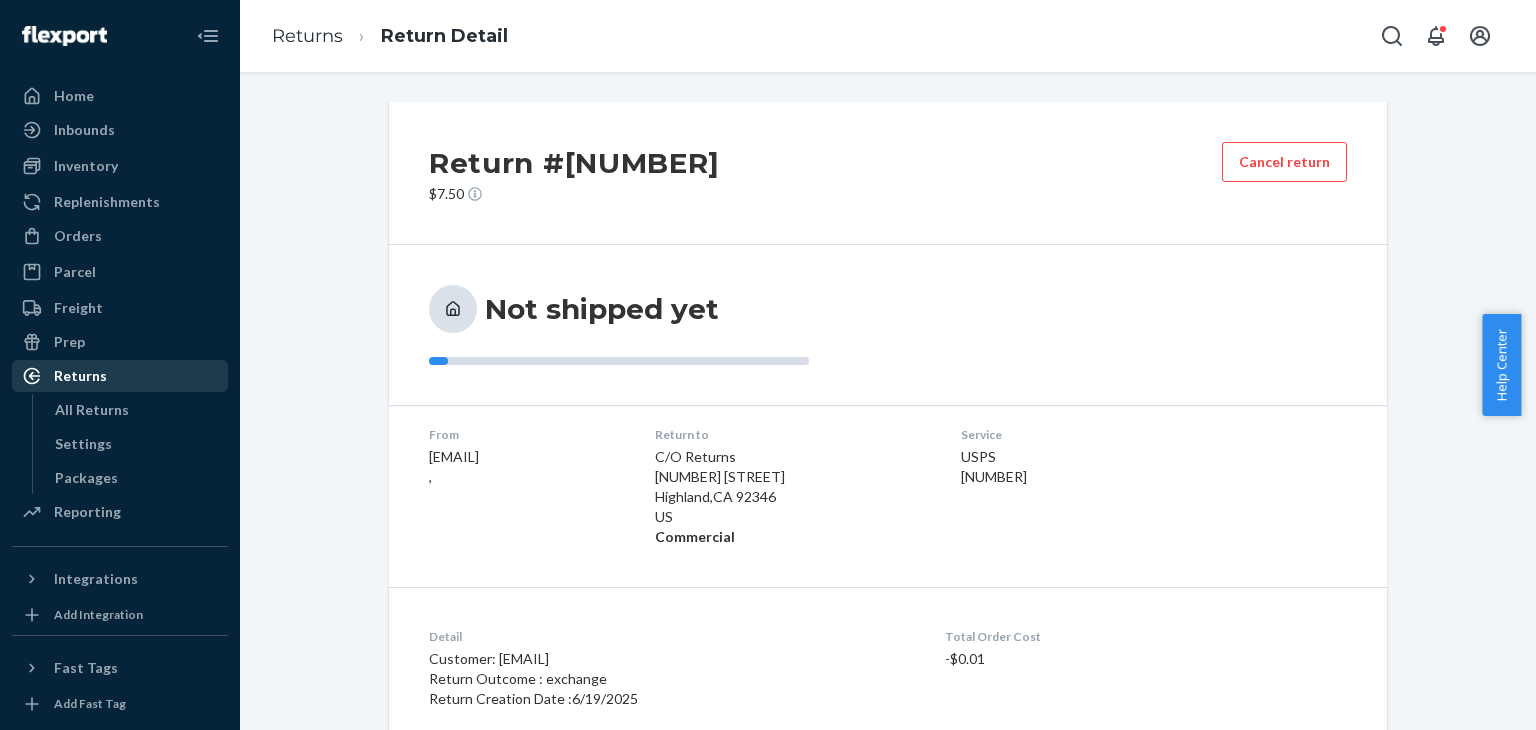 click on "Returns" at bounding box center (80, 376) 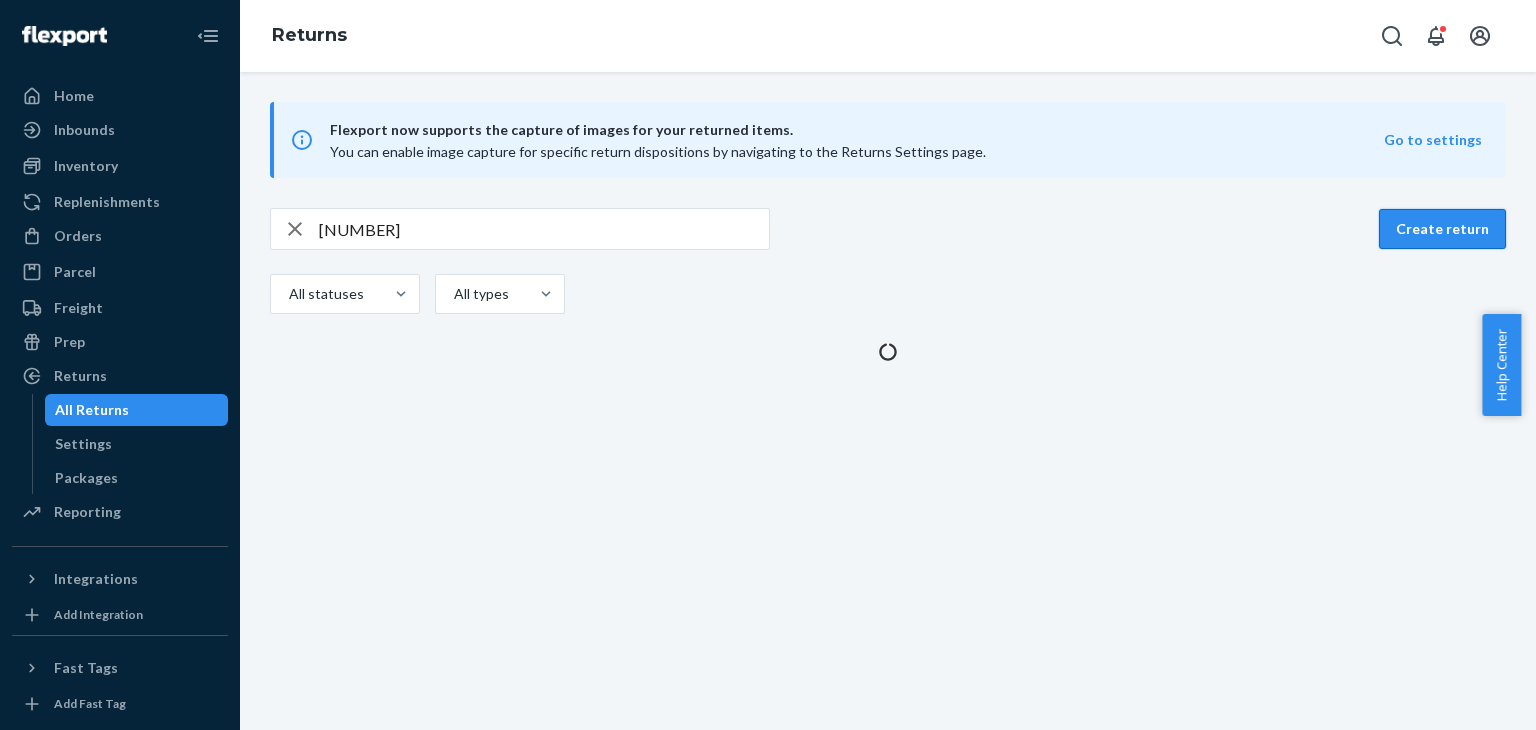 click on "Create return" at bounding box center (1442, 229) 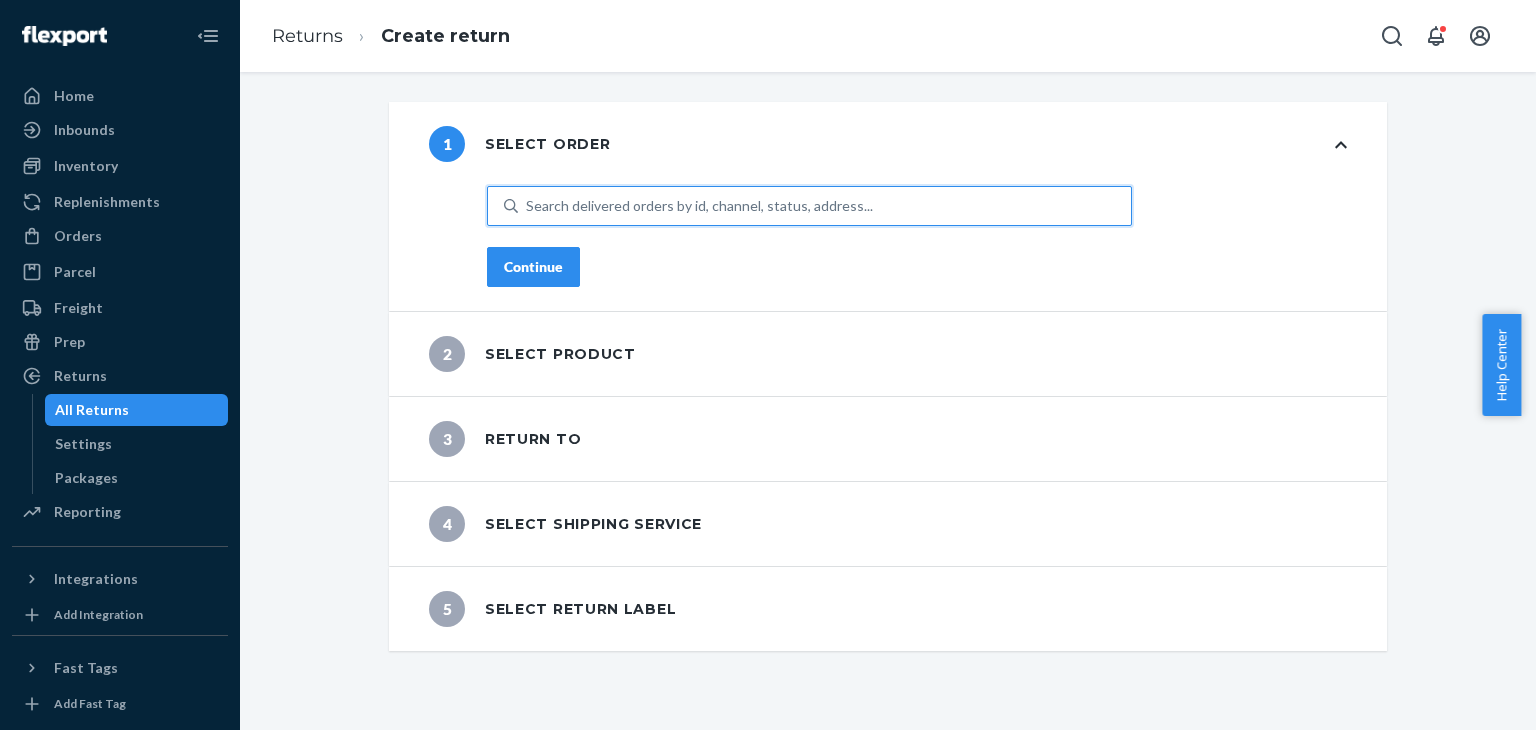 click on "Search delivered orders by id, channel, status, address..." at bounding box center (699, 206) 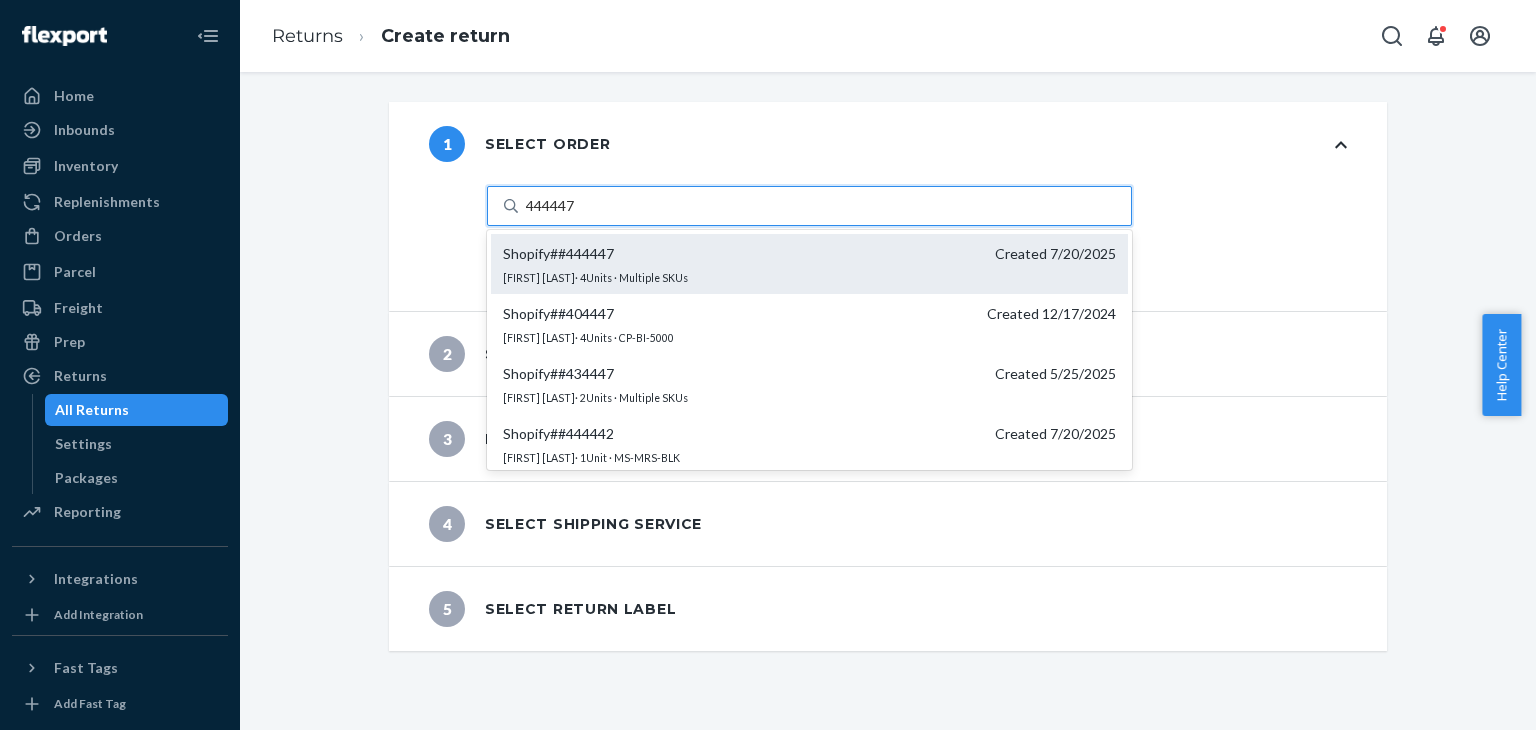 click on "Shopify  # #444447 Created   7/20/2025 Pam DeMartin  ·   4  Units   ·   Multiple SKUs" at bounding box center [809, 264] 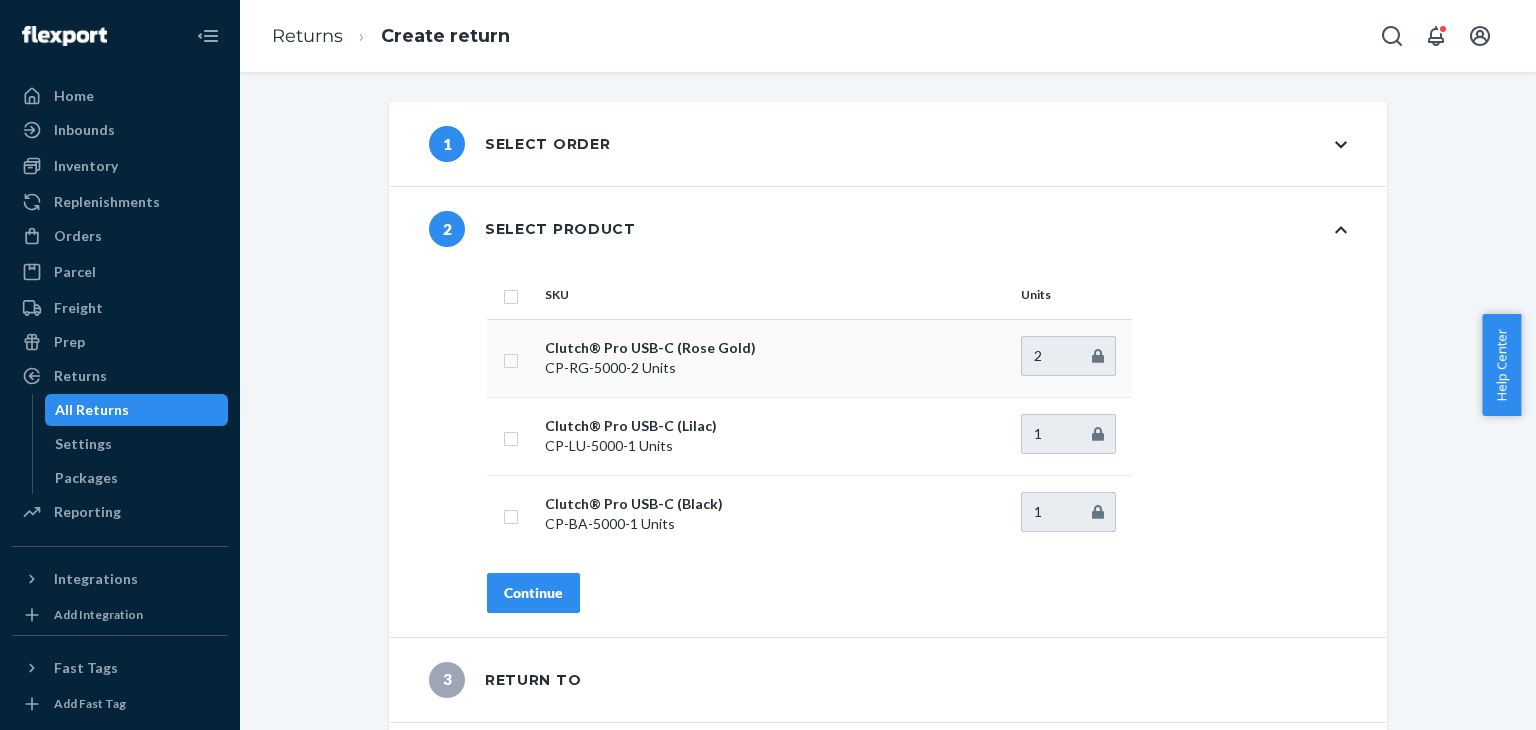 click at bounding box center [511, 358] 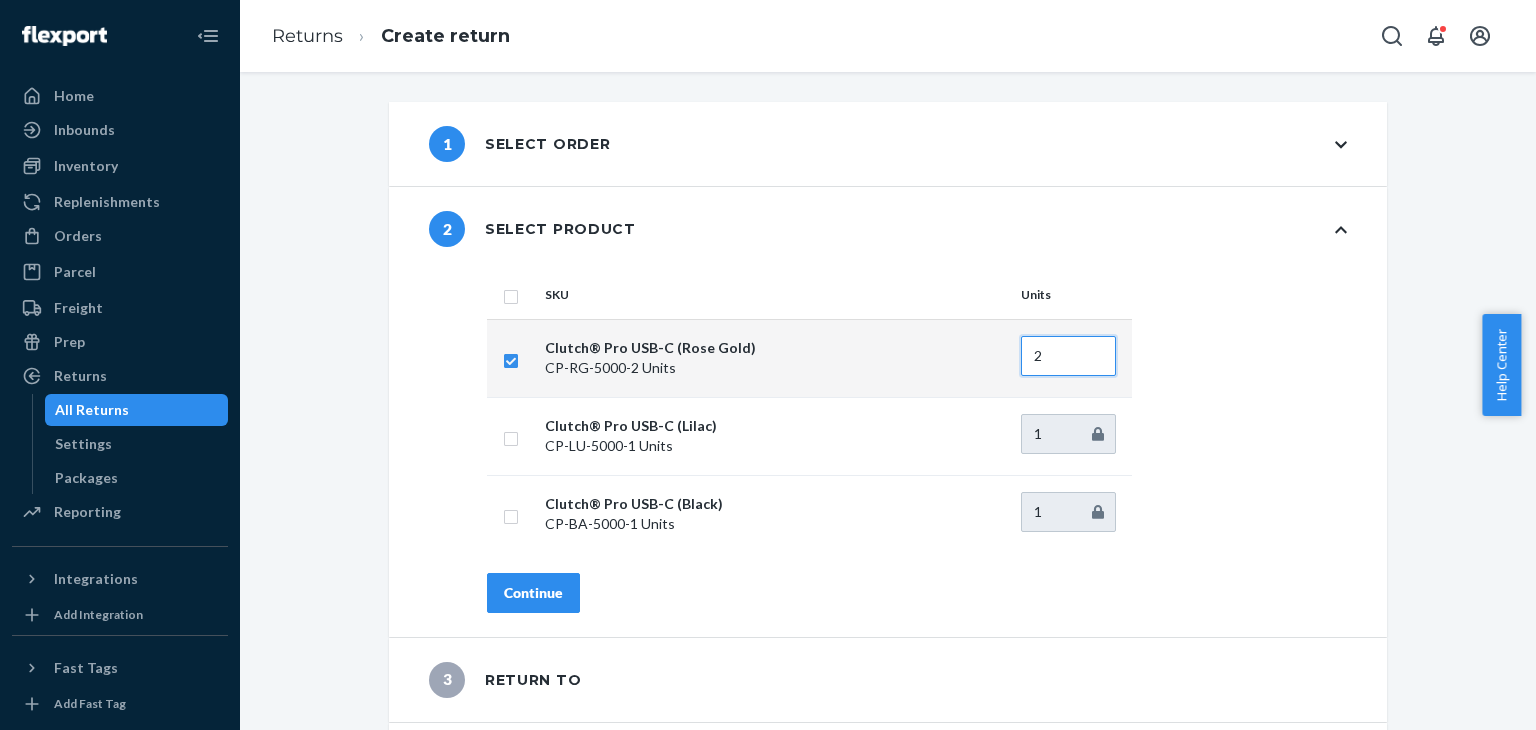 click on "2" at bounding box center (1068, 356) 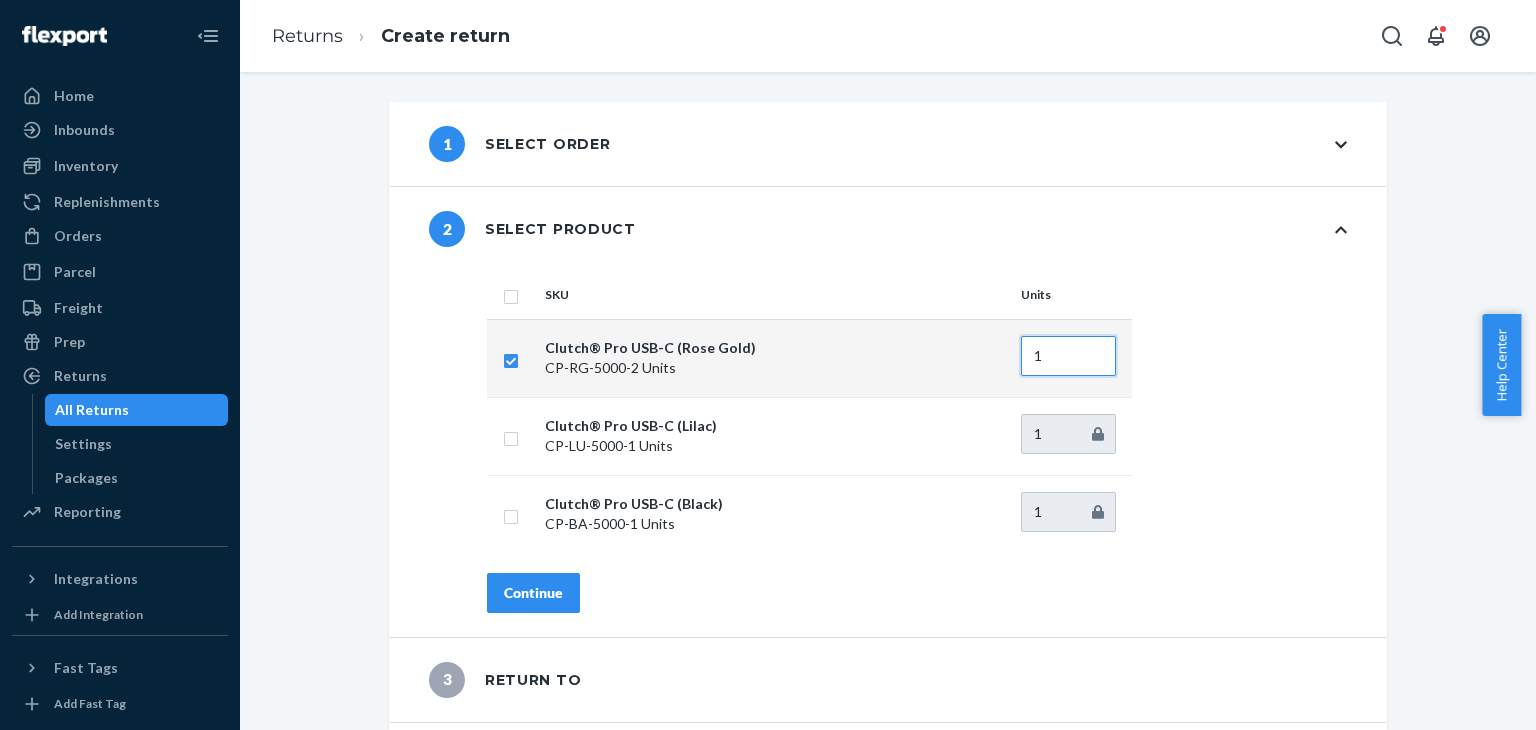 type on "1" 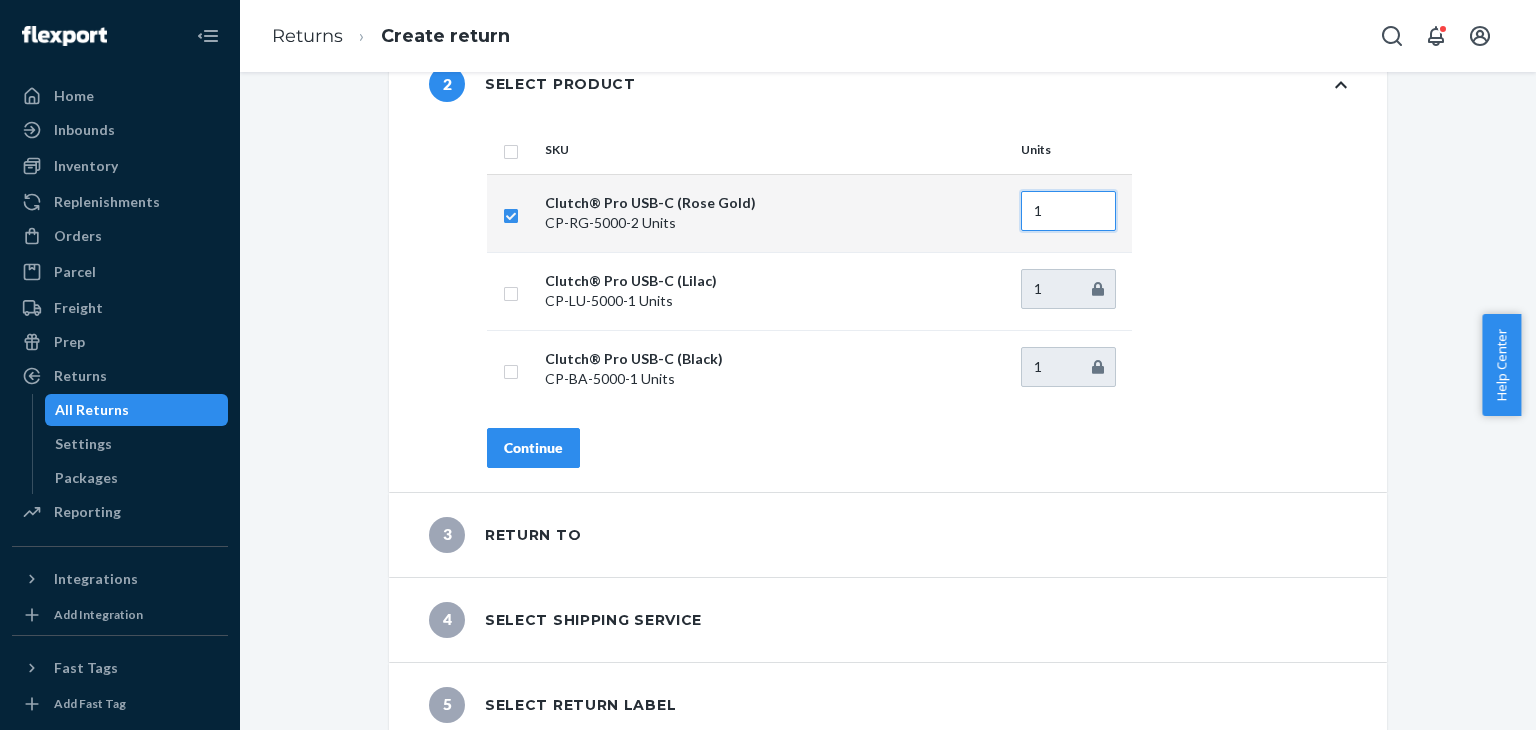 scroll, scrollTop: 161, scrollLeft: 0, axis: vertical 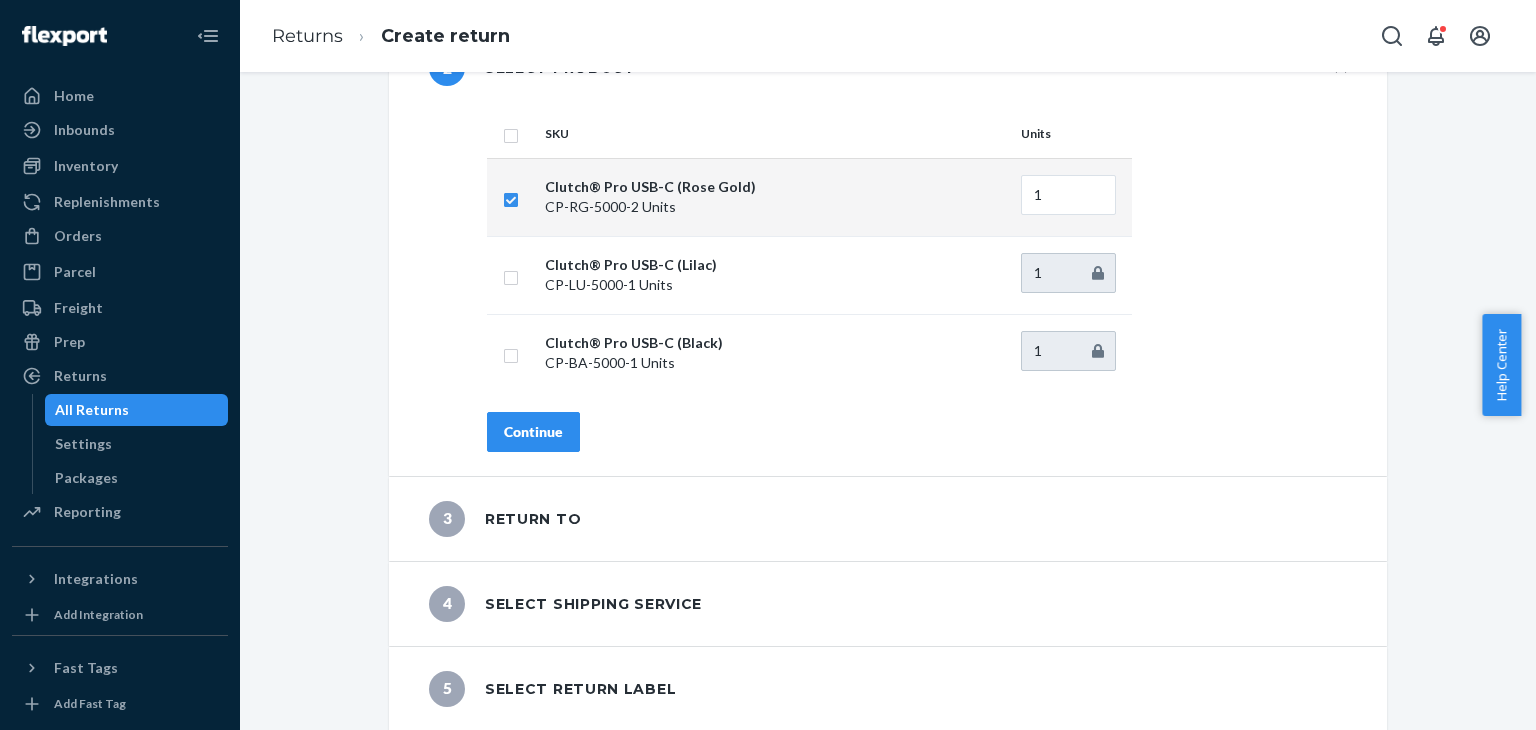 click on "Continue" at bounding box center [533, 432] 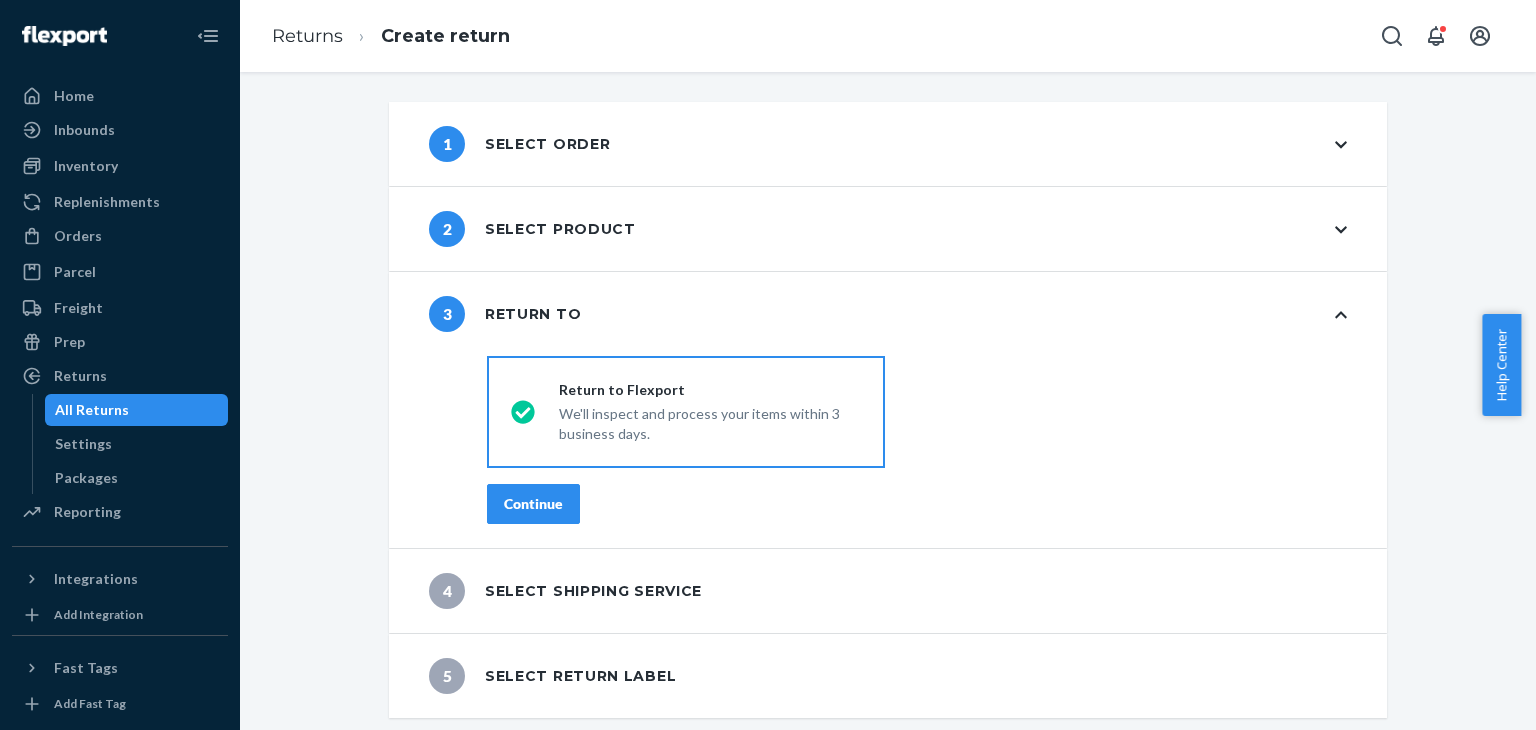 scroll, scrollTop: 0, scrollLeft: 0, axis: both 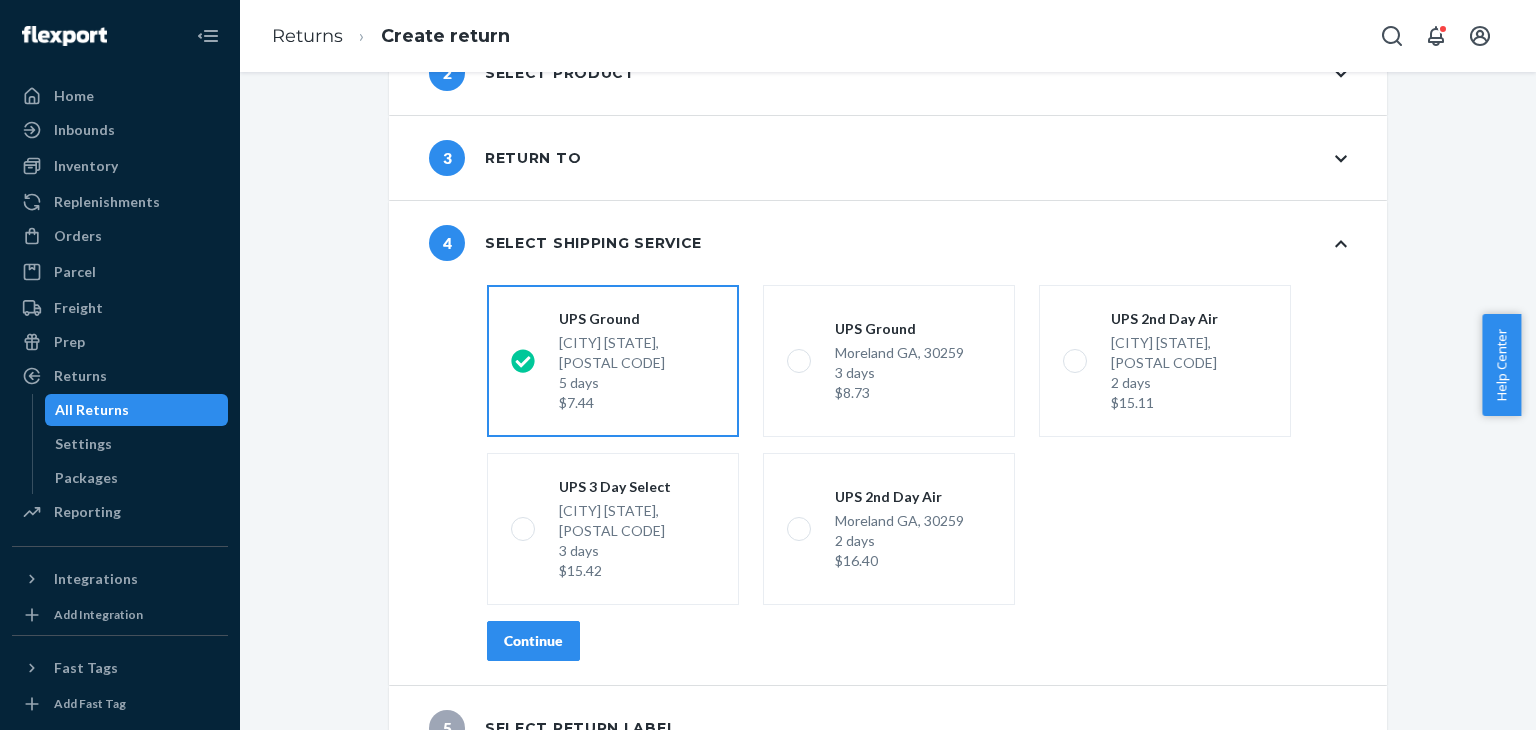 click on "Continue" at bounding box center (533, 641) 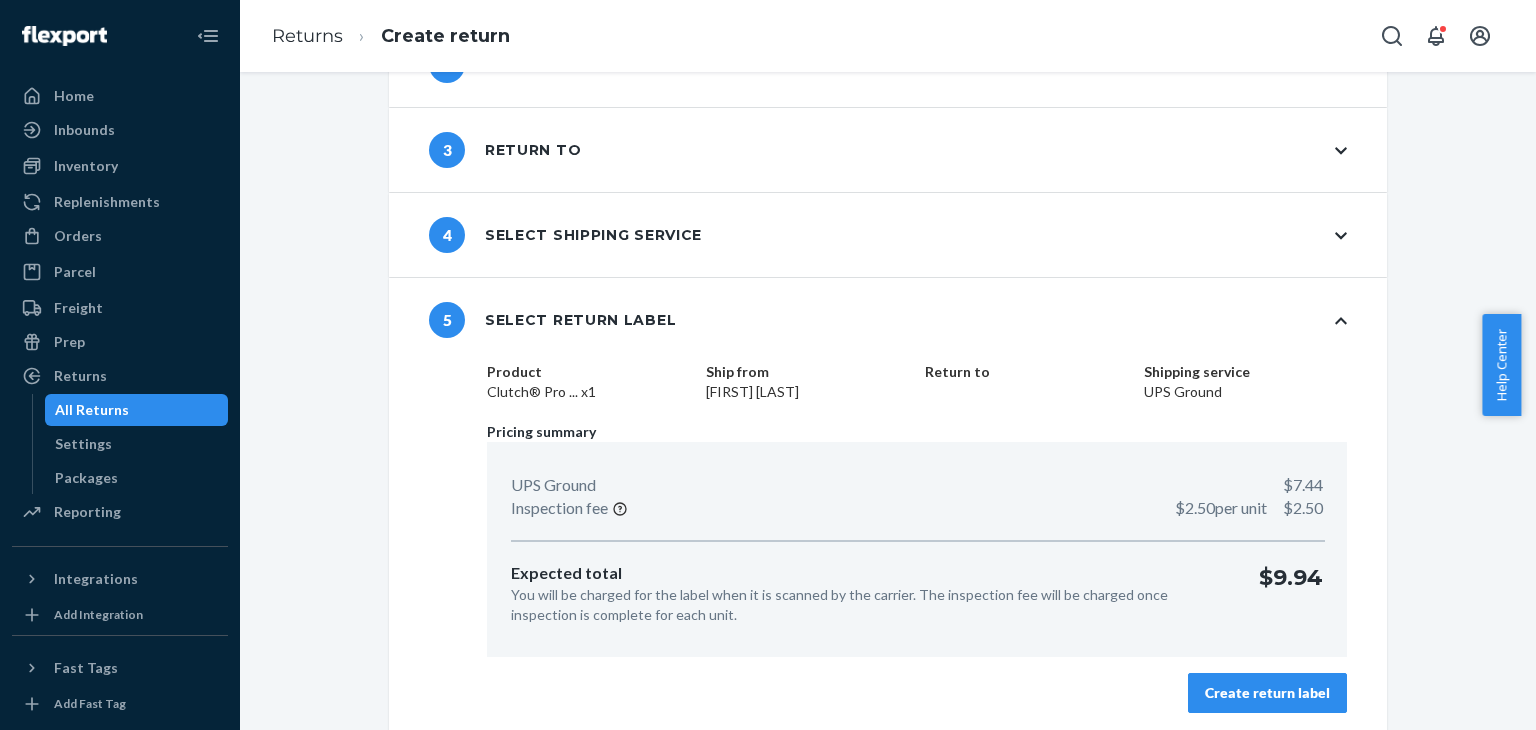 scroll, scrollTop: 170, scrollLeft: 0, axis: vertical 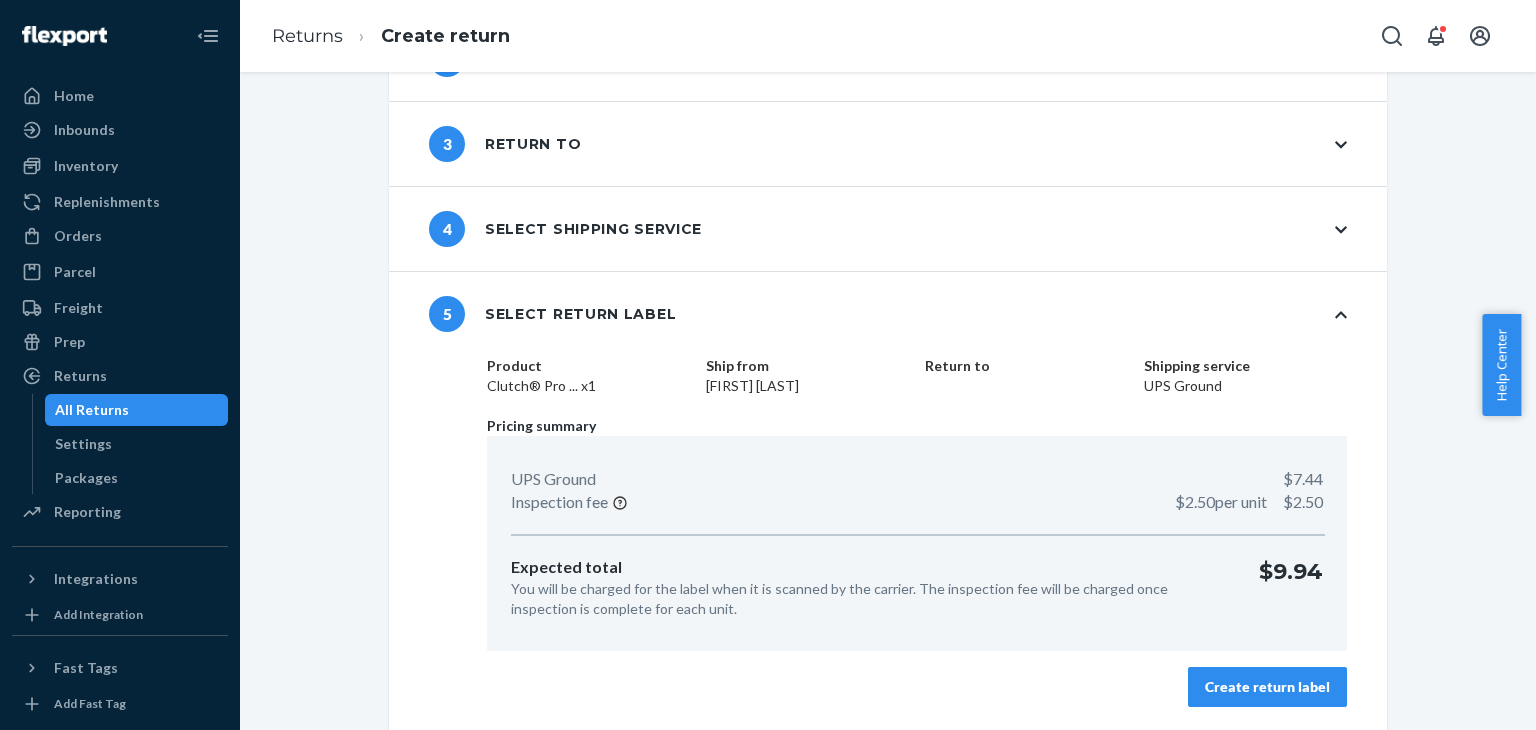 click on "Create return label" at bounding box center [1267, 687] 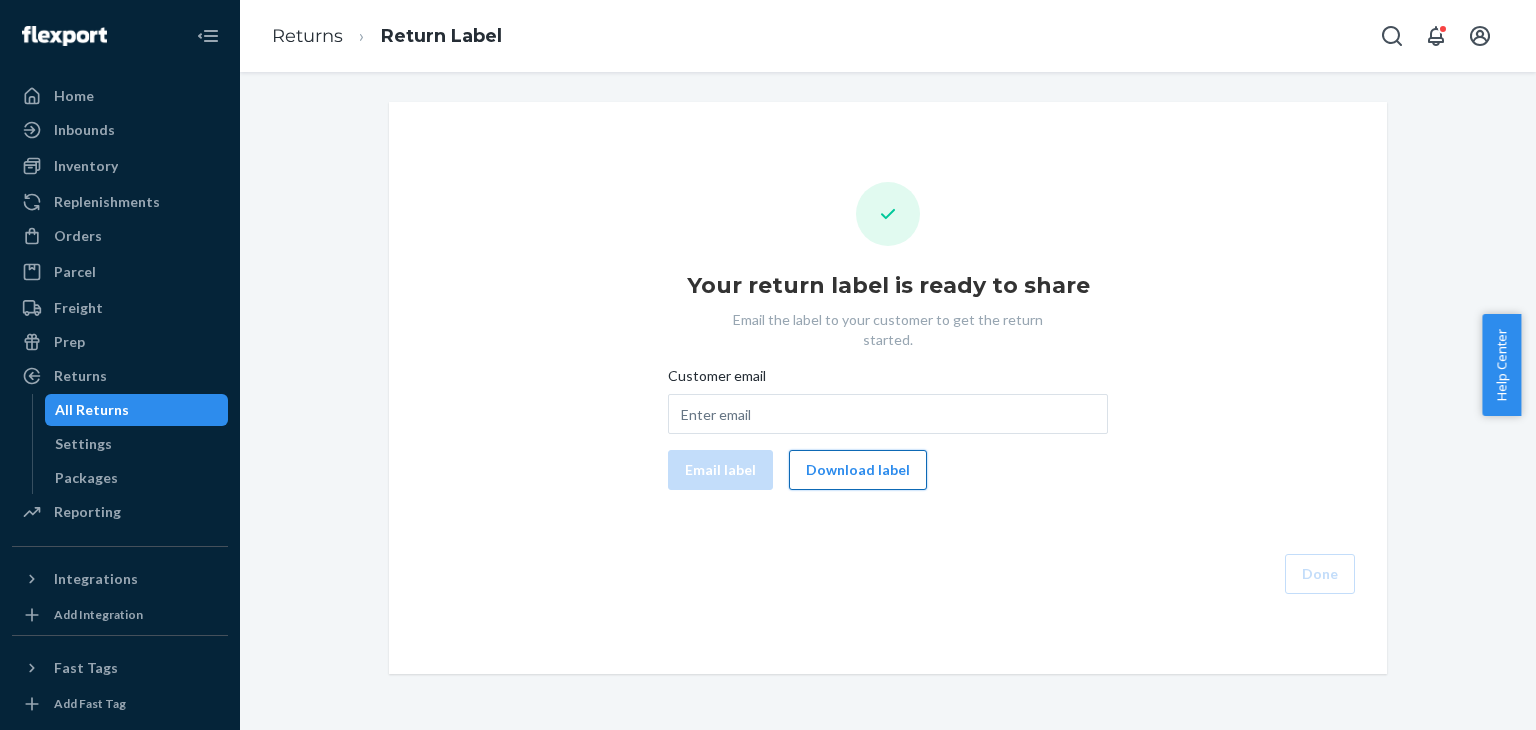 click on "Download label" at bounding box center [858, 470] 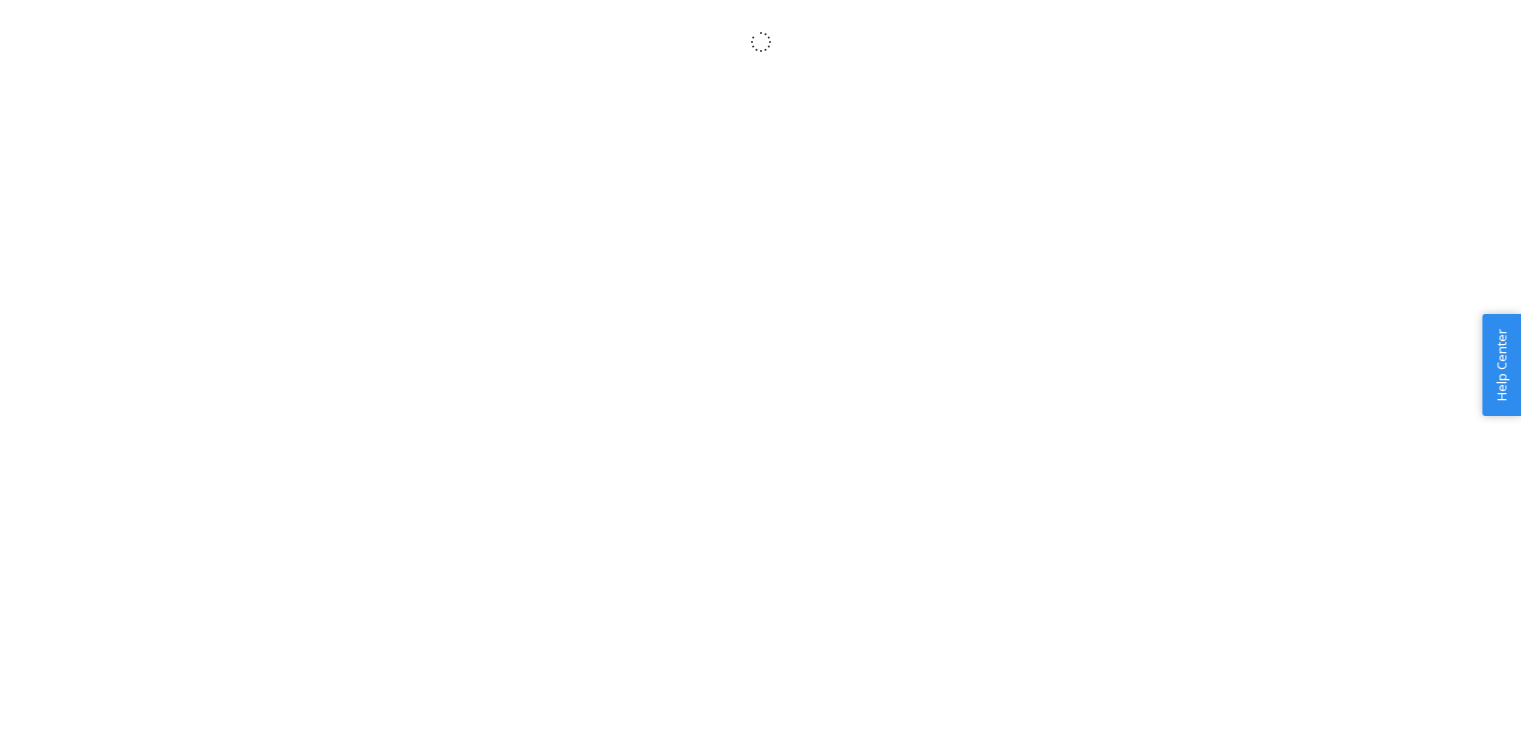 scroll, scrollTop: 0, scrollLeft: 0, axis: both 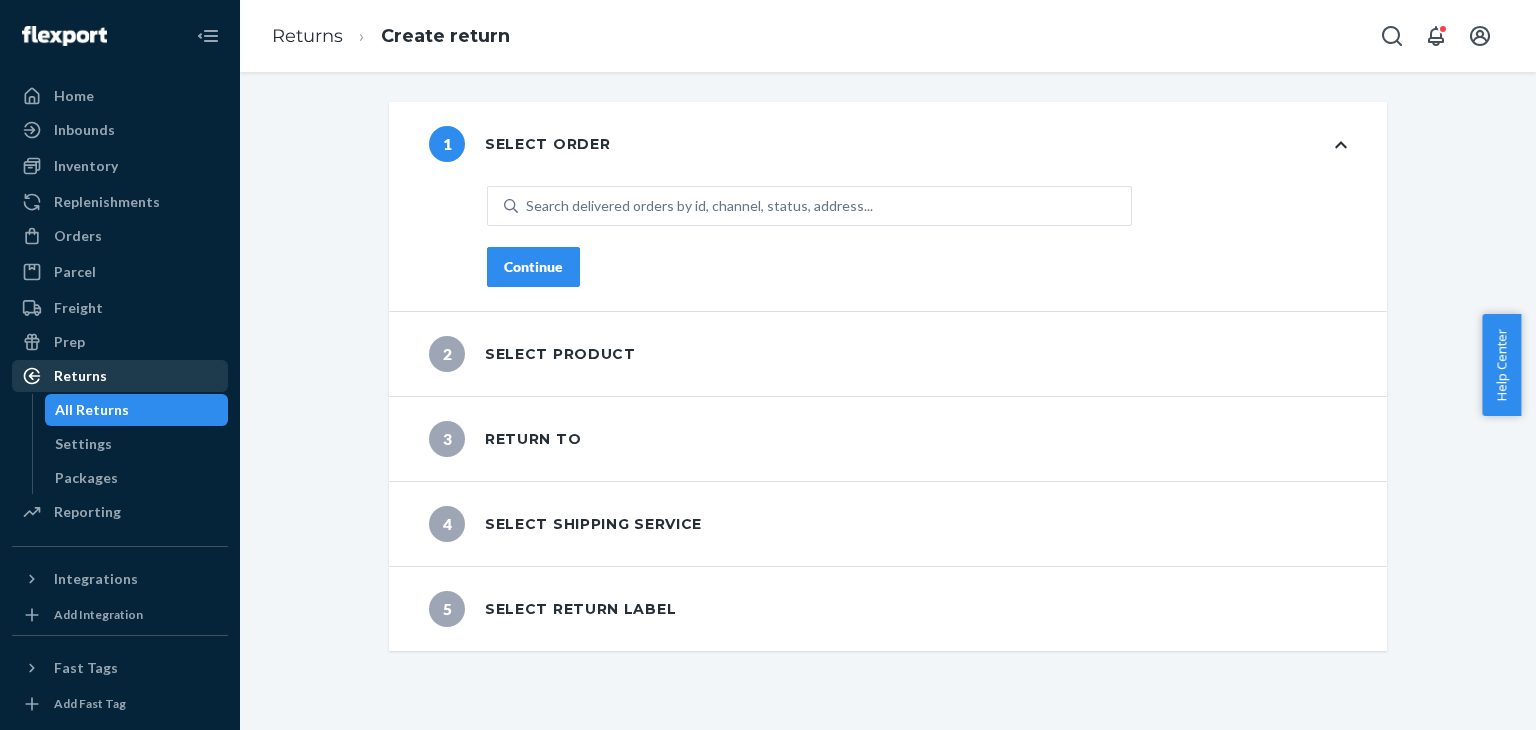 click on "Returns" at bounding box center (120, 376) 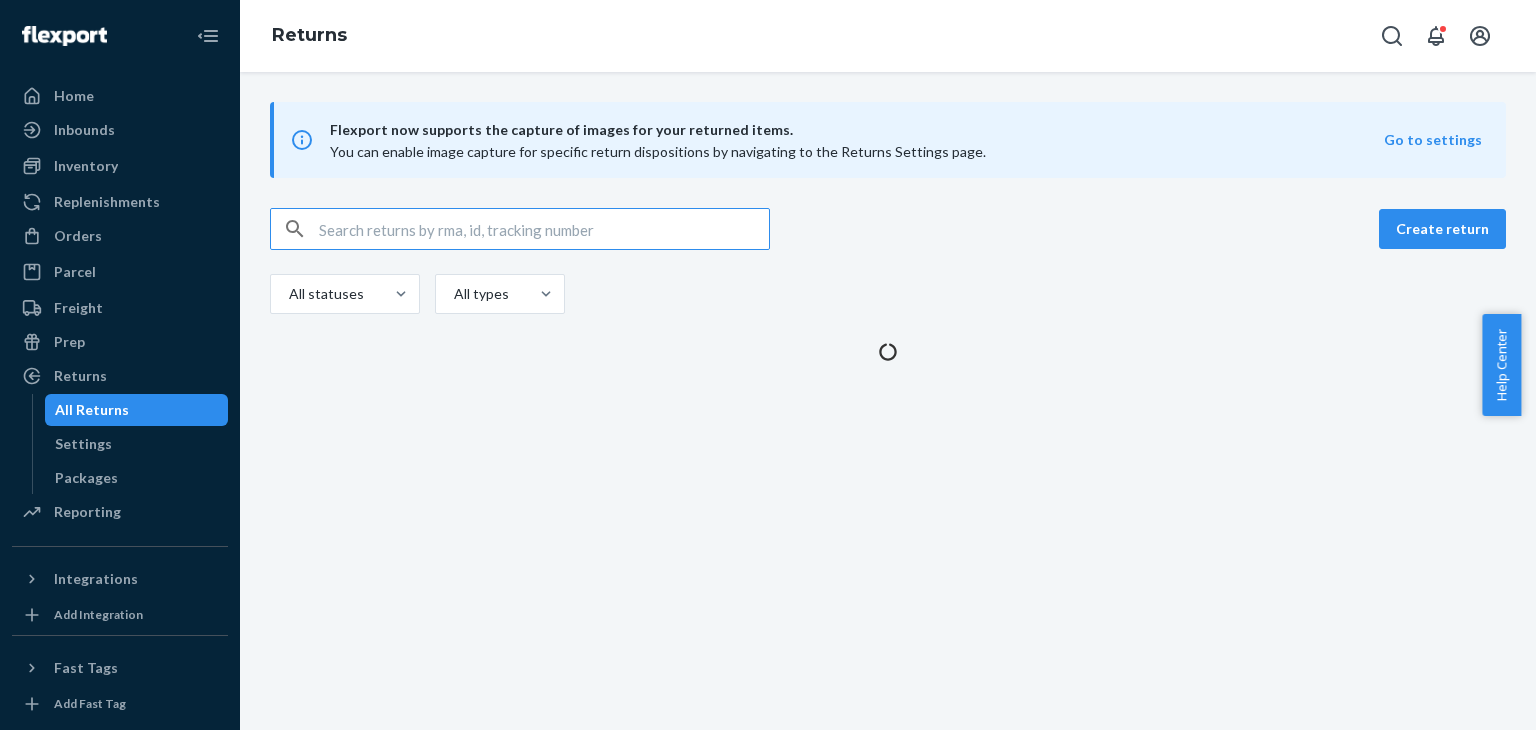 click at bounding box center [544, 229] 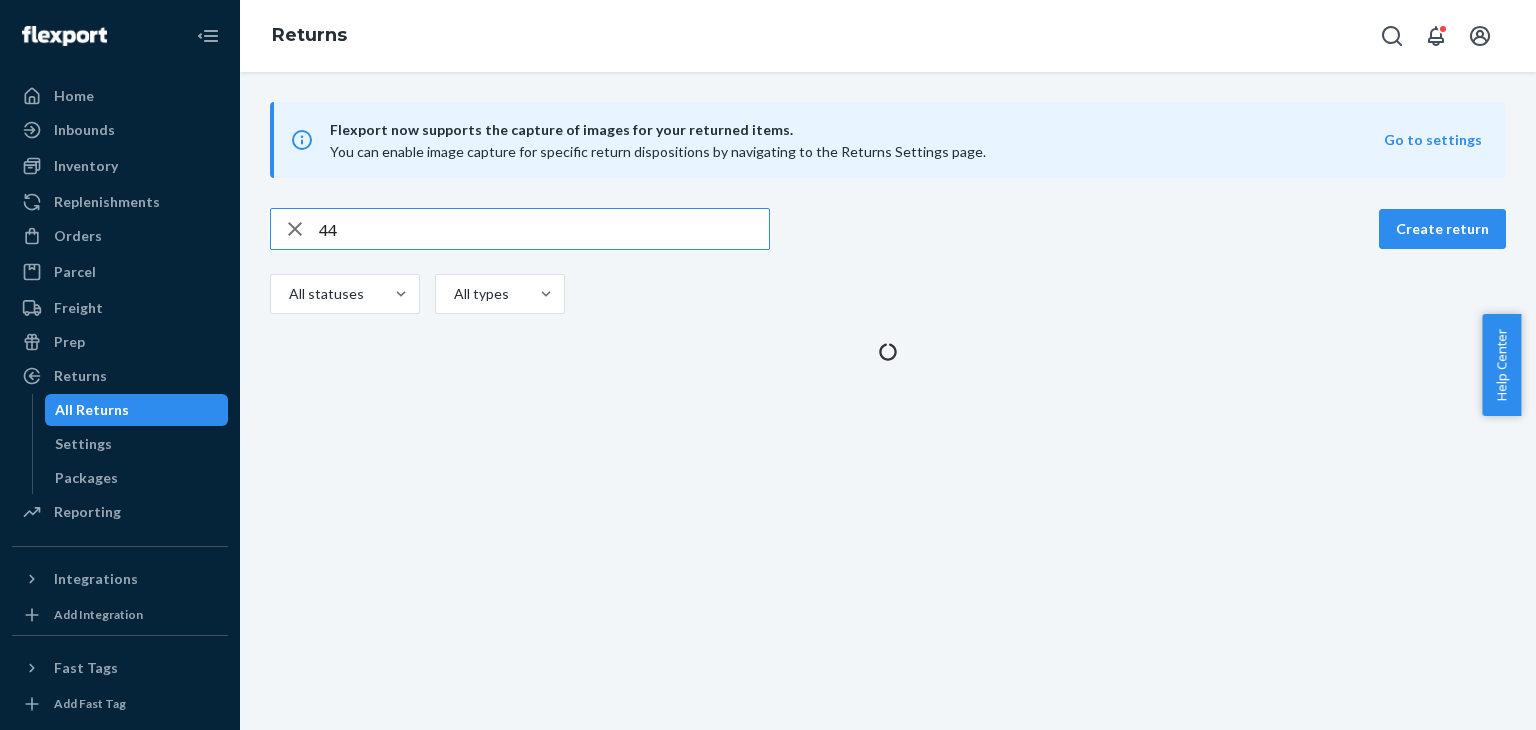 type on "4" 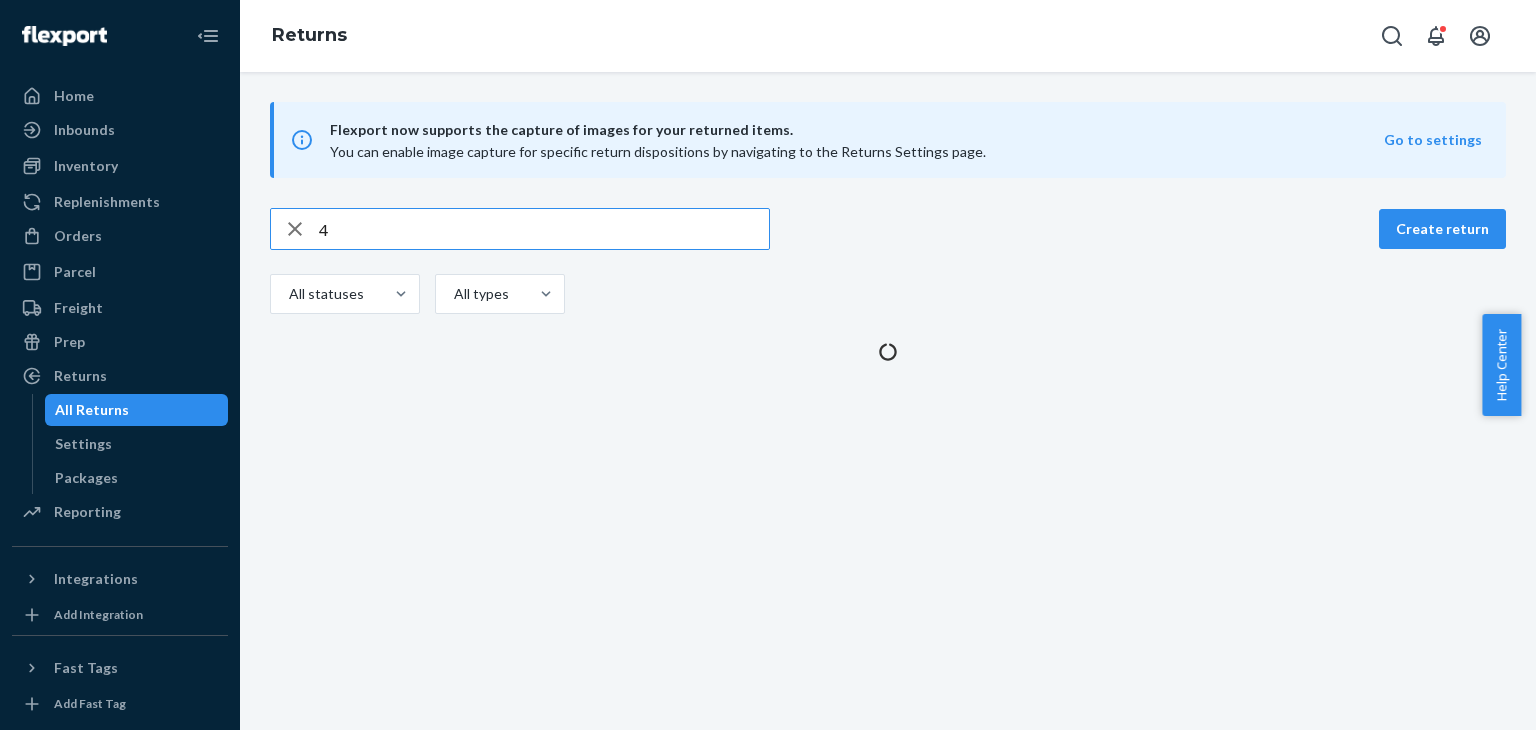 type 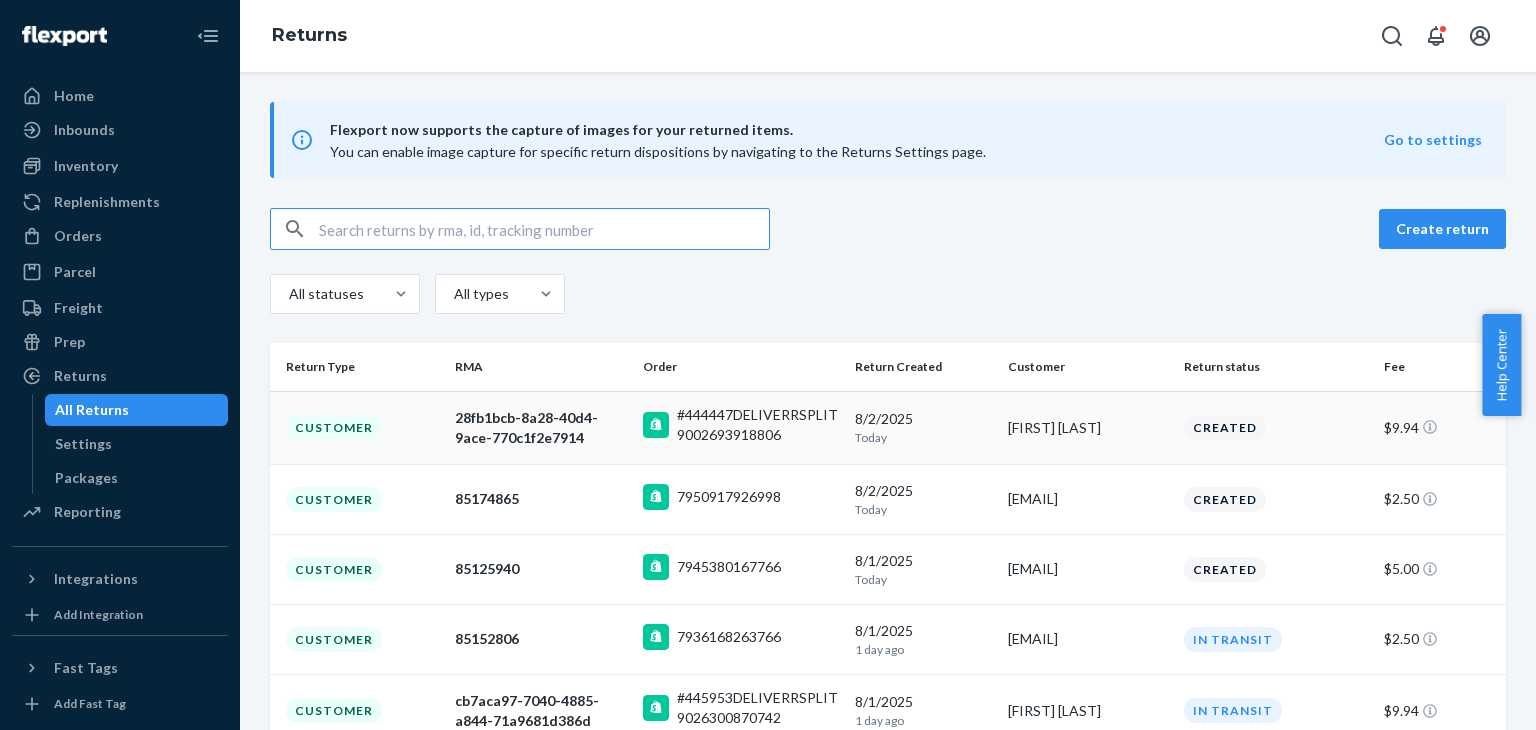 click on "#444447DELIVERRSPLIT9002693918806" at bounding box center [758, 425] 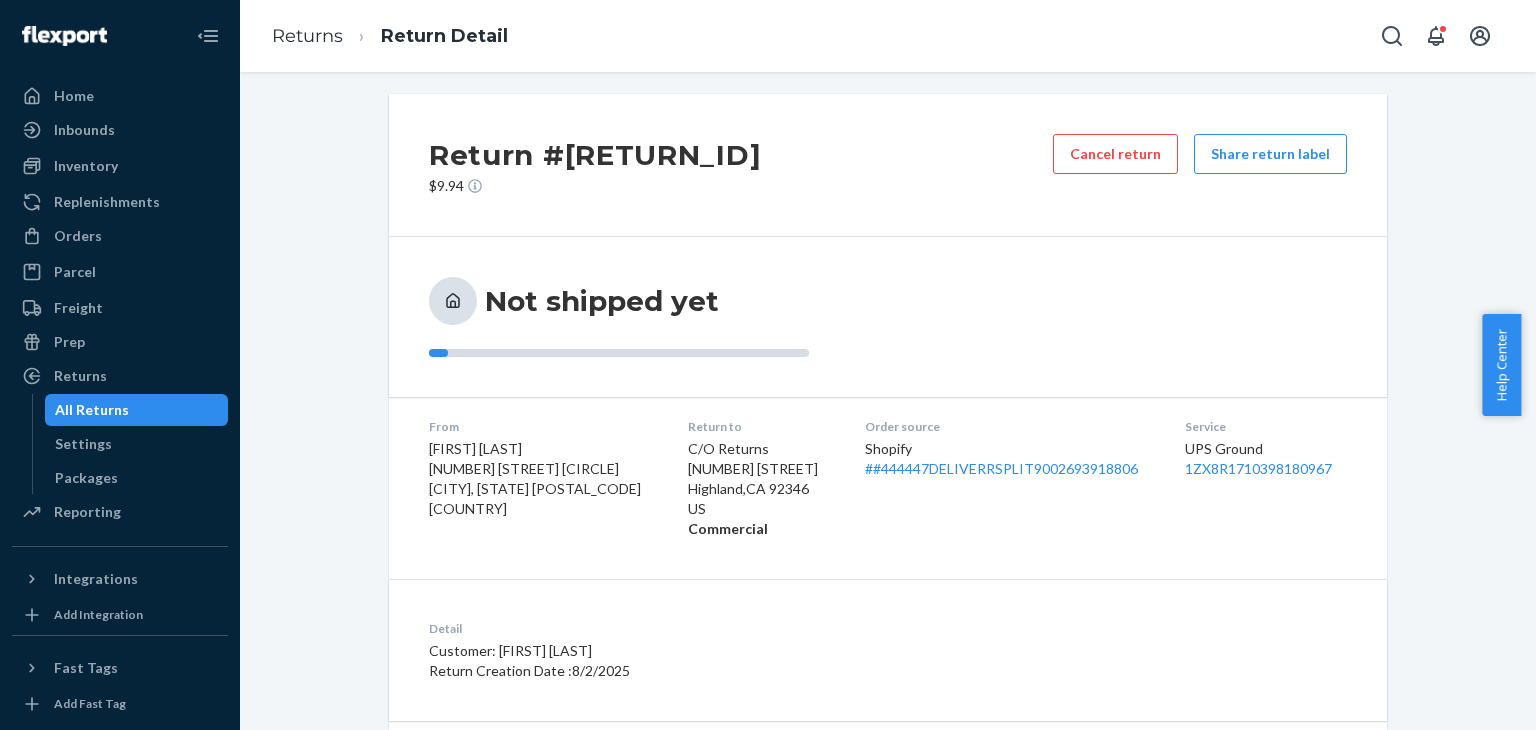 scroll, scrollTop: 0, scrollLeft: 0, axis: both 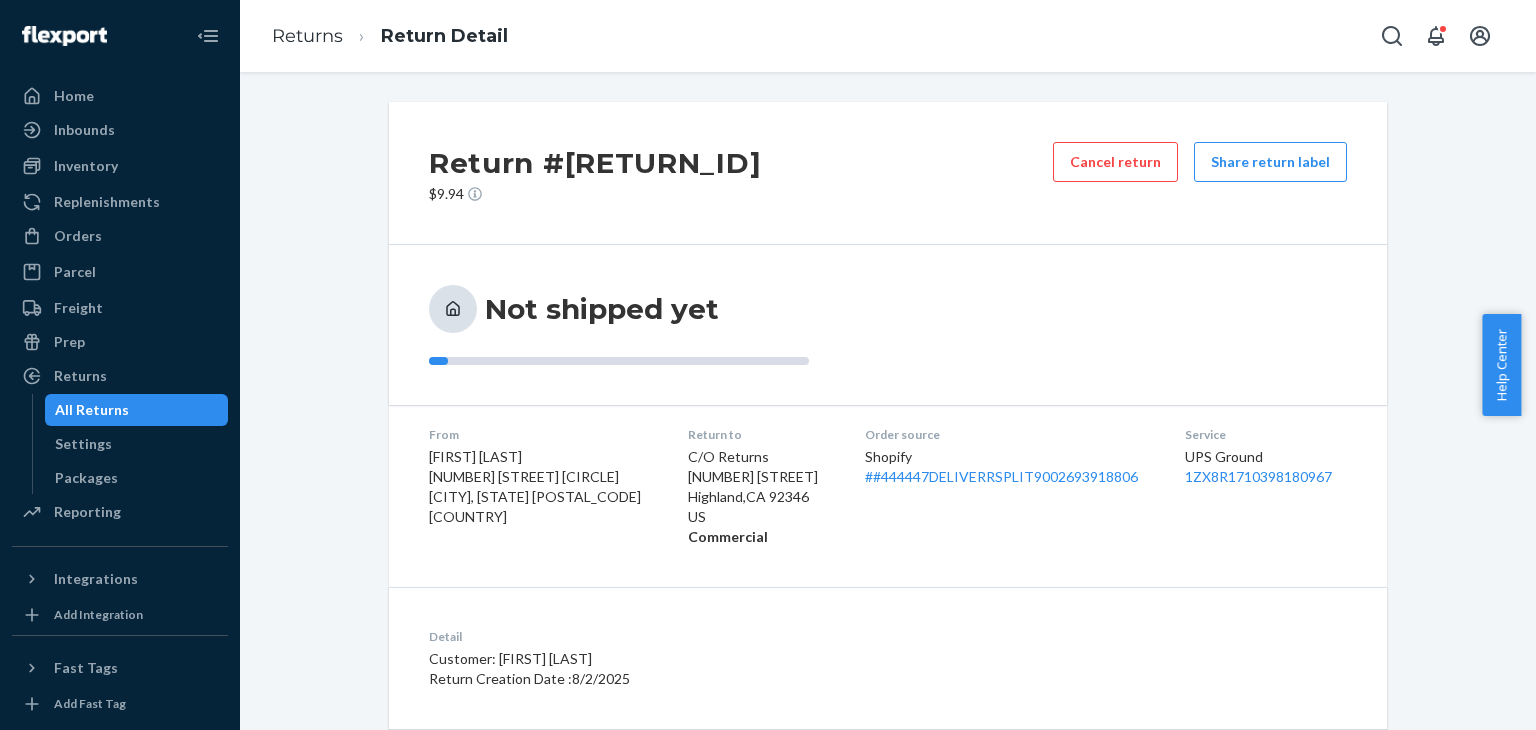 drag, startPoint x: 641, startPoint y: 206, endPoint x: 544, endPoint y: 161, distance: 106.929886 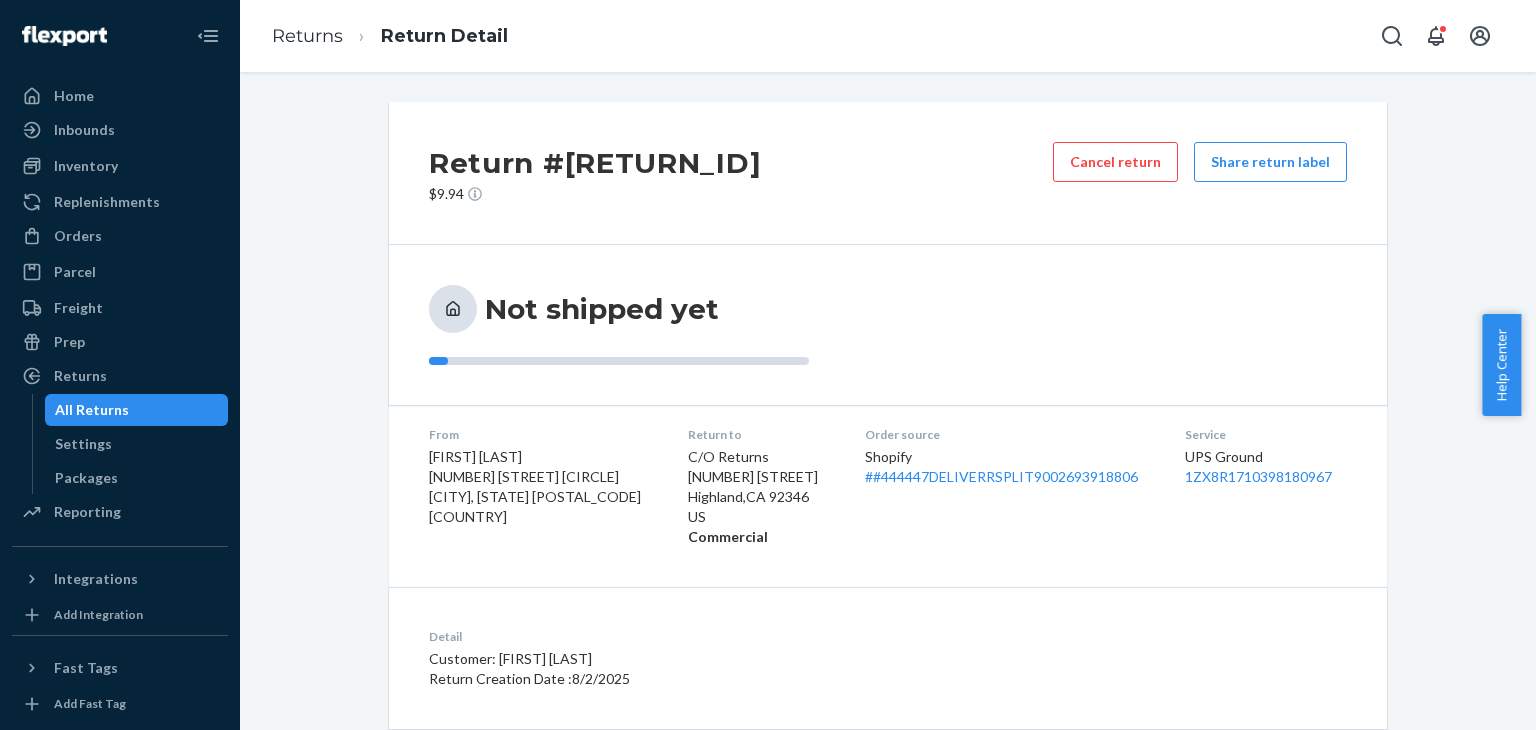 click on "Return #28fb1bcb-8a28-40d4-9ace-770c1f2e7914" at bounding box center [595, 163] 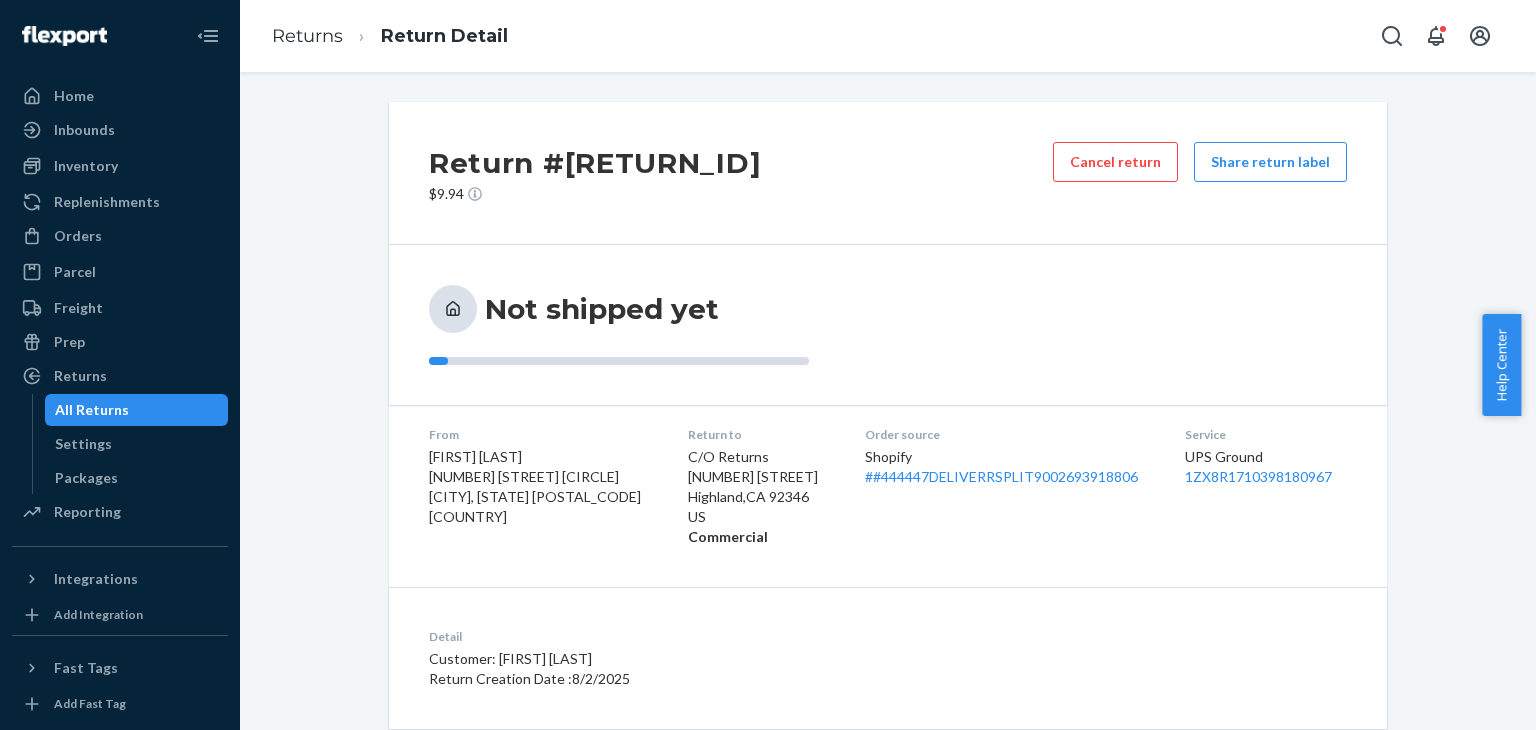 copy on "#28fb1bcb-8a28-40d4-9ace-770c1f2e7914" 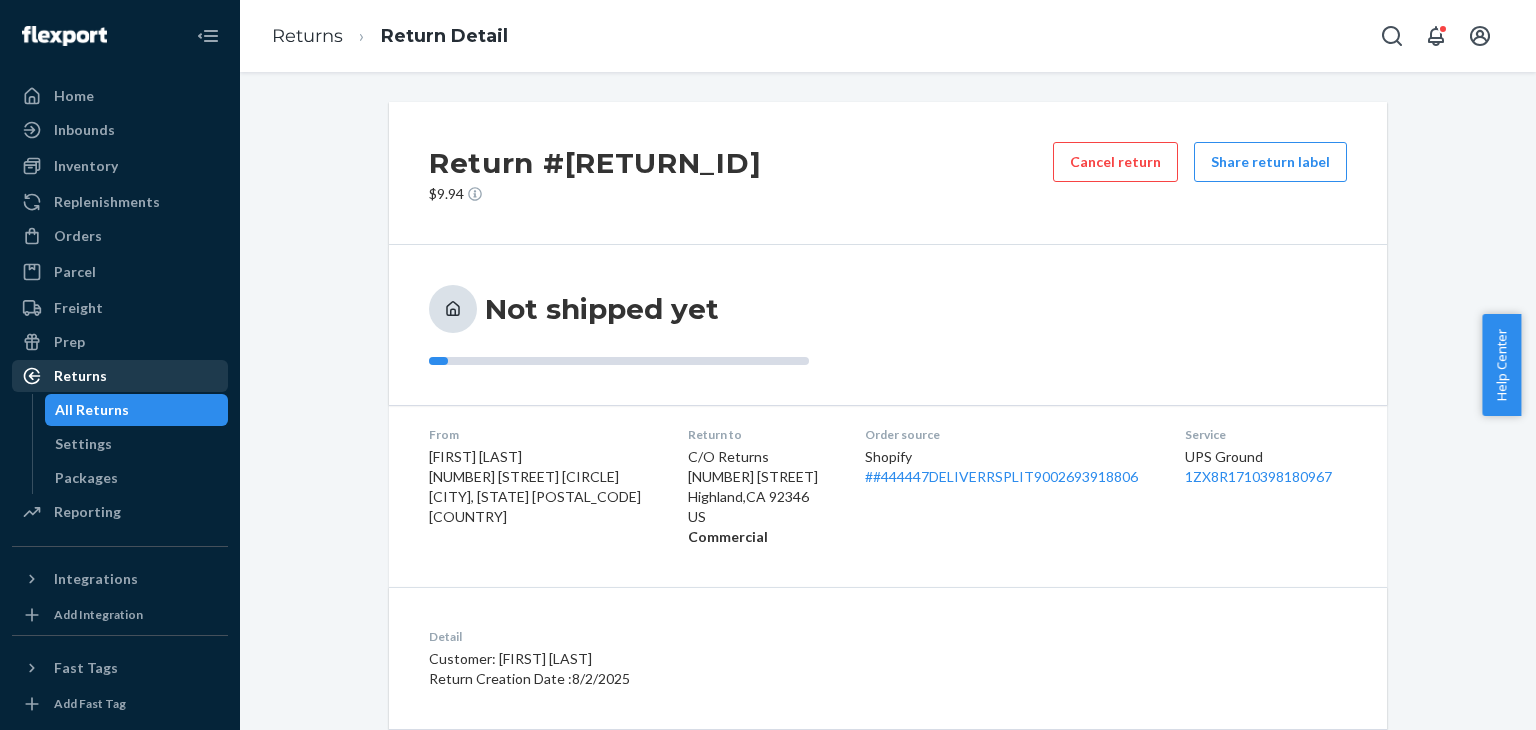 click on "Returns" at bounding box center [120, 376] 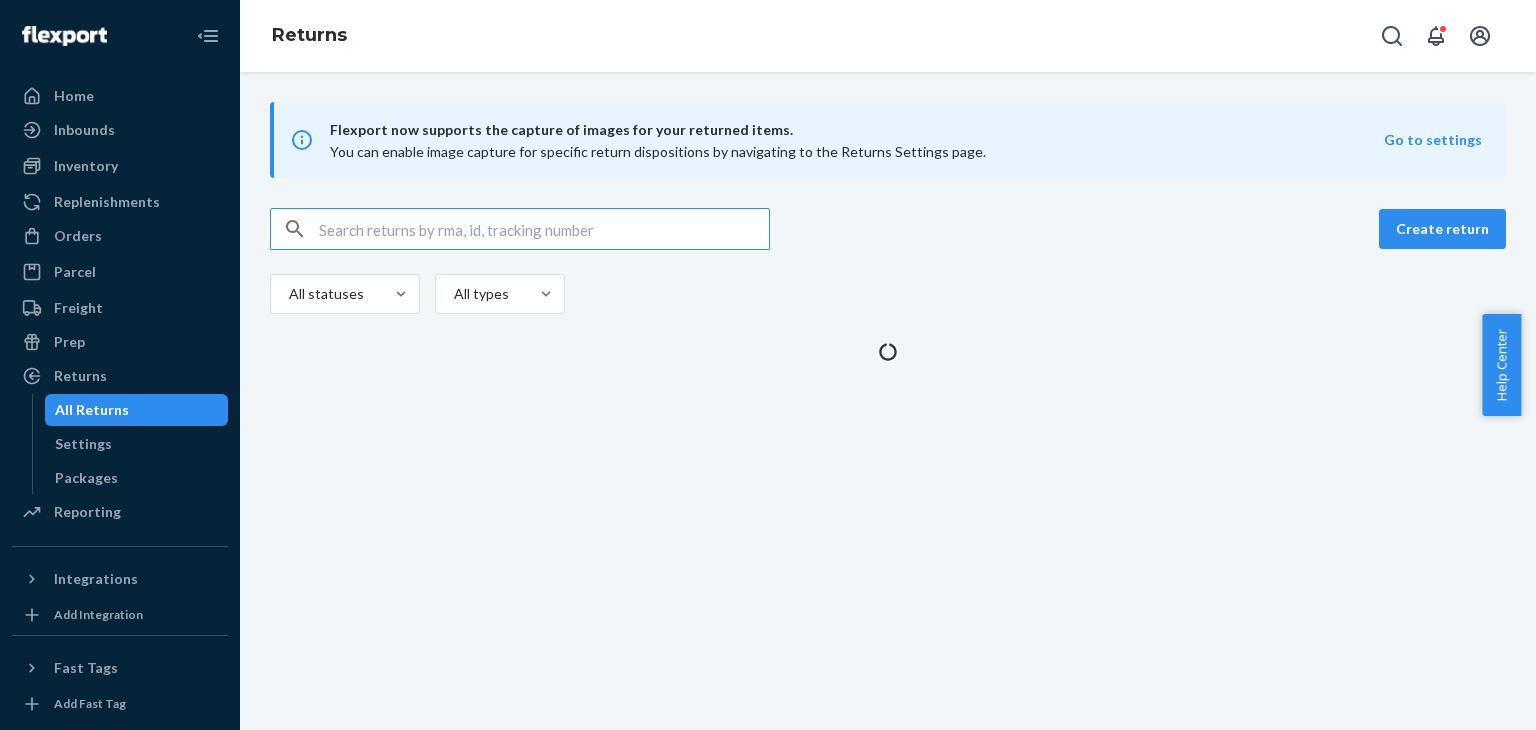 type on "84736621" 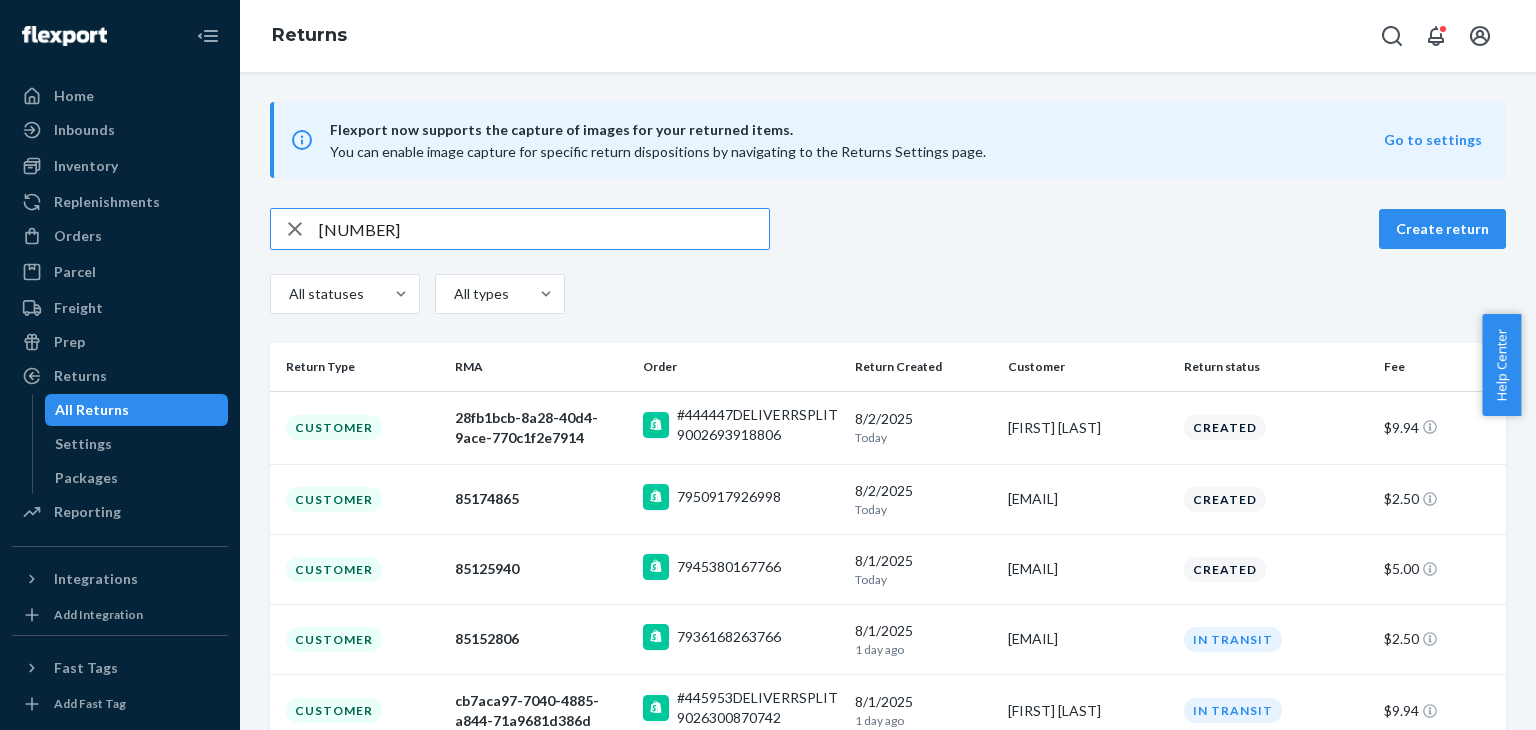 drag, startPoint x: 416, startPoint y: 227, endPoint x: 266, endPoint y: 226, distance: 150.00333 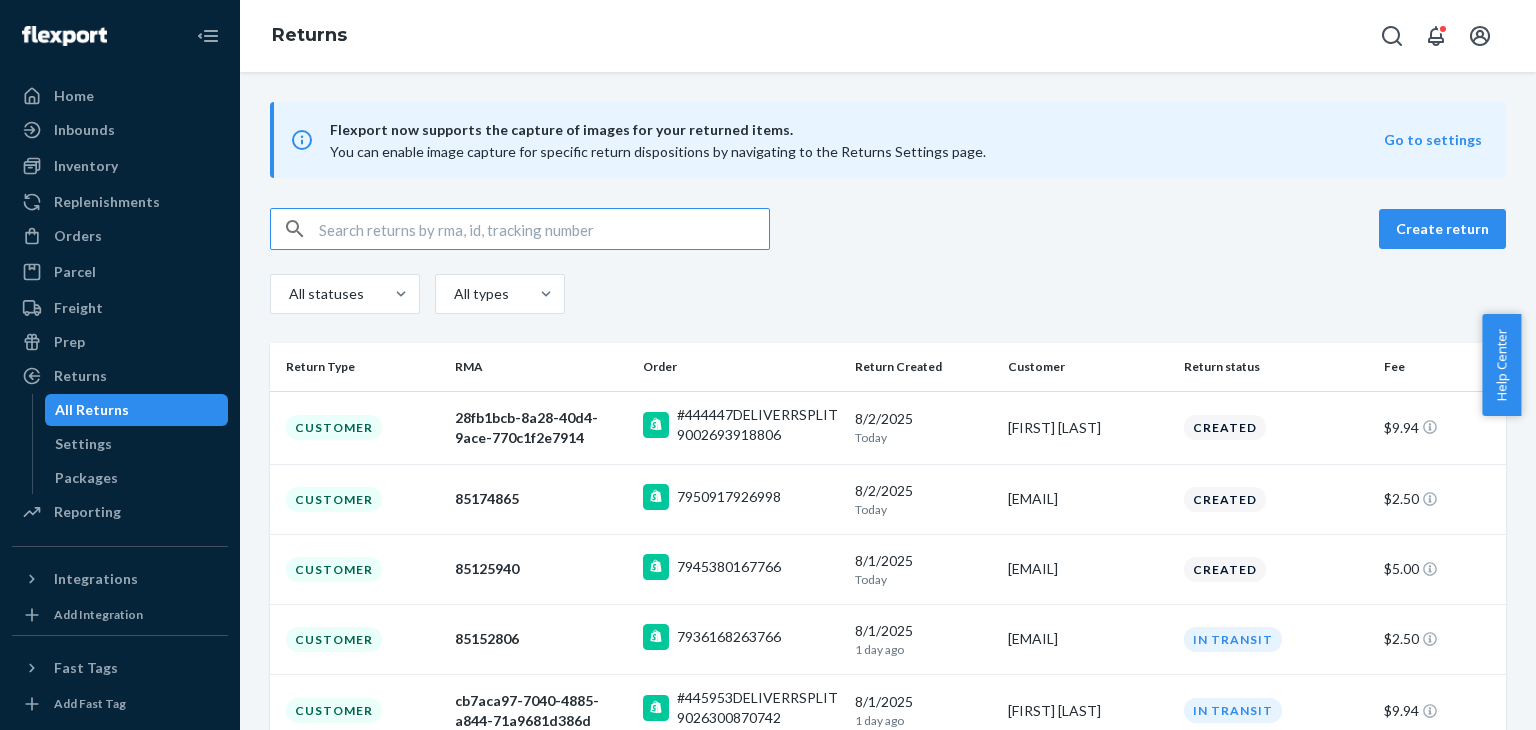 paste on "443836" 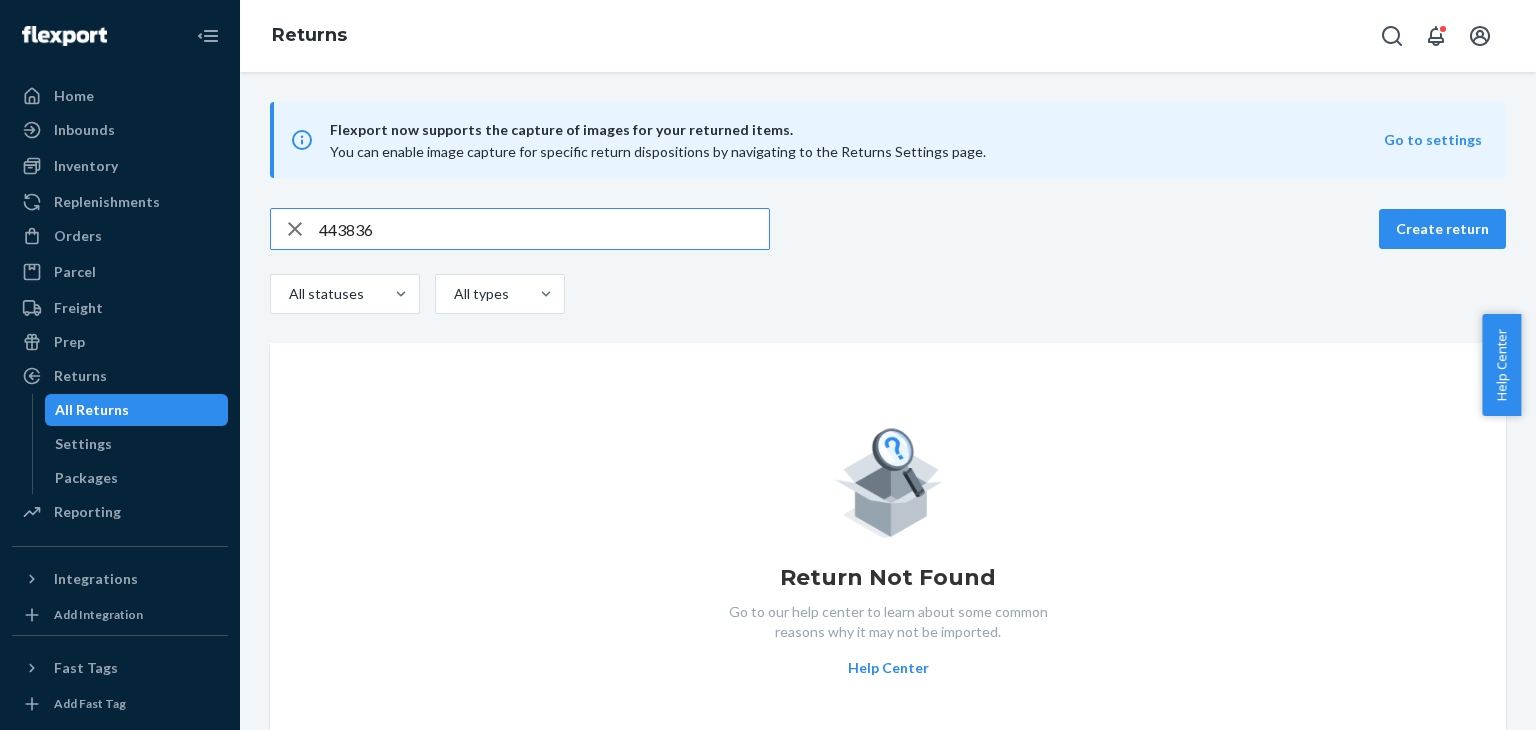 paste on "84726623" 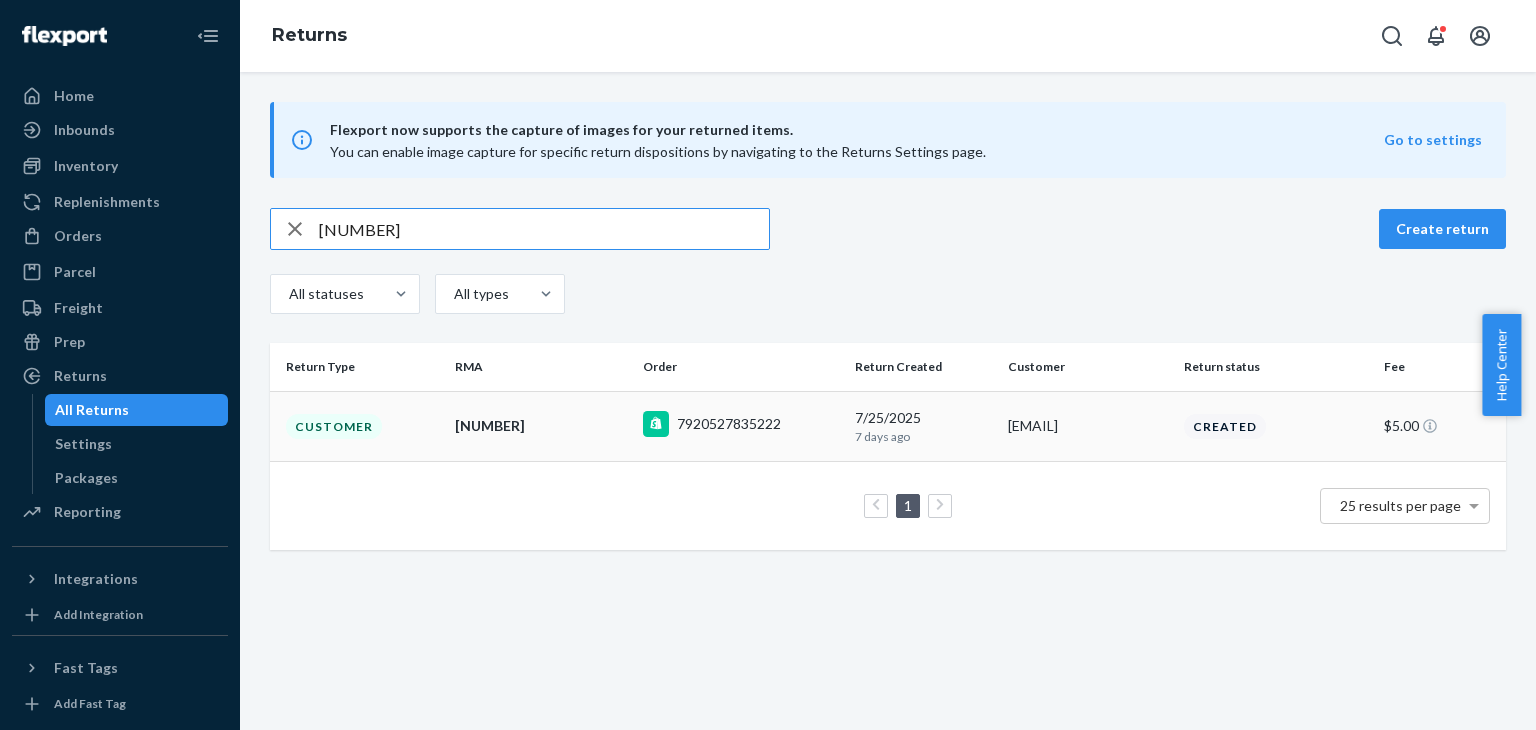 type on "84726623" 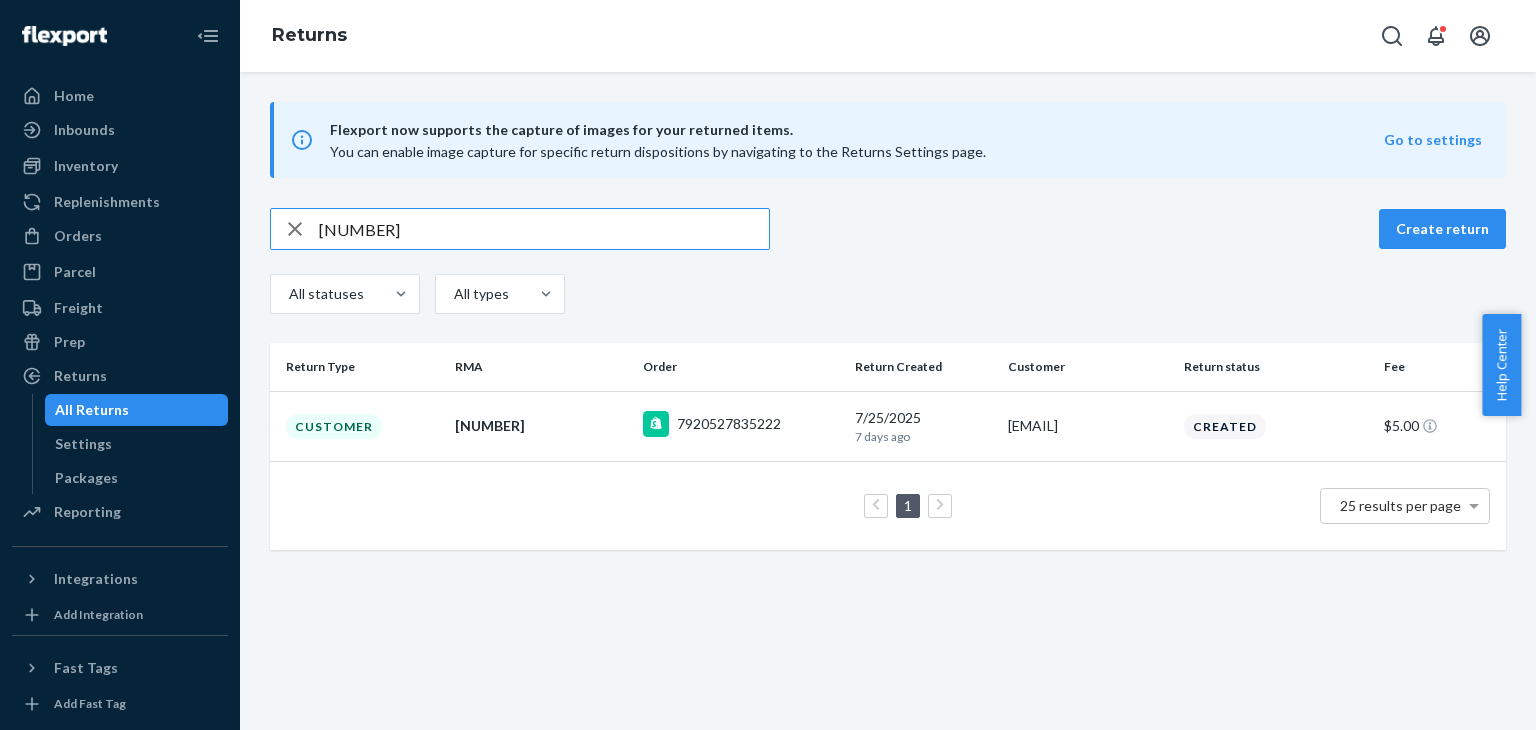 click on "7920527835222" at bounding box center (741, 426) 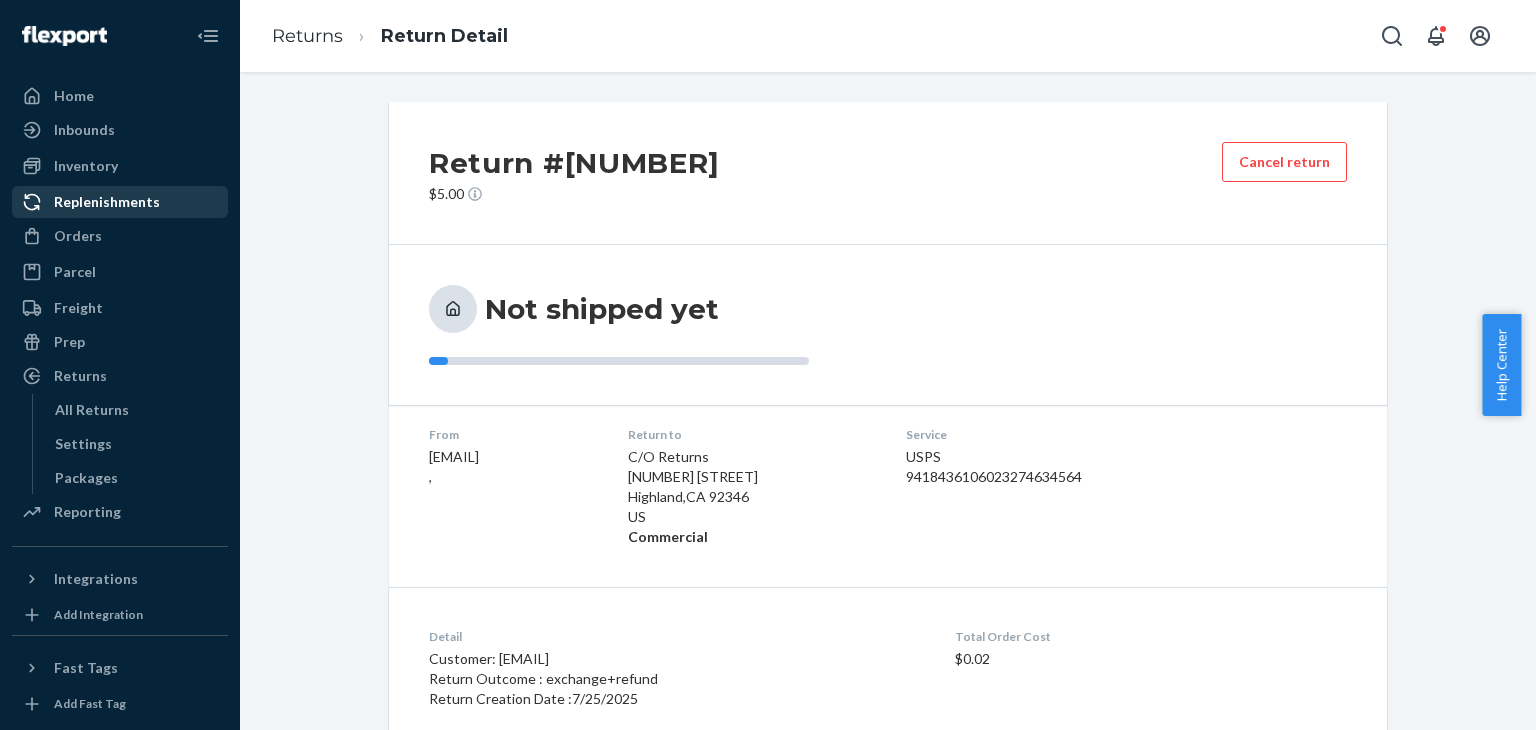 click on "Orders" at bounding box center [120, 236] 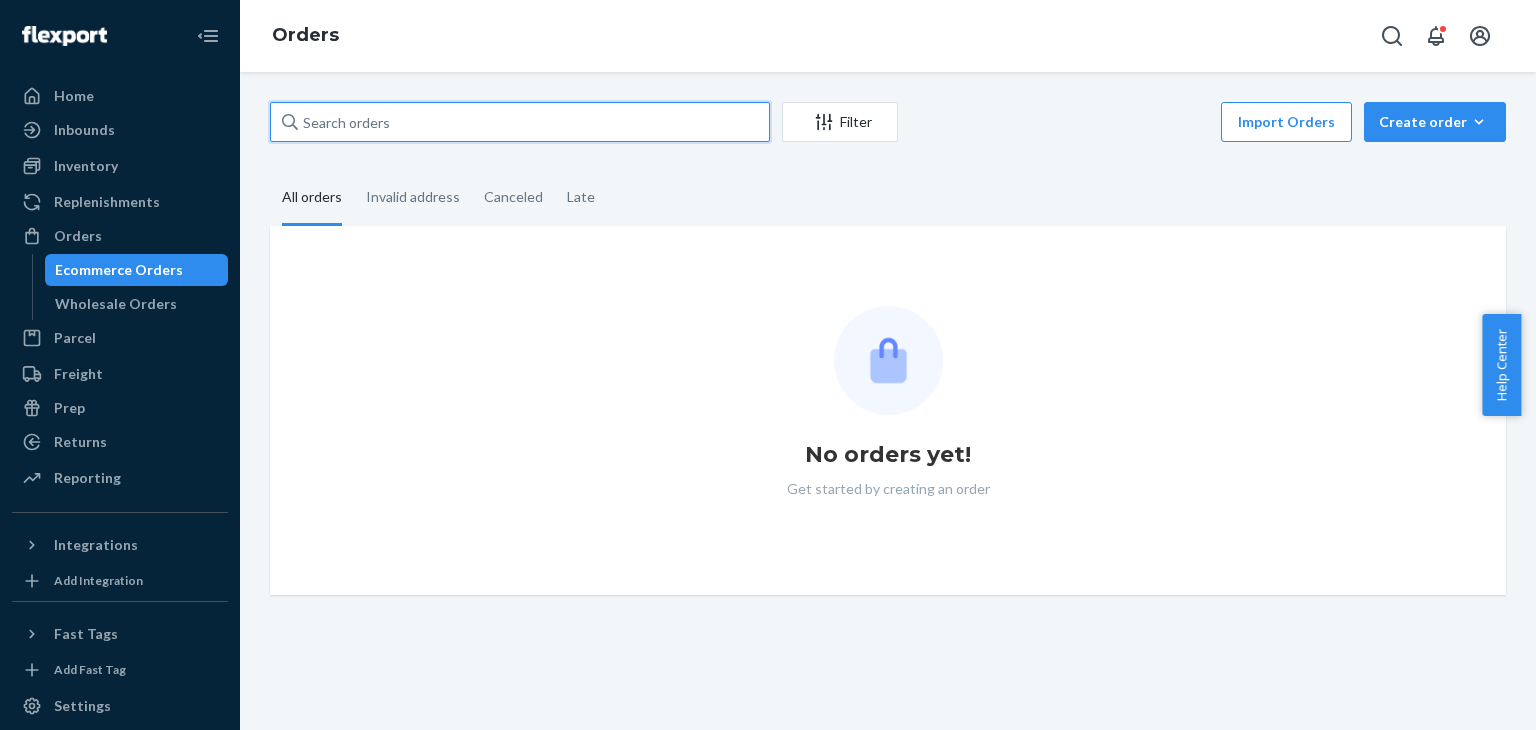 click at bounding box center [520, 122] 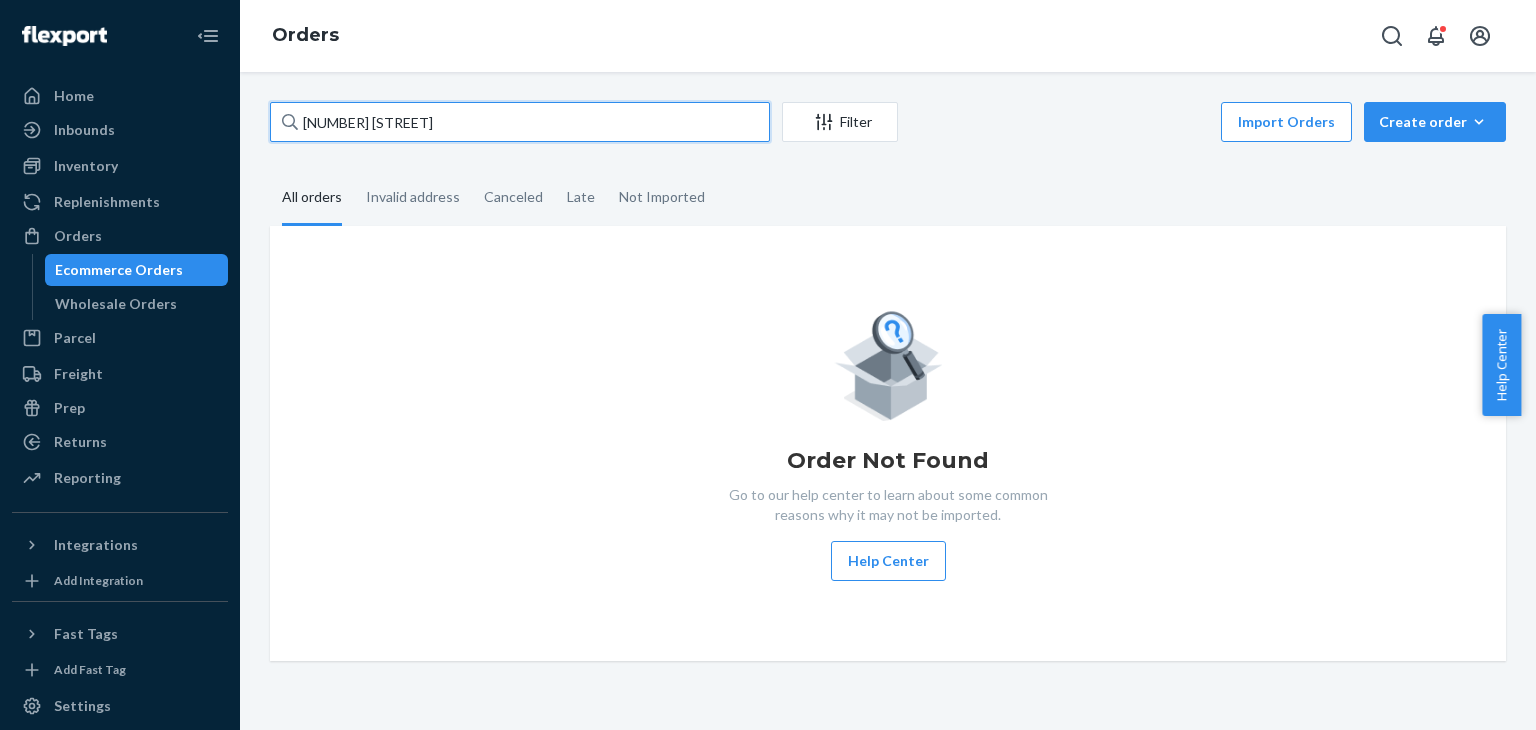 click on "4903 Caspian ct" at bounding box center [520, 122] 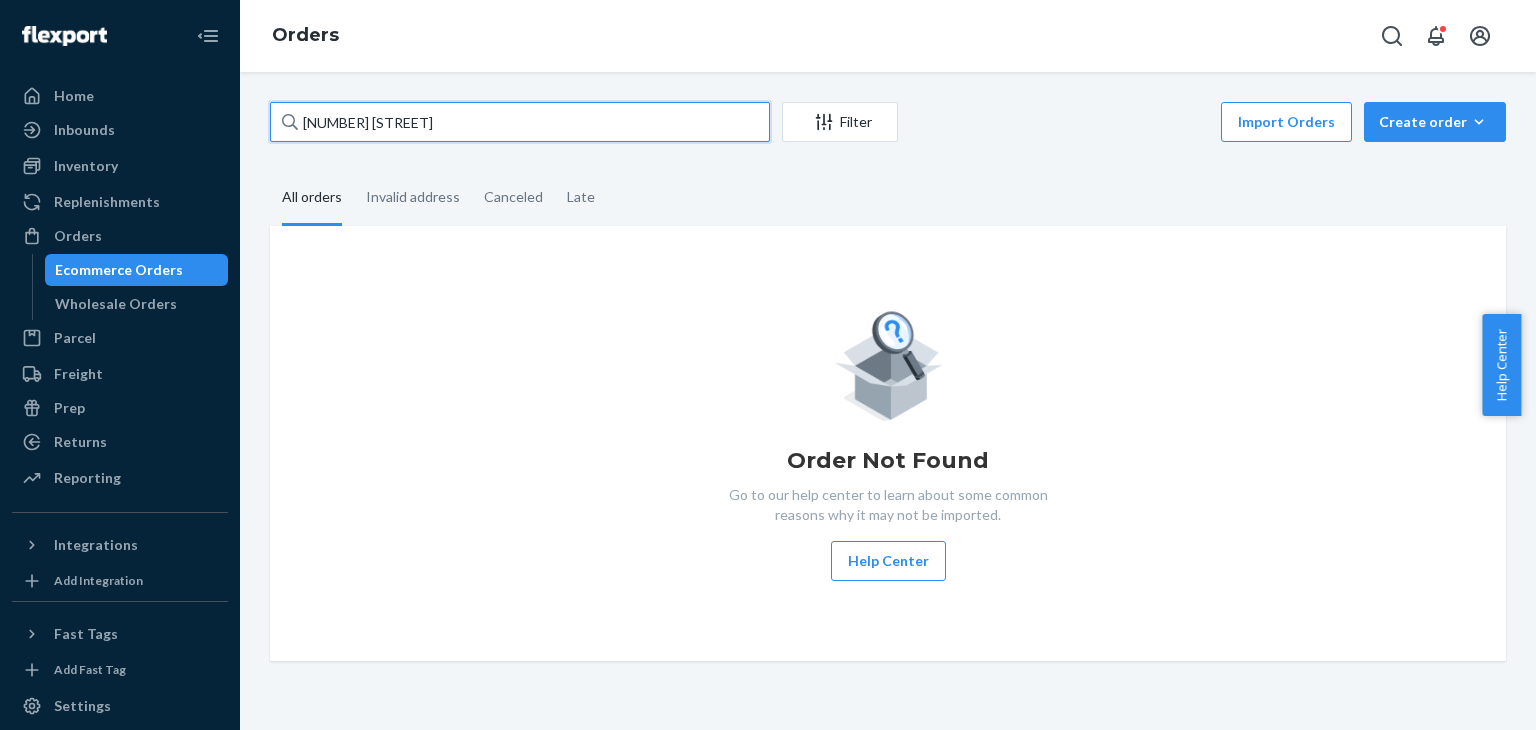 paste on "bsherman001@cfl.rr.com" 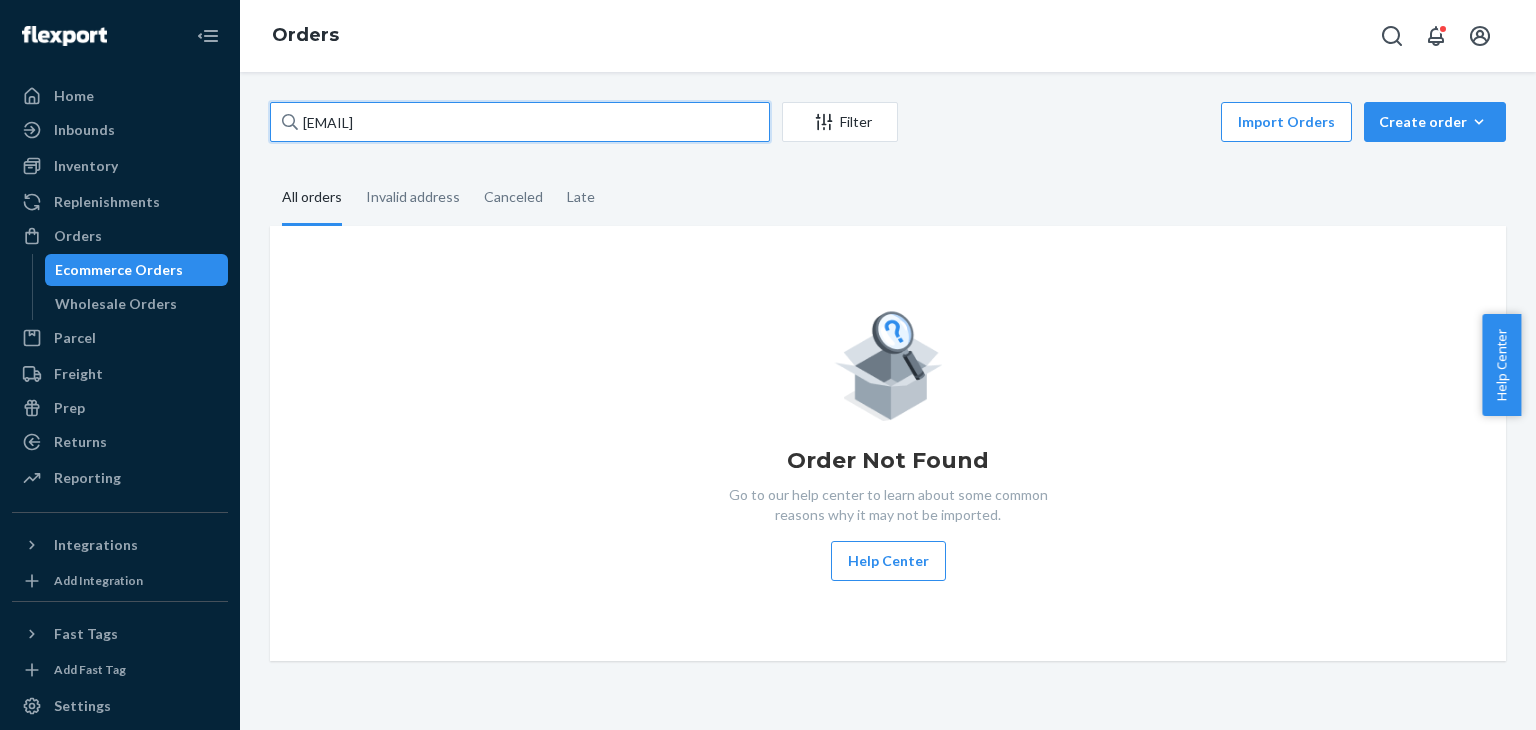 paste on "#445428" 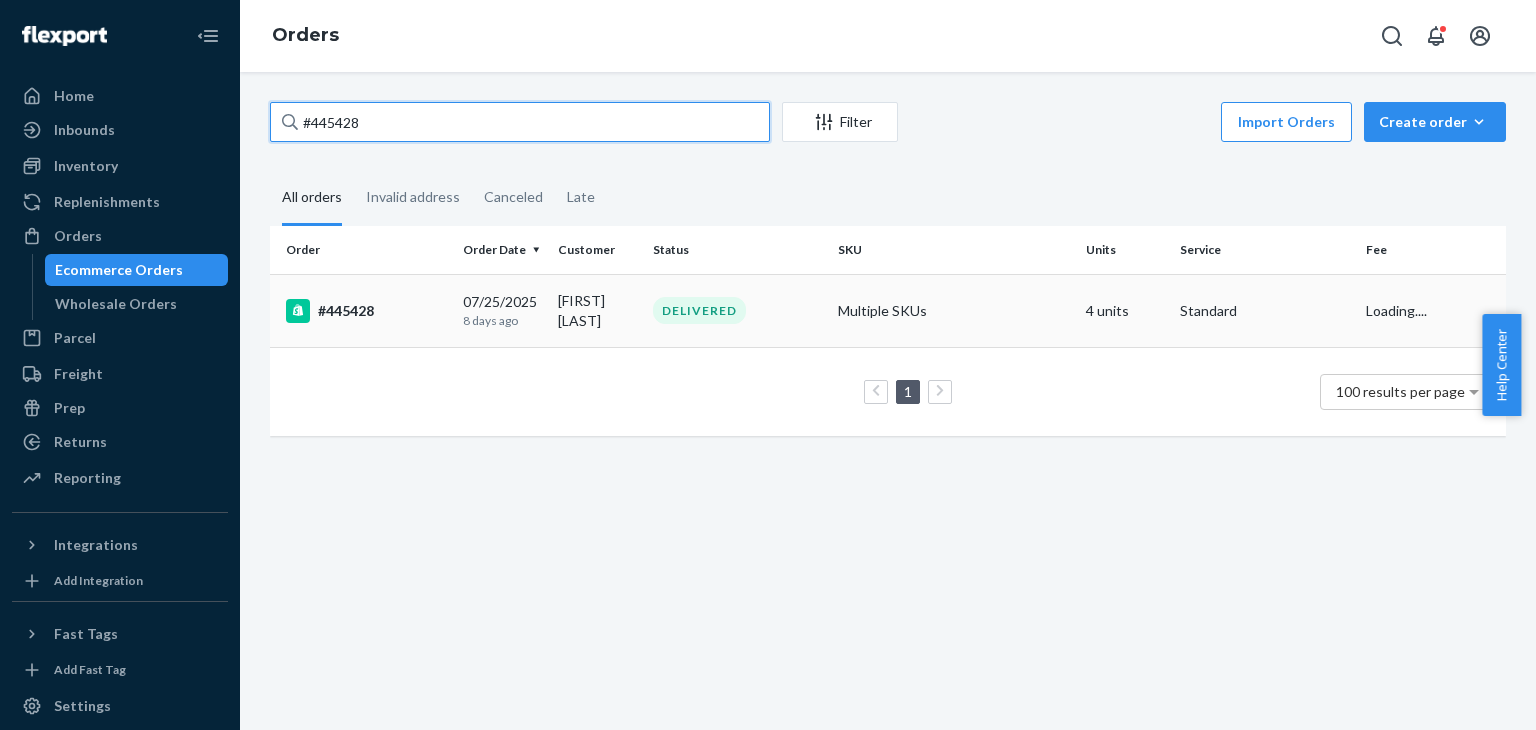 type on "#445428" 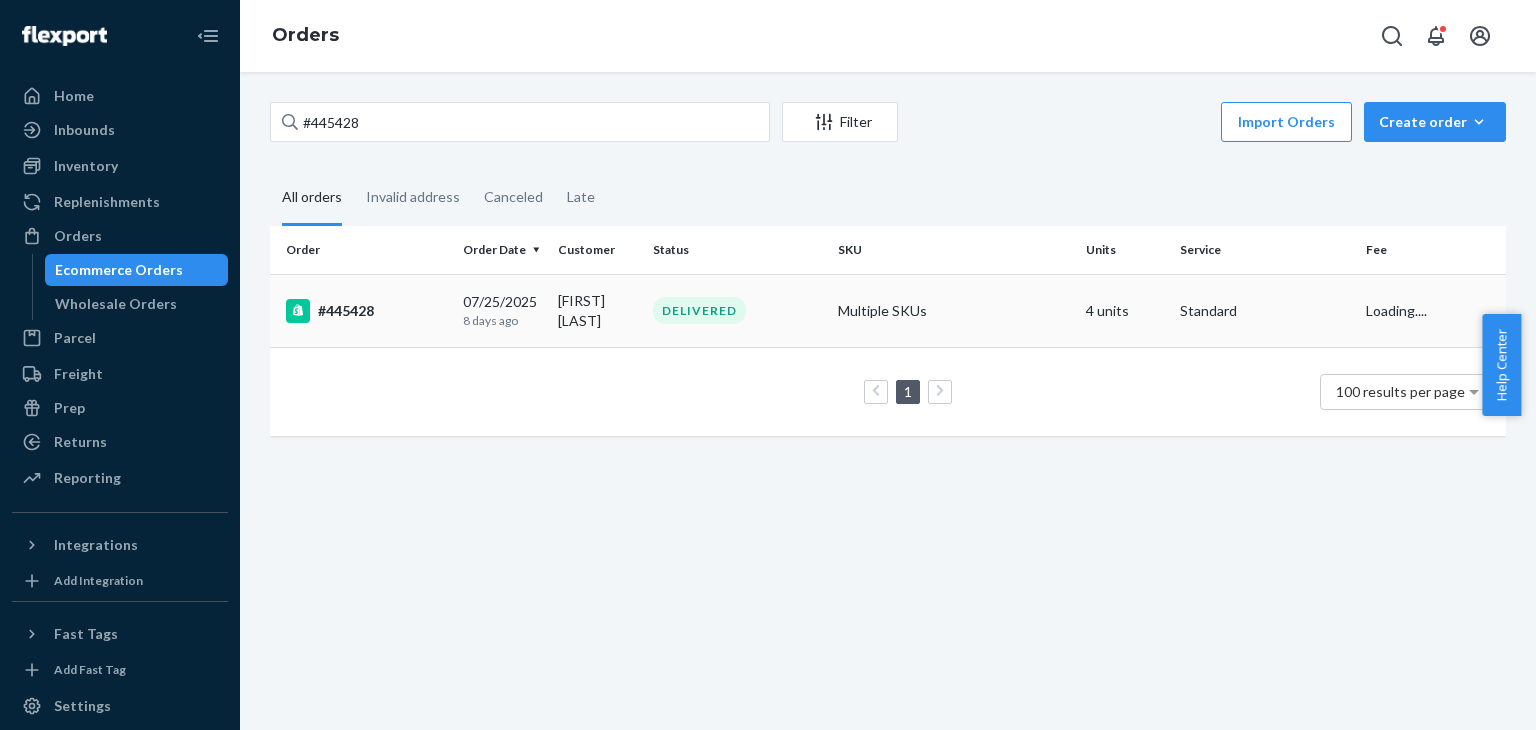 click on "Multiple SKUs" at bounding box center [953, 310] 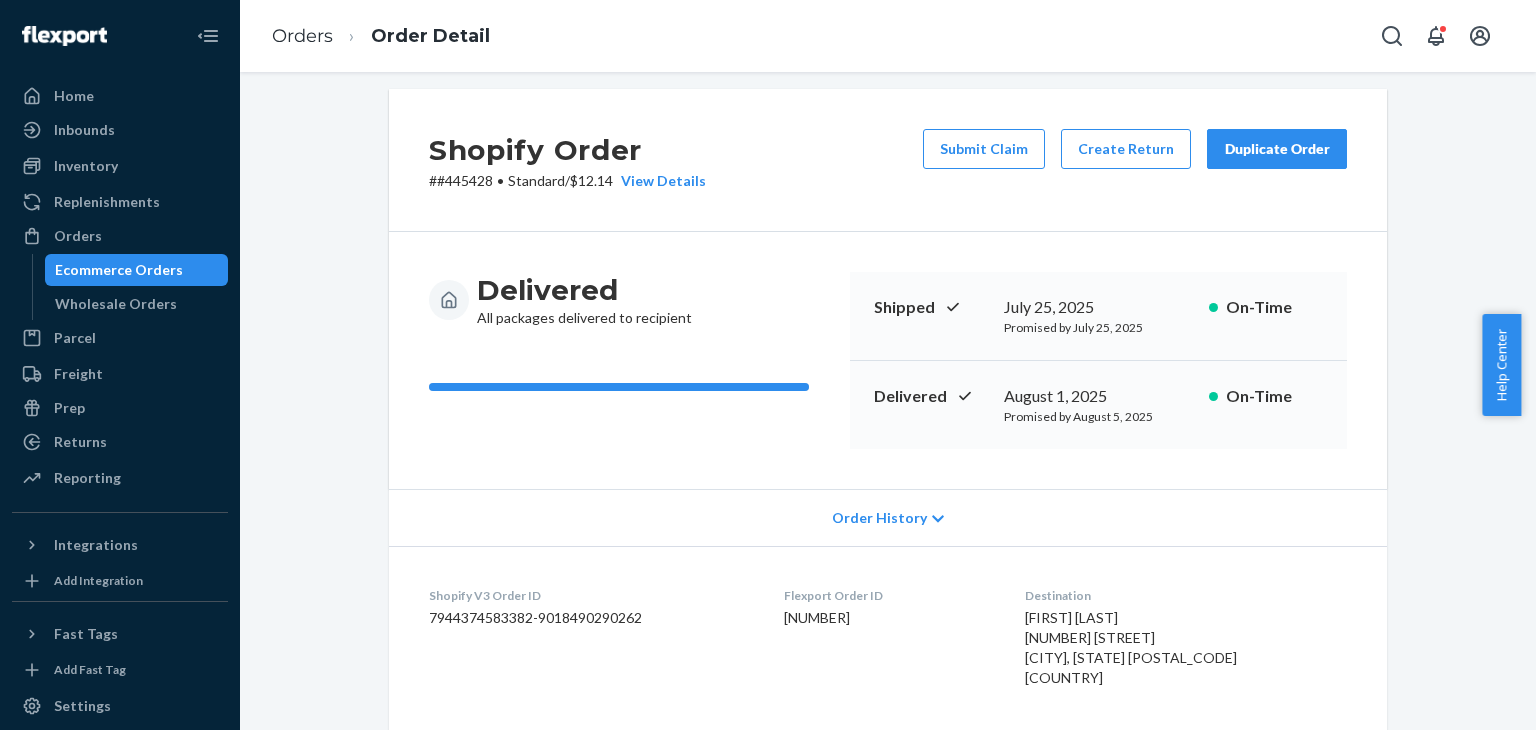 scroll, scrollTop: 0, scrollLeft: 0, axis: both 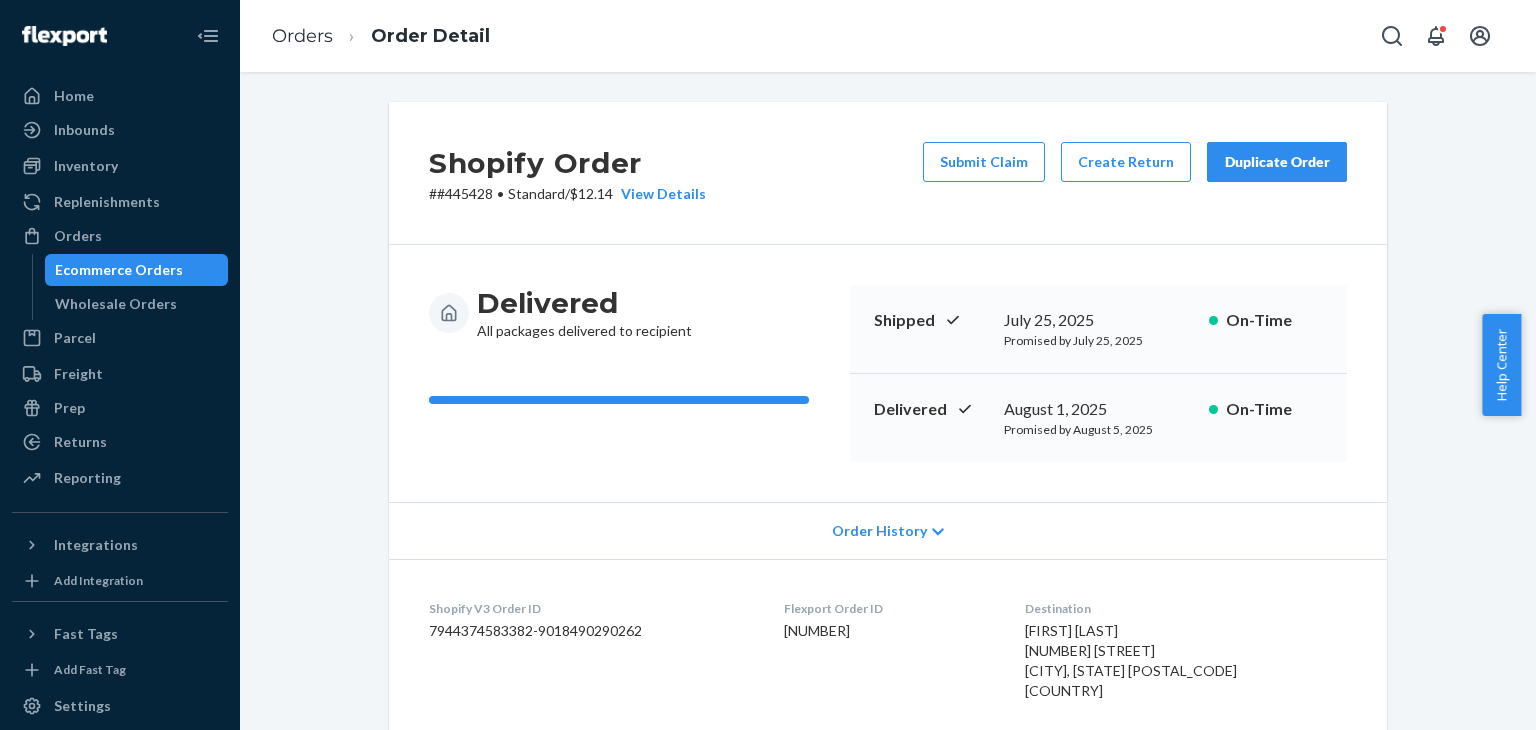 click on "Duplicate Order" at bounding box center [1277, 162] 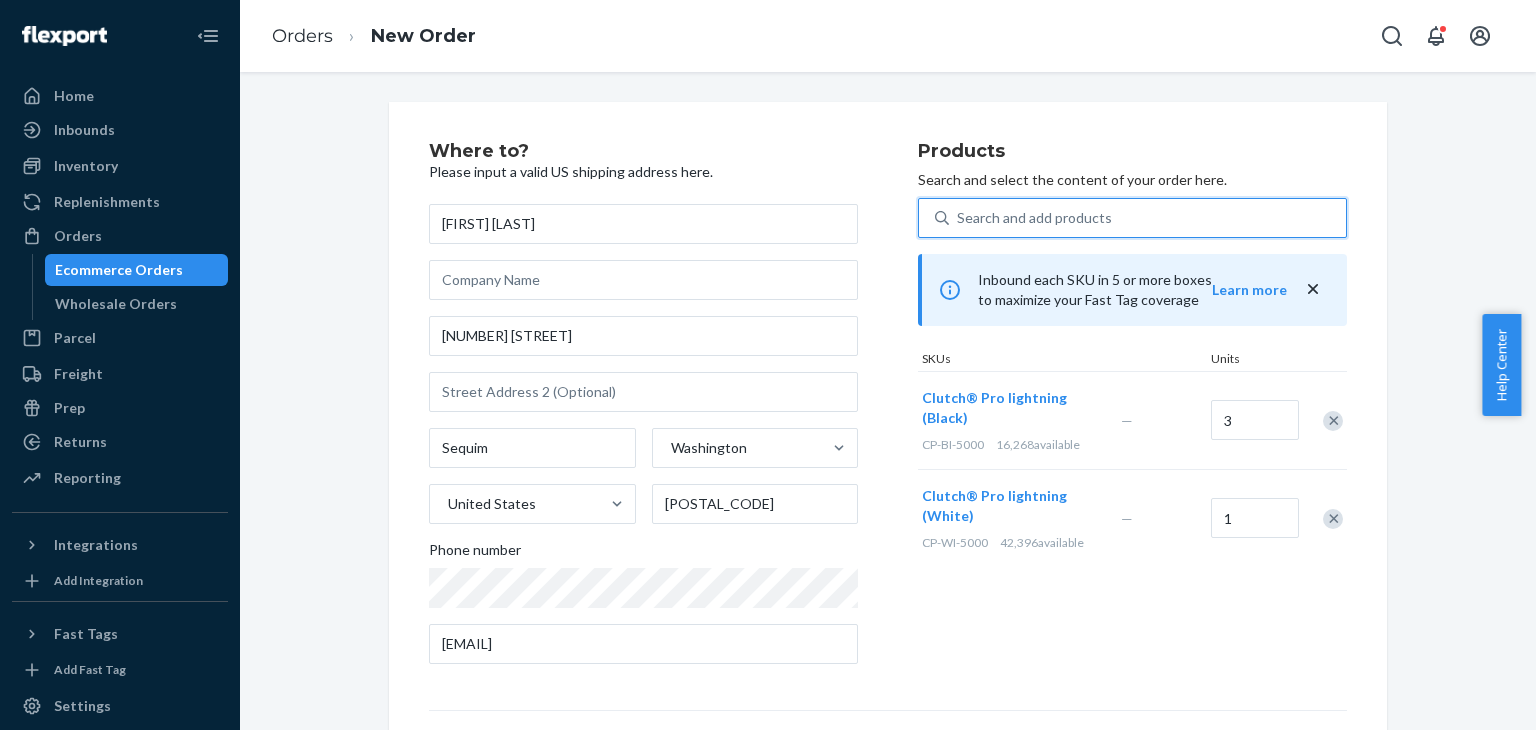 click on "Search and add products" at bounding box center [1147, 218] 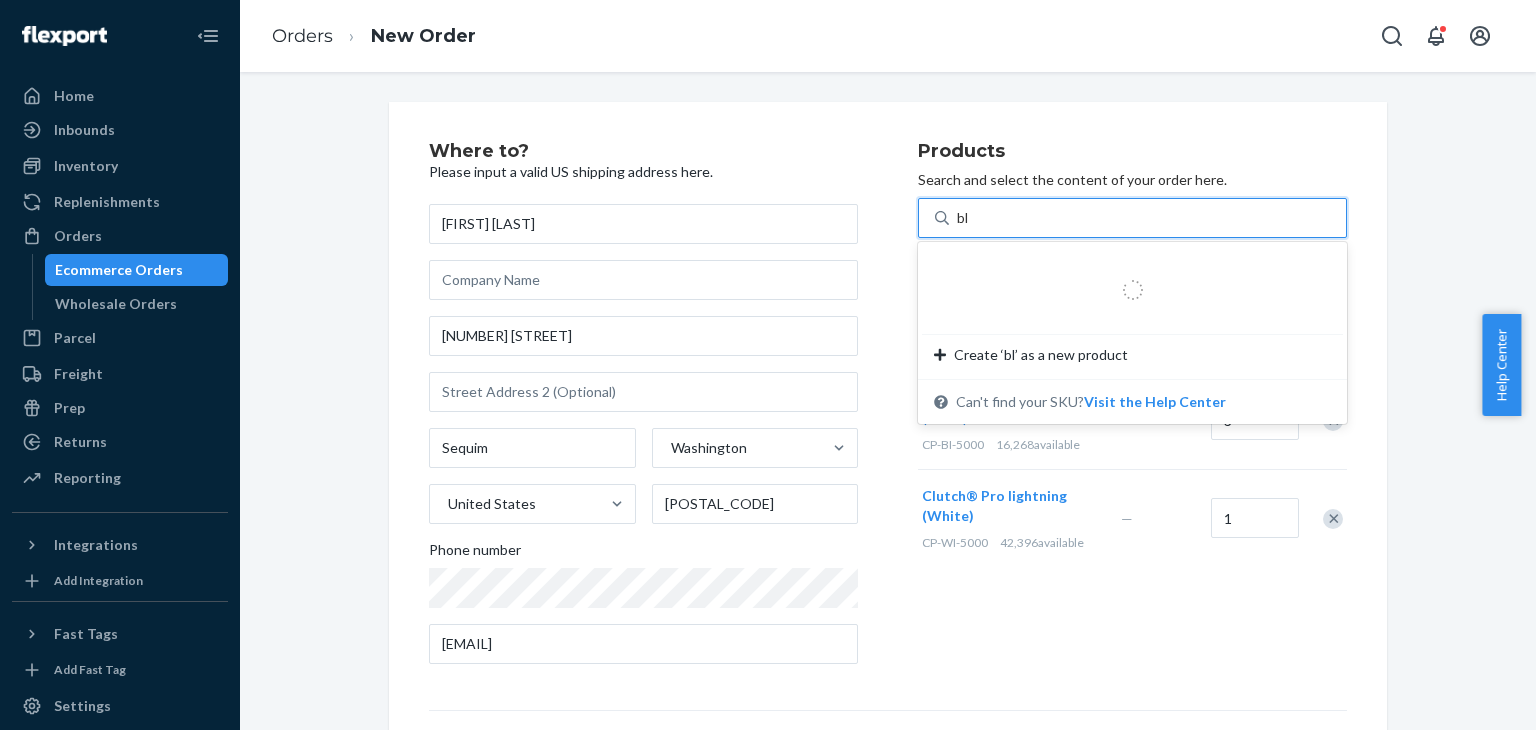 type on "b" 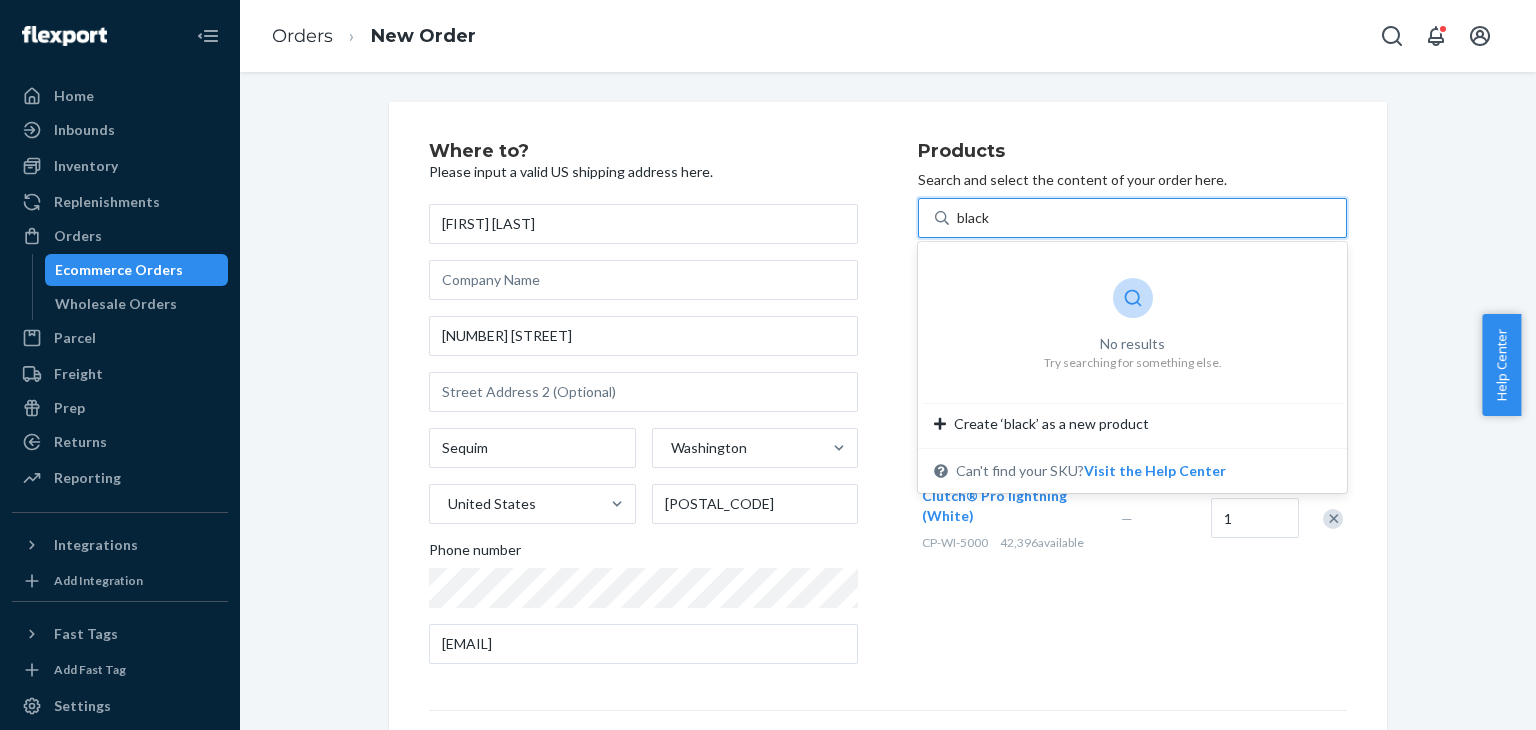 type on "black" 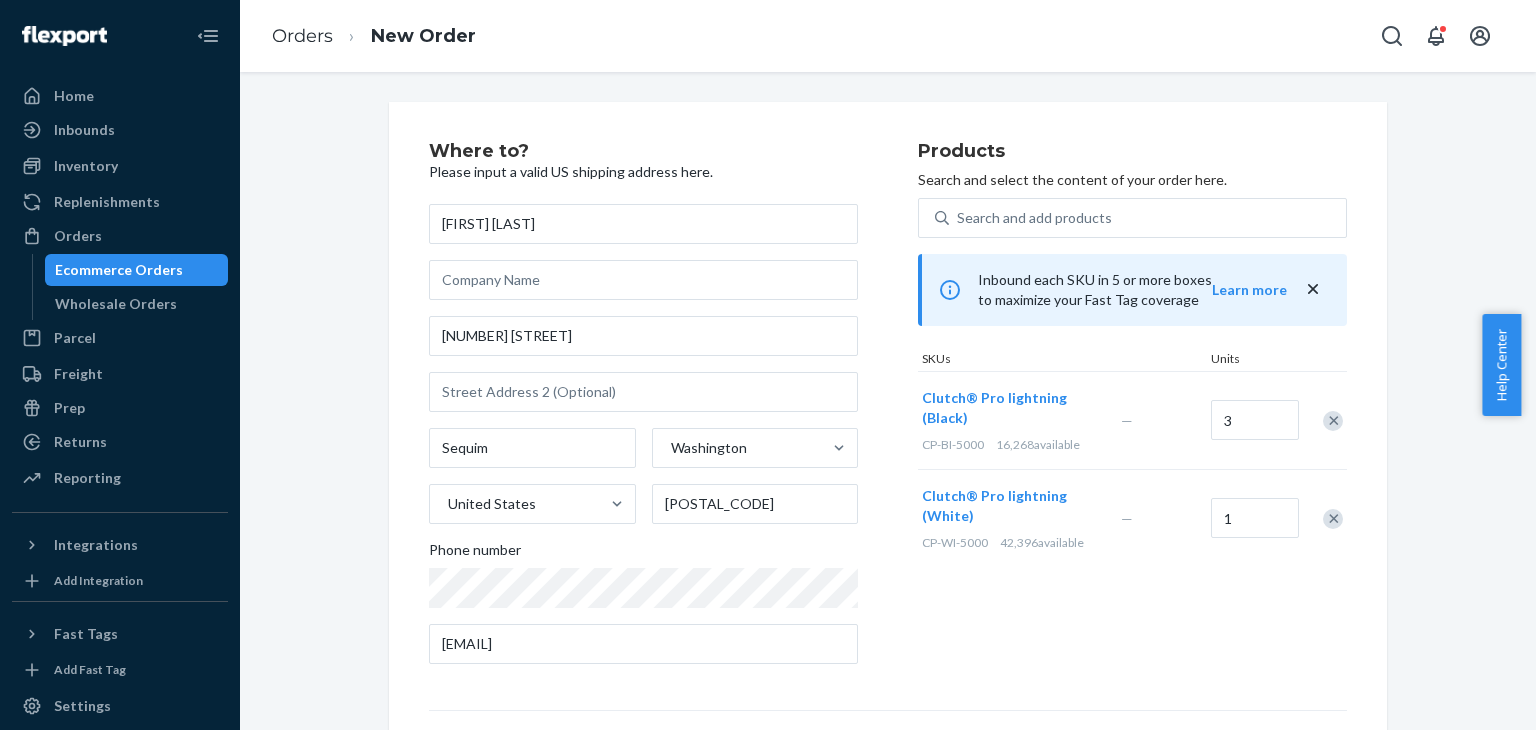 click on "Products Search and select the content of your order here. Search and add products Inbound each SKU in 5 or more boxes to maximize your Fast Tag coverage Learn more SKUs Units Clutch® Pro lightning (Black) CP-BI-5000 16,268  available — 3 Clutch® Pro lightning (White) CP-WI-5000 42,396  available — 1" at bounding box center [1132, 411] 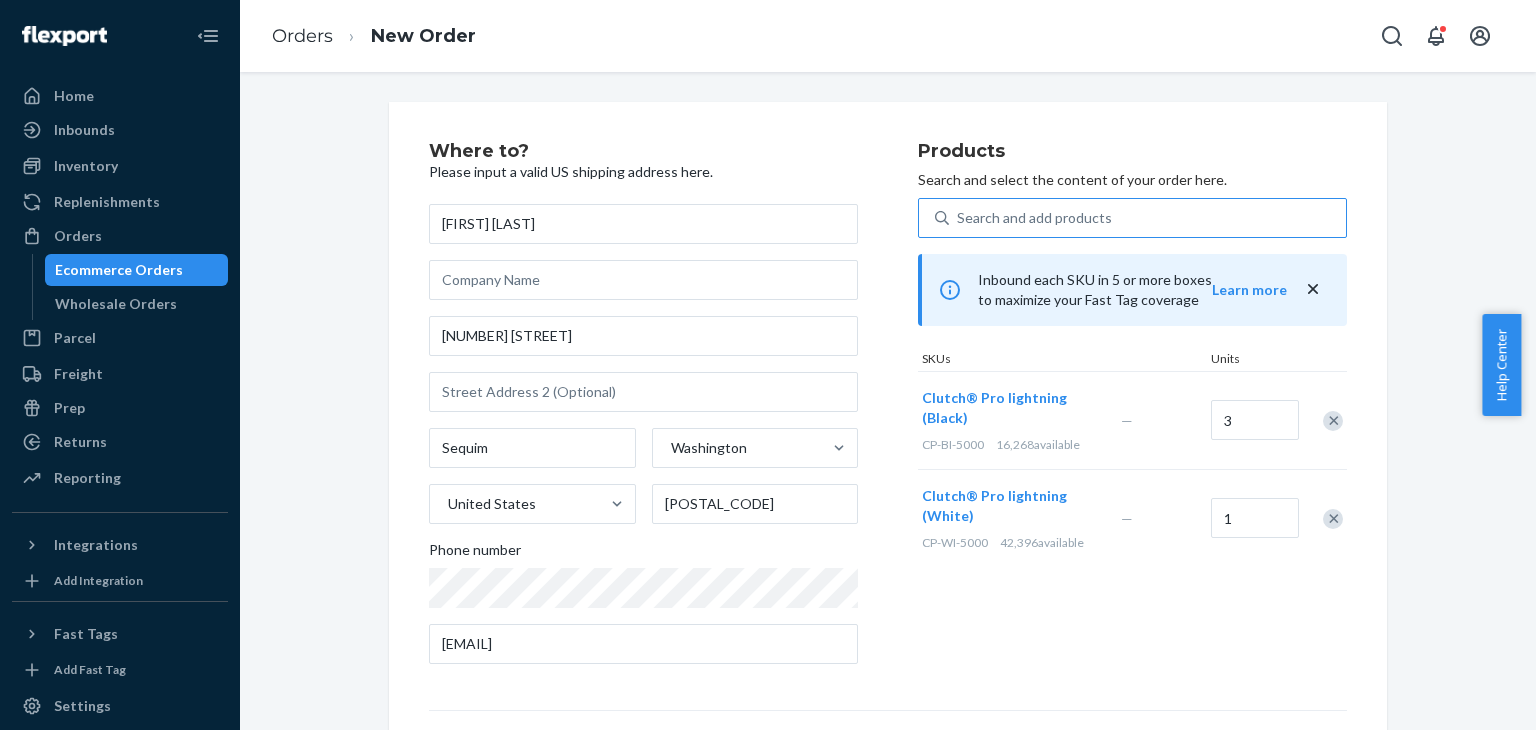 click on "Search and add products" at bounding box center [1147, 218] 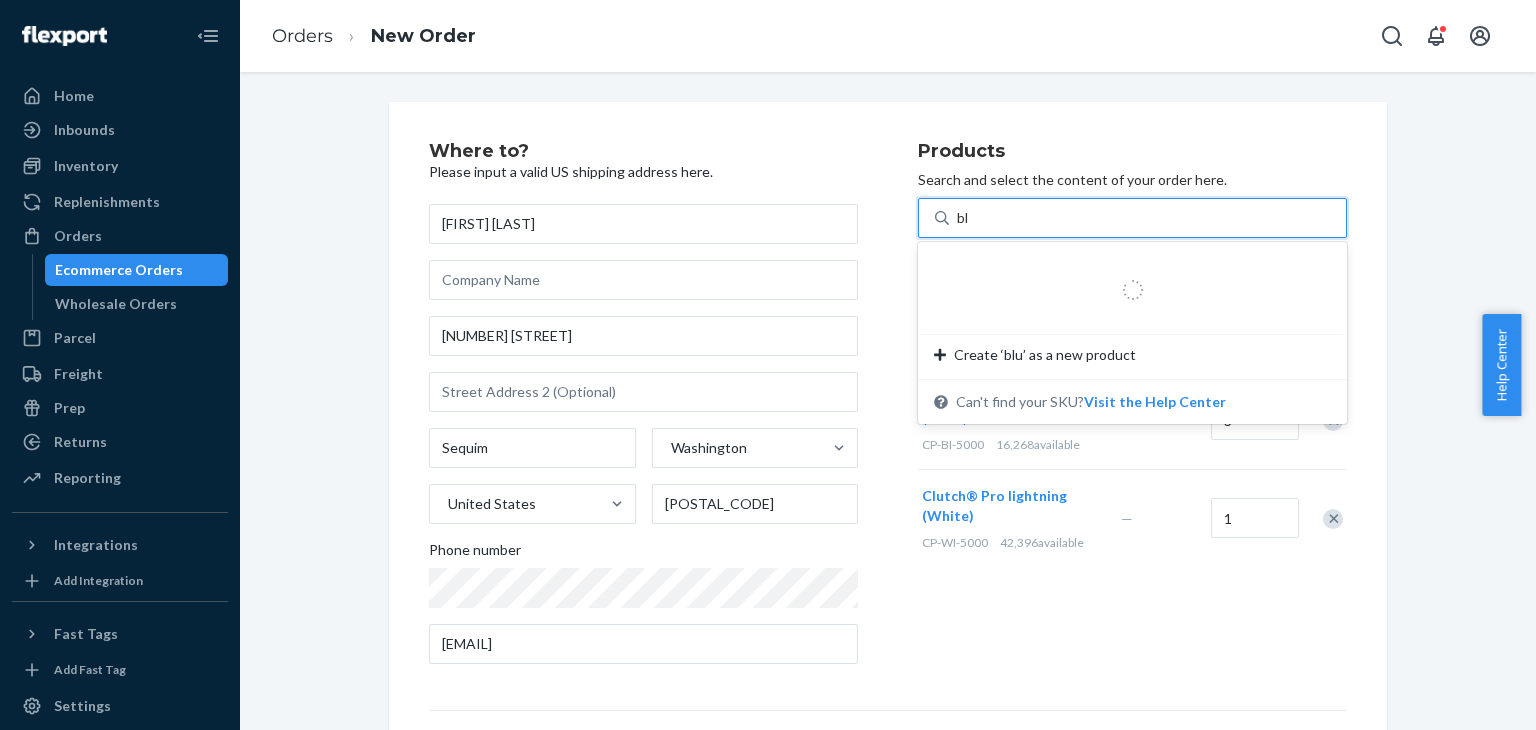 type on "b" 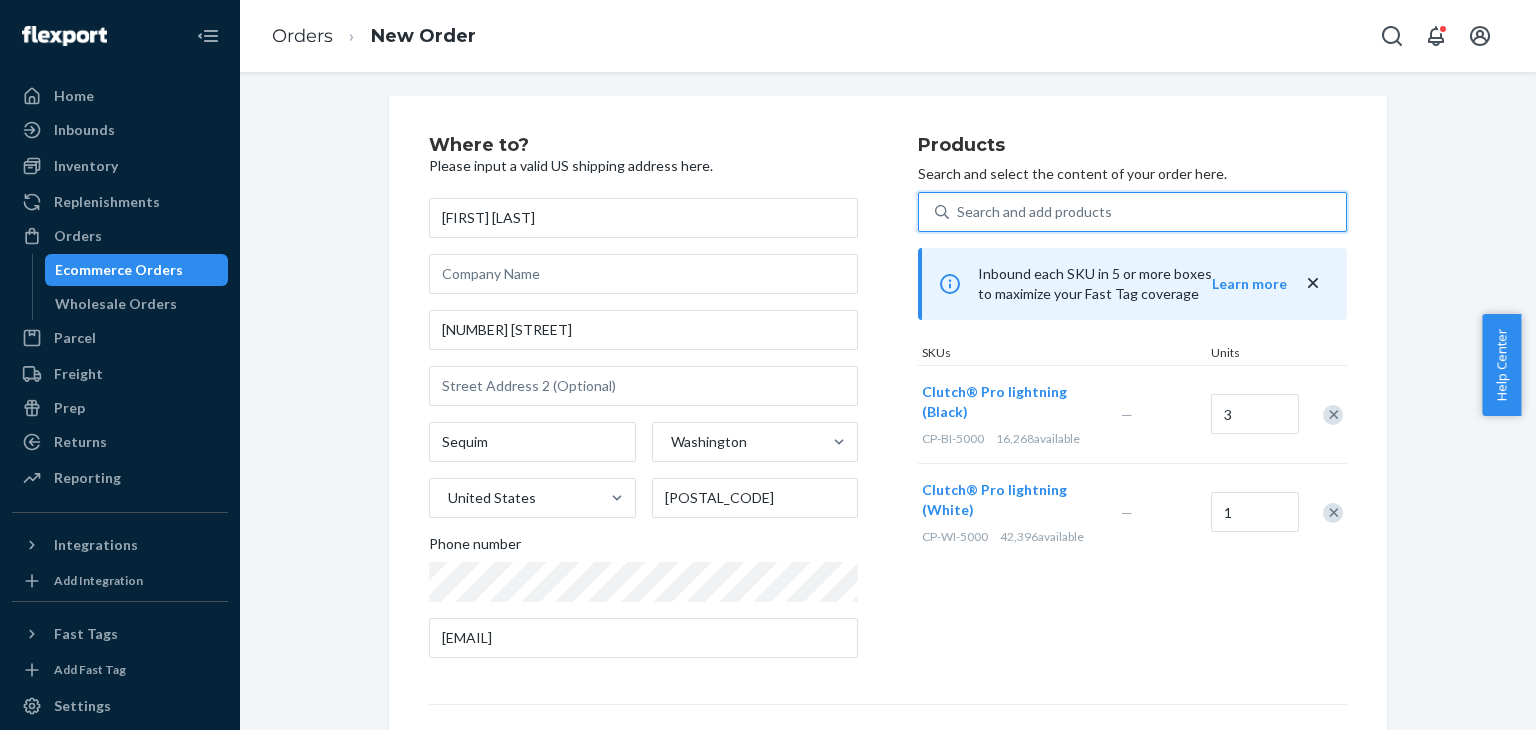 scroll, scrollTop: 0, scrollLeft: 0, axis: both 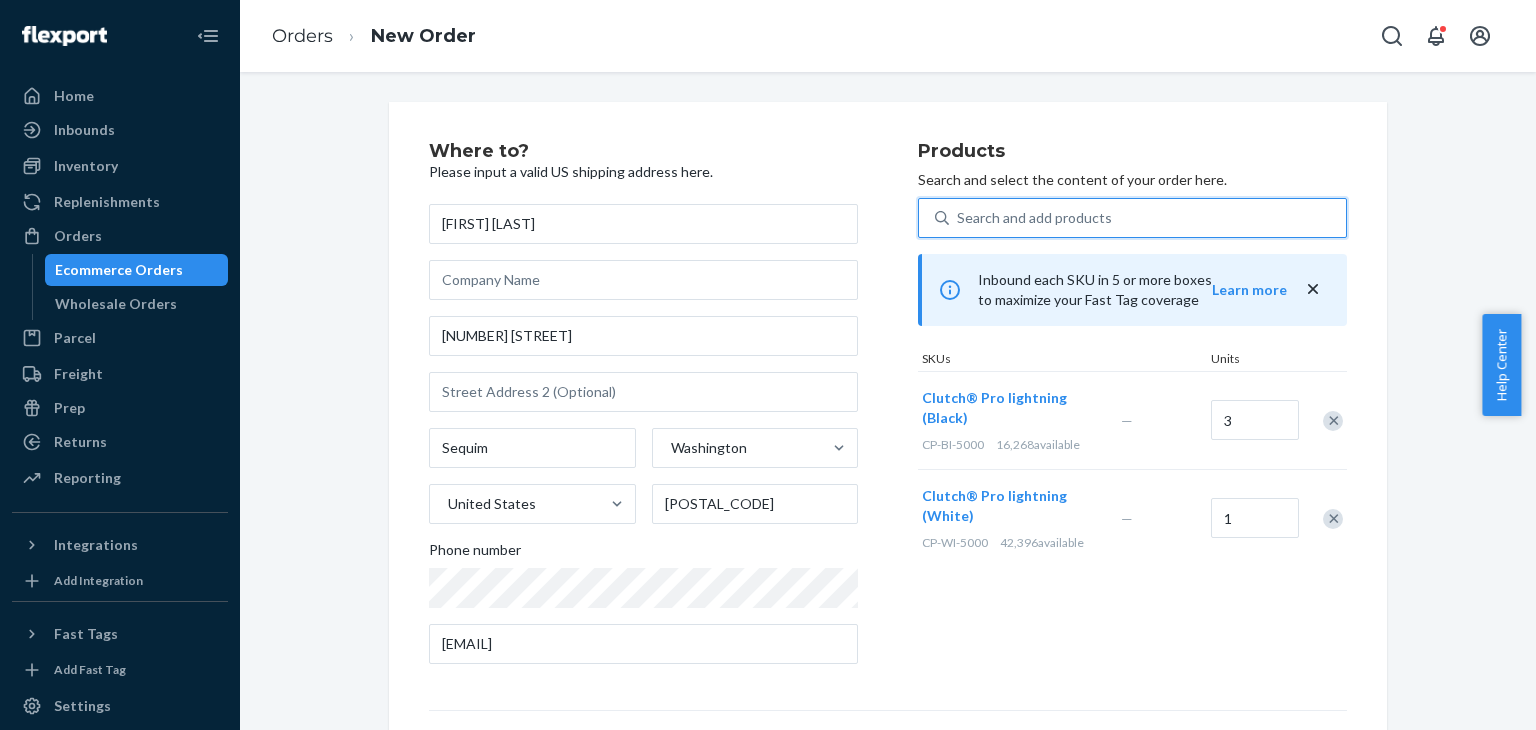 click 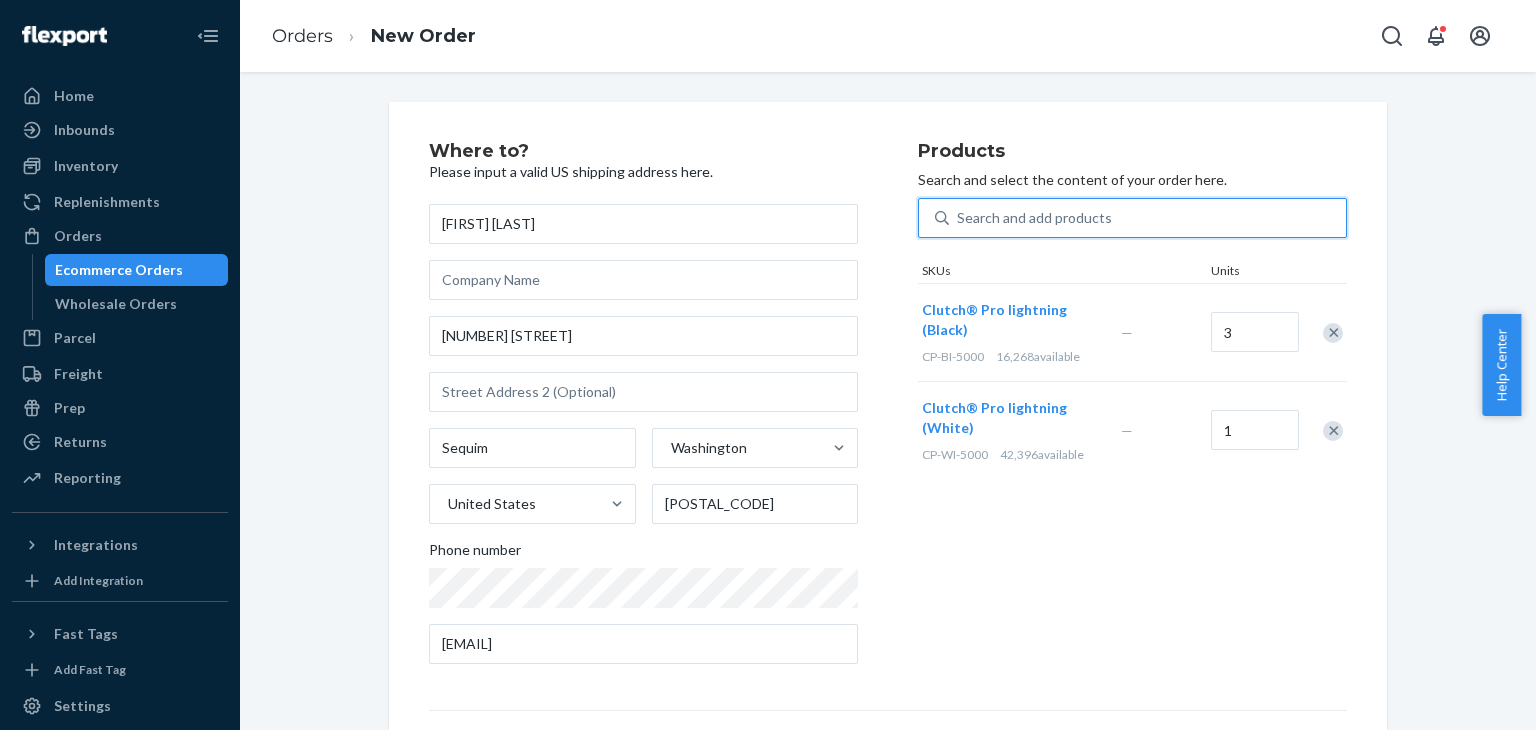click on "Search and add products" at bounding box center [1034, 218] 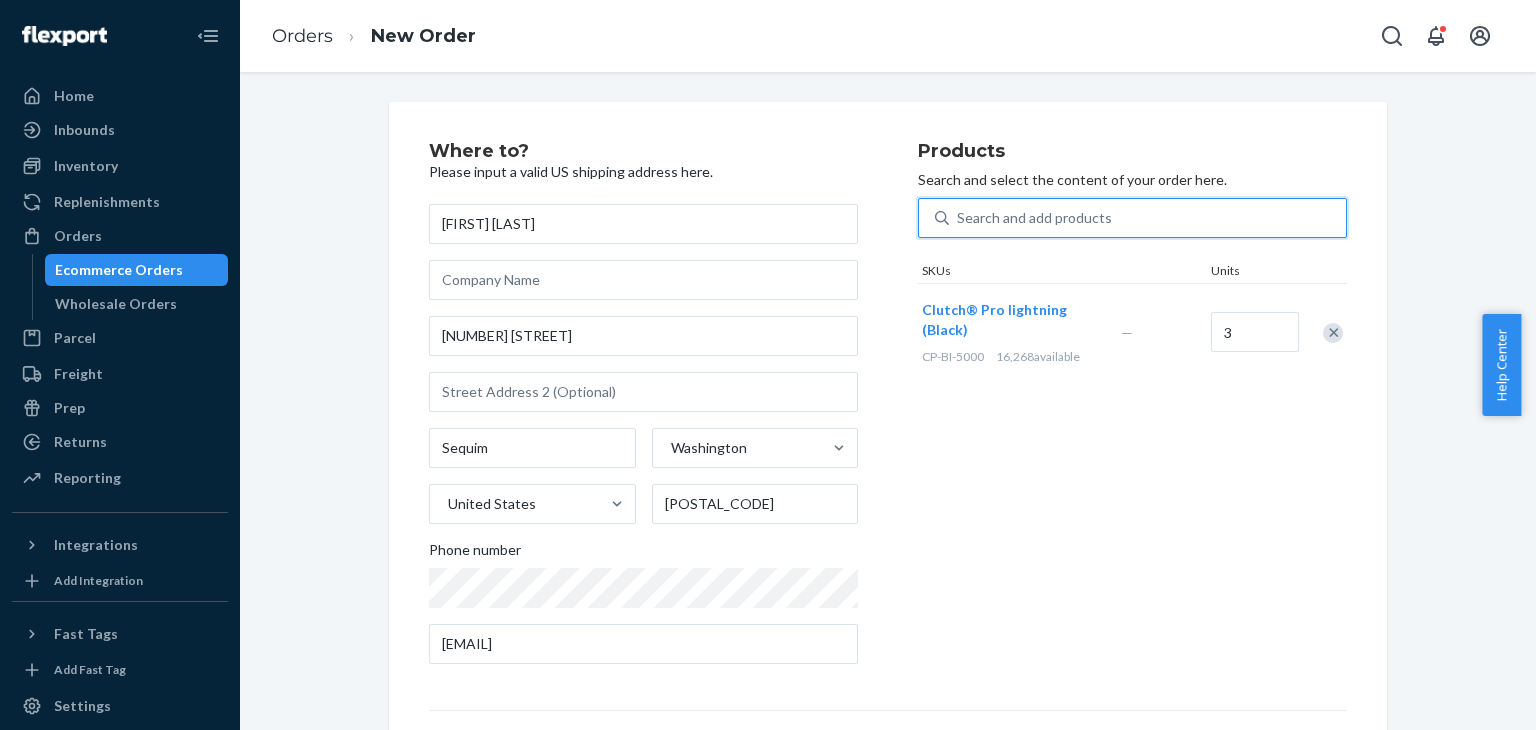 click on "Search and add products" at bounding box center [1034, 218] 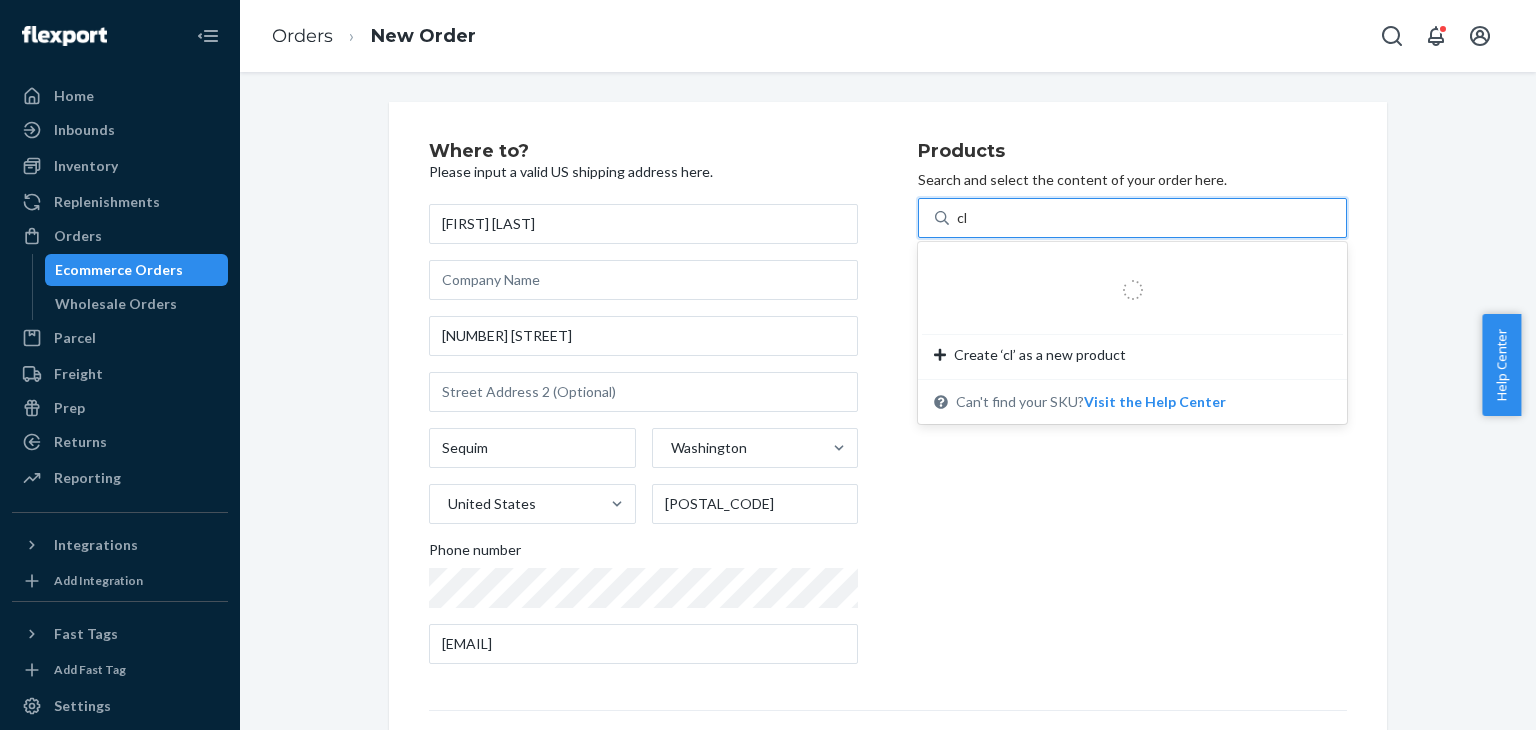 type on "c" 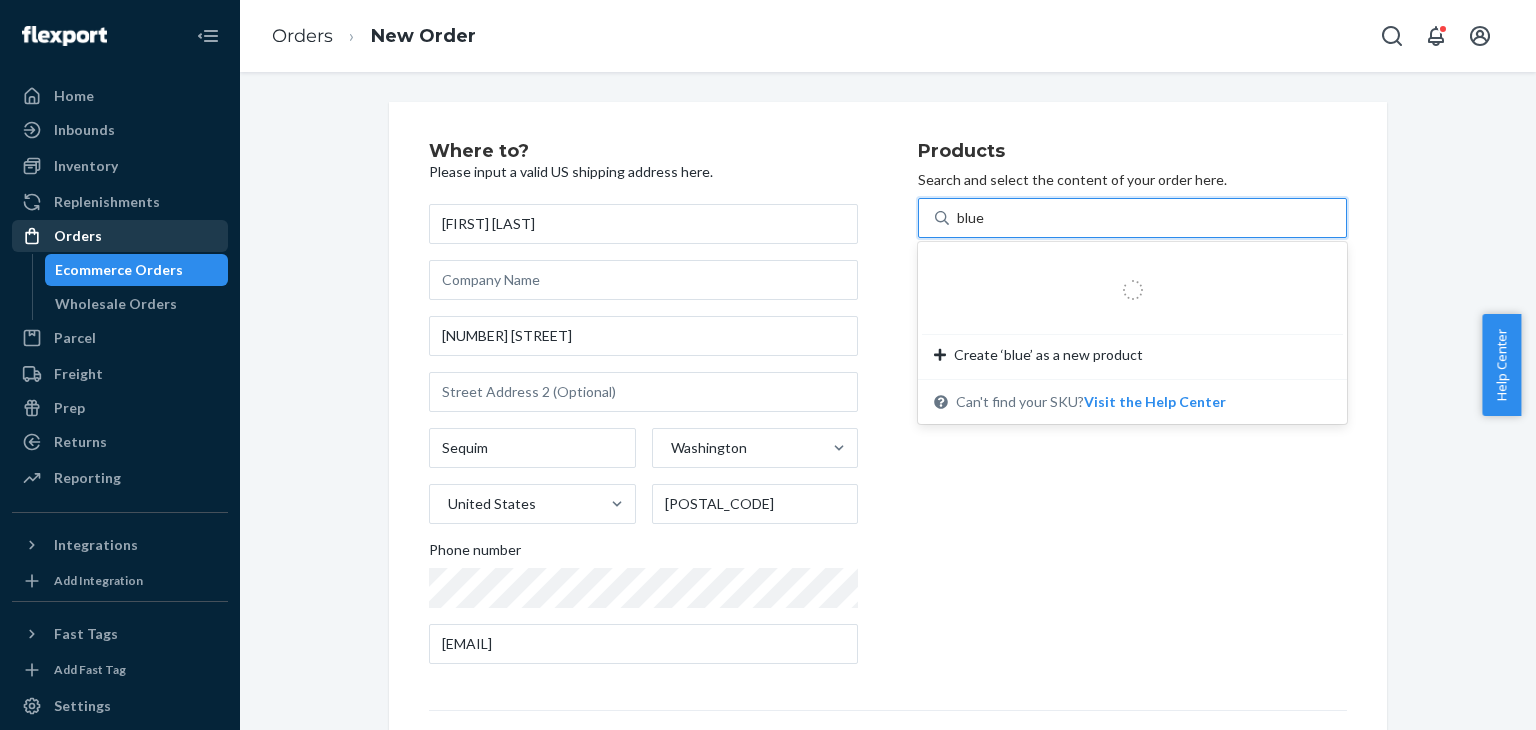 type on "blue" 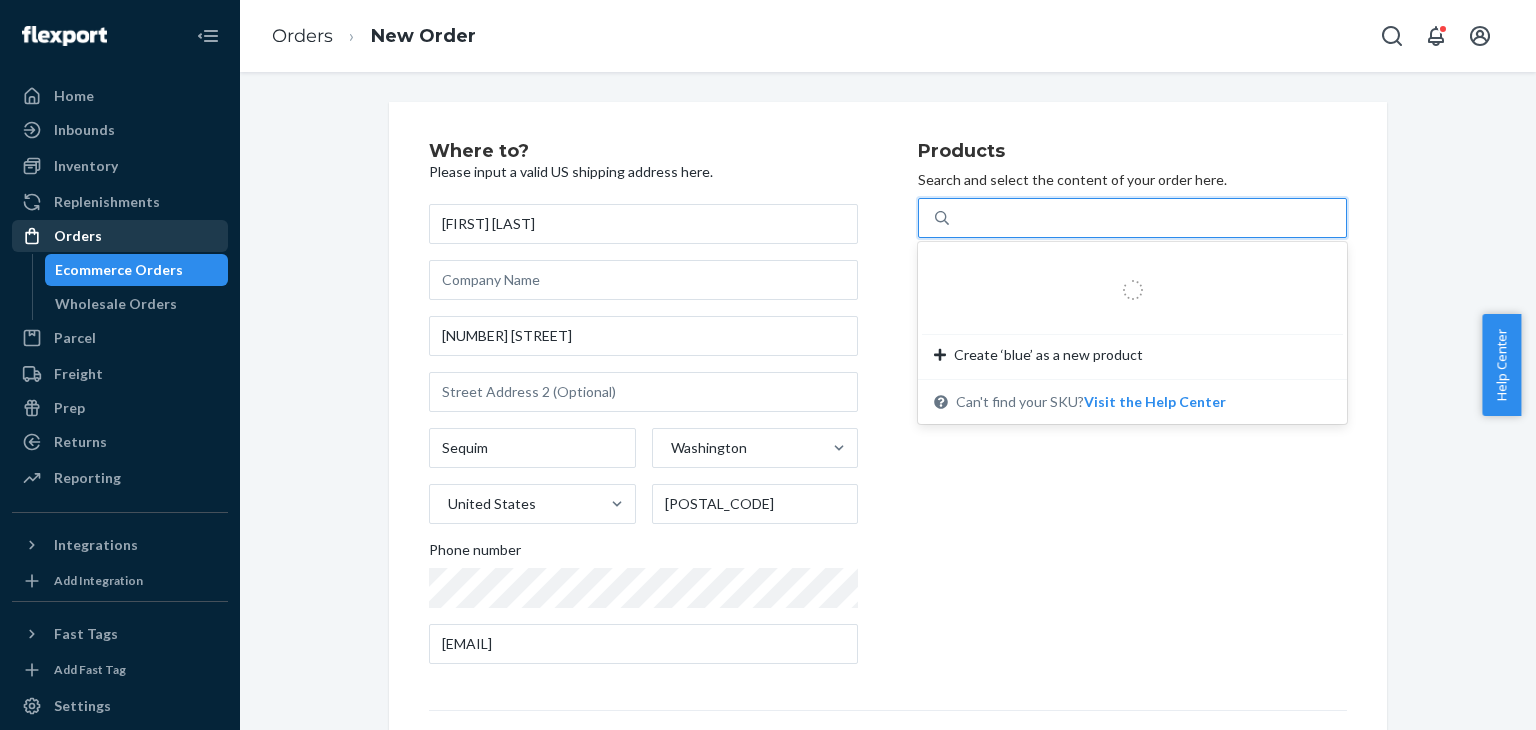 click on "Orders" at bounding box center [120, 236] 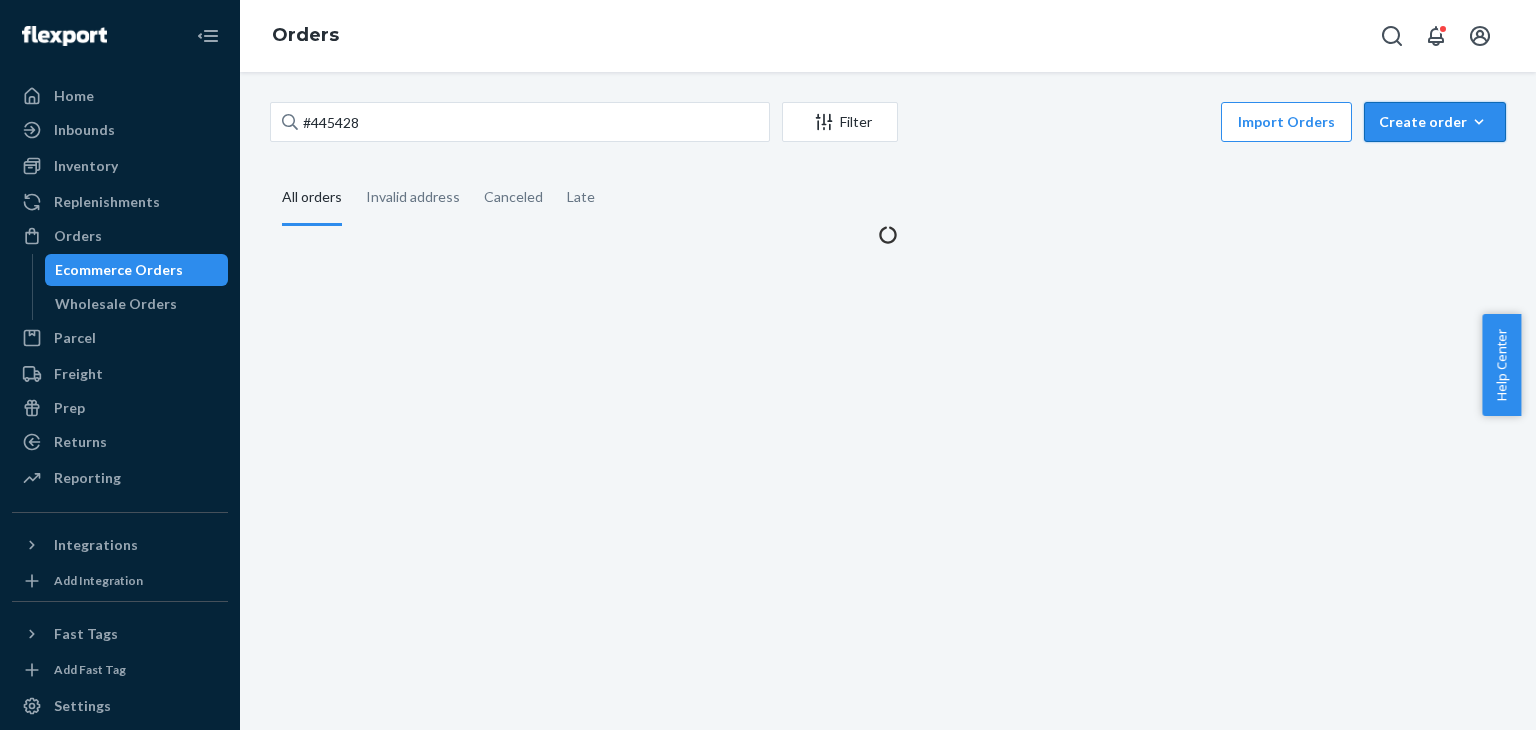 click on "Create order" at bounding box center [1435, 122] 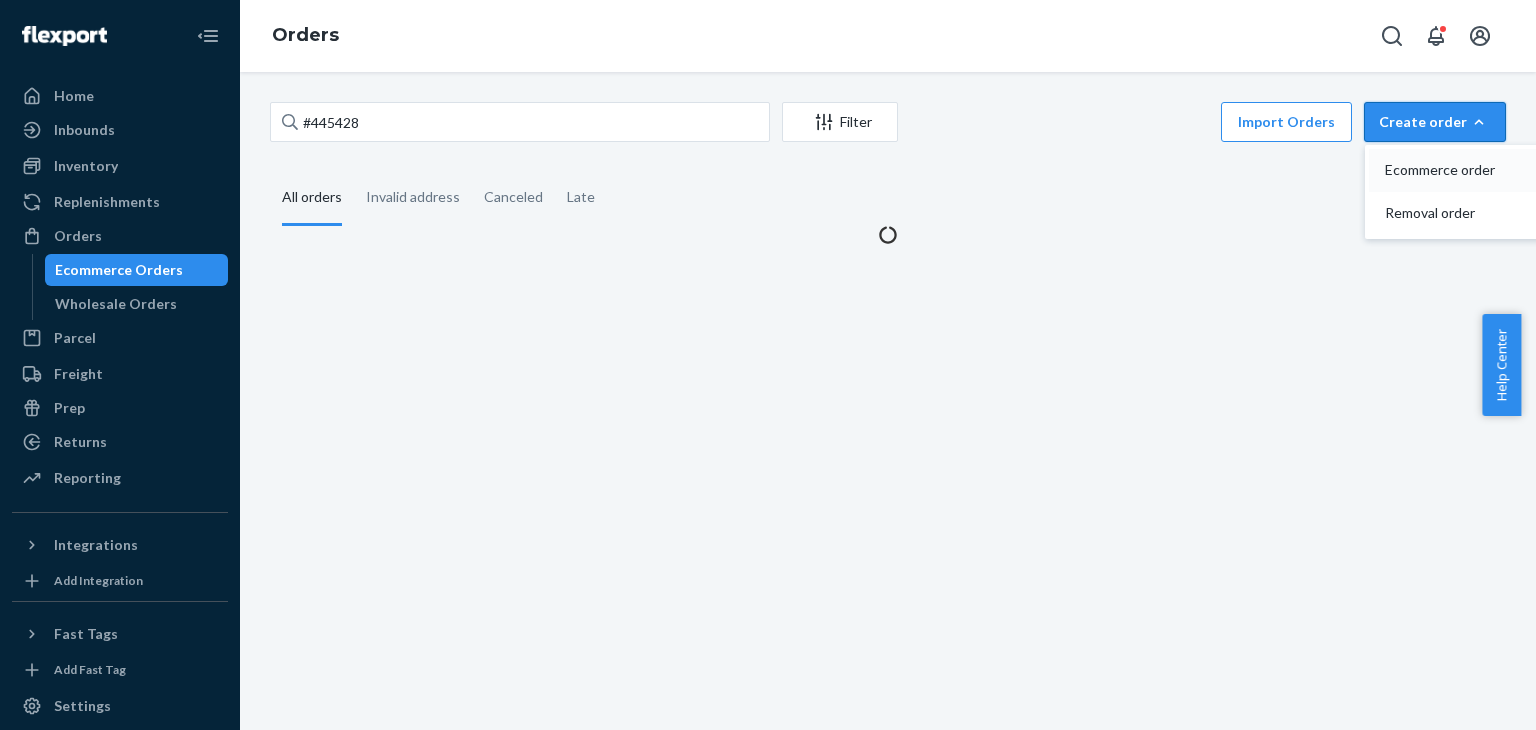click on "Ecommerce order" at bounding box center (1447, 170) 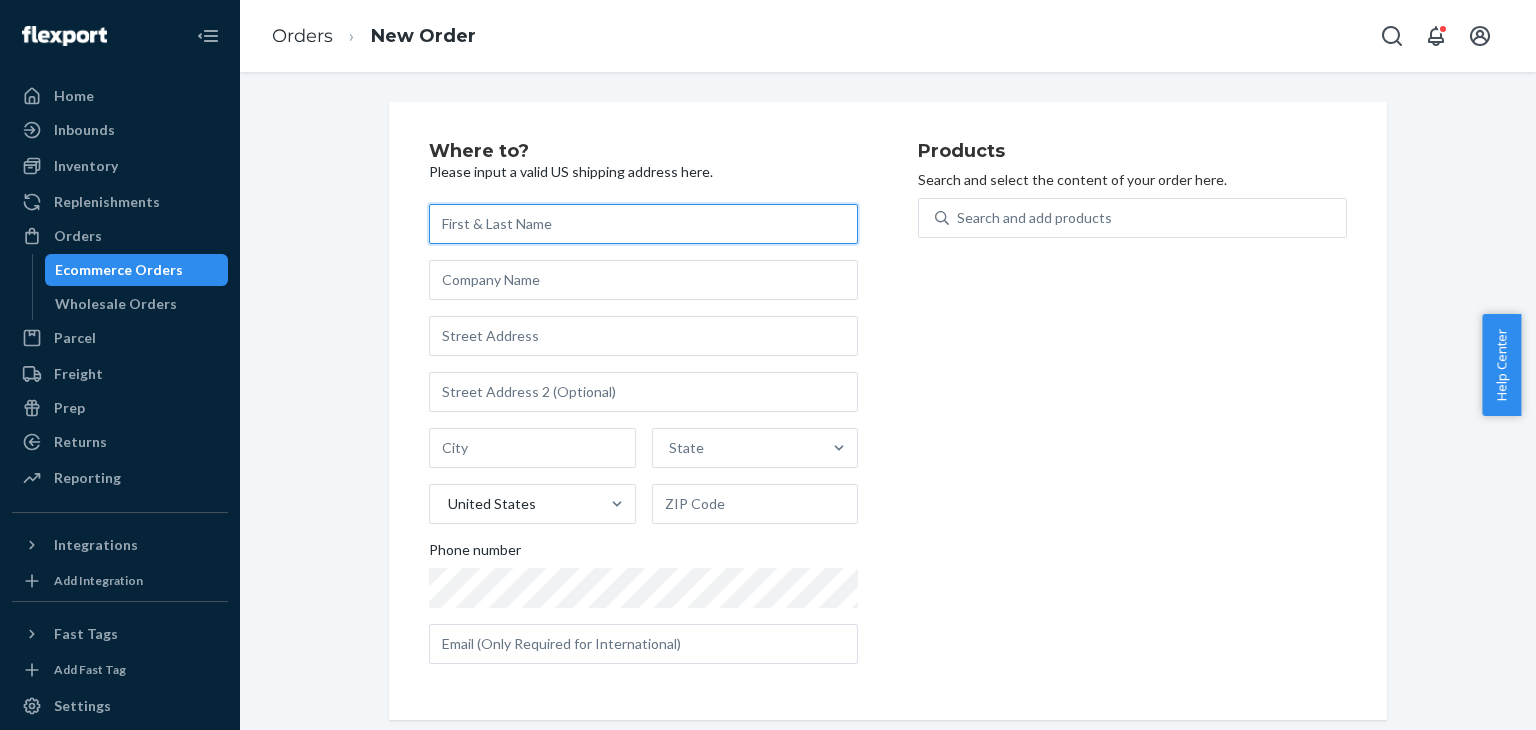 paste on "Lisa Law" 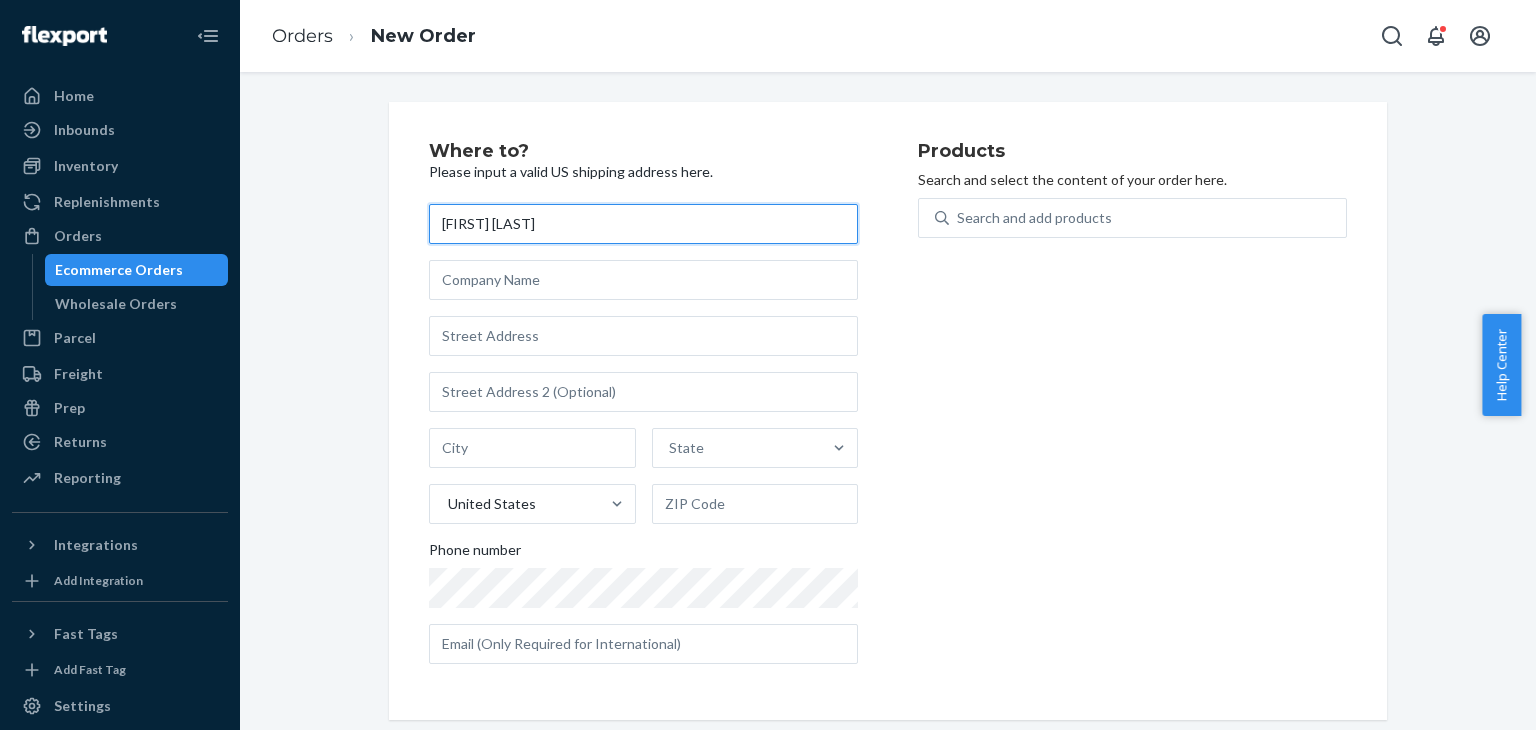 type on "Lisa Law" 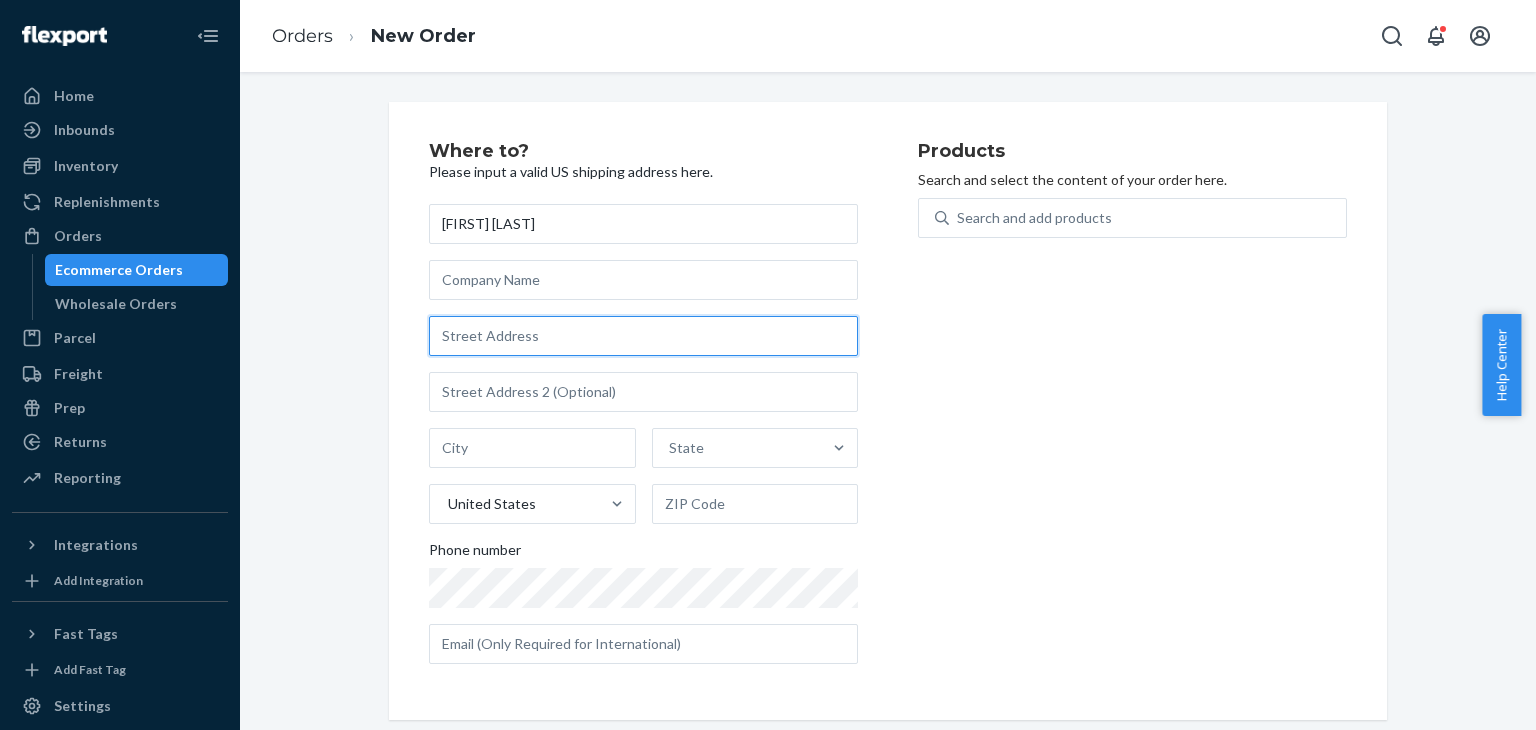 click at bounding box center [643, 336] 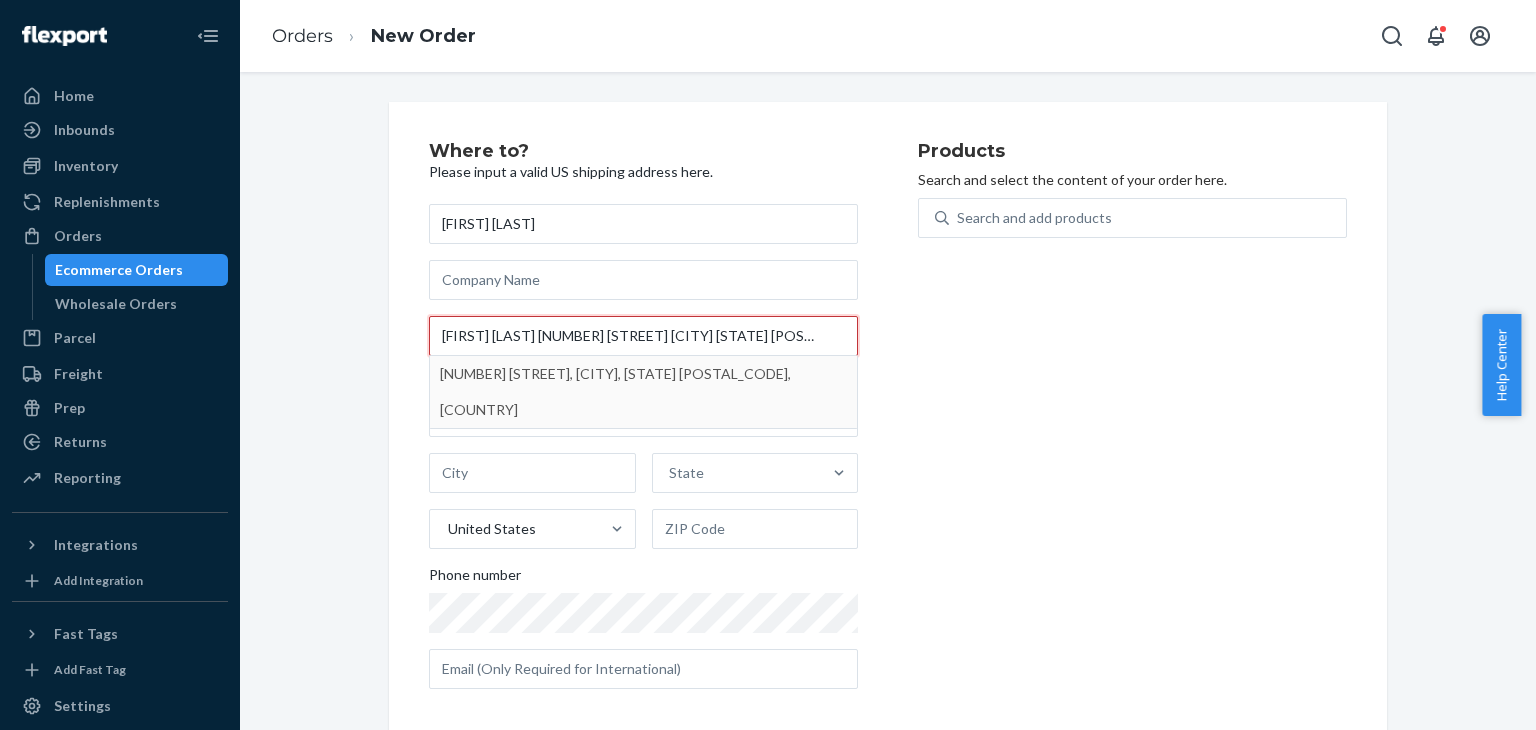 drag, startPoint x: 490, startPoint y: 338, endPoint x: 420, endPoint y: 332, distance: 70.256676 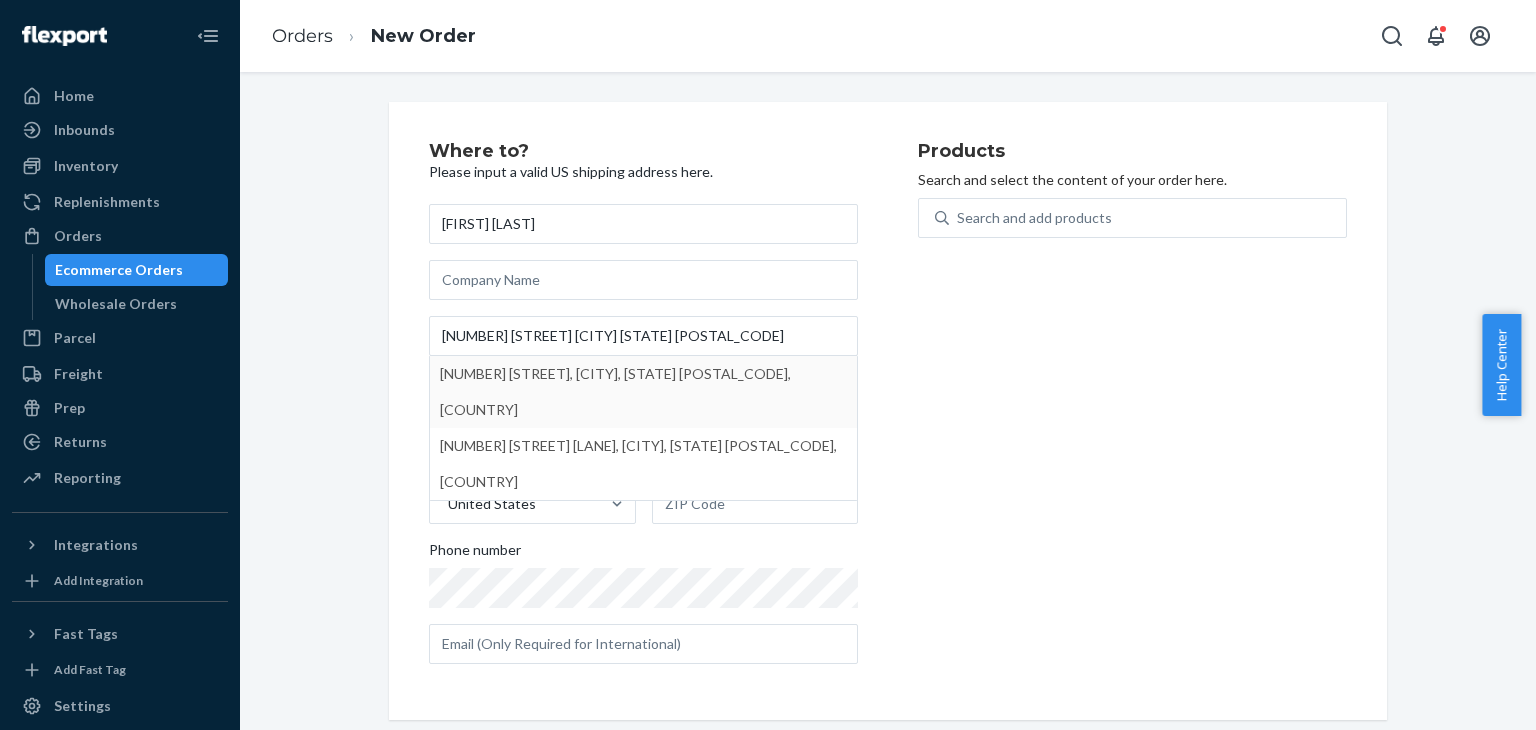 type on "812 Kirner Rd" 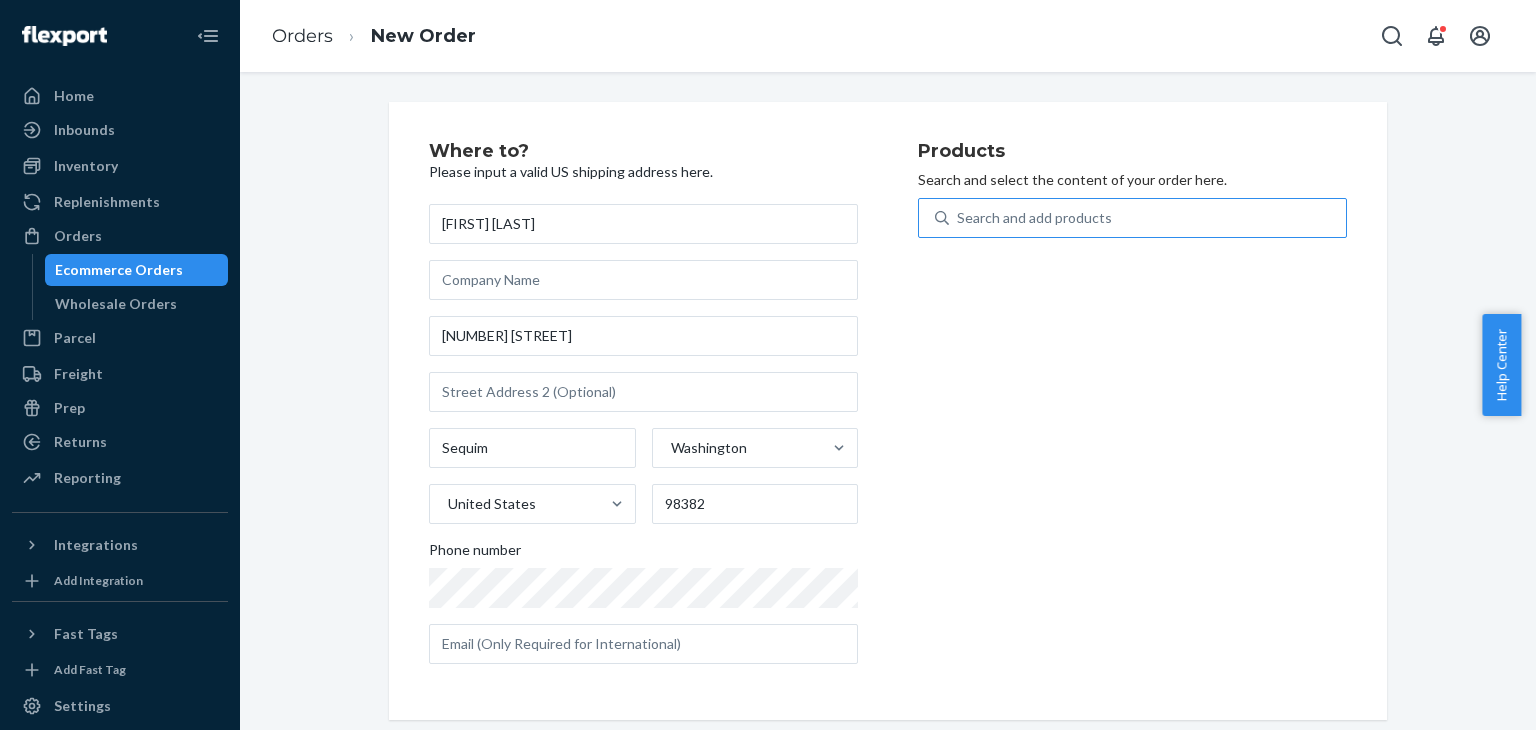 click on "Search and add products" at bounding box center [1034, 218] 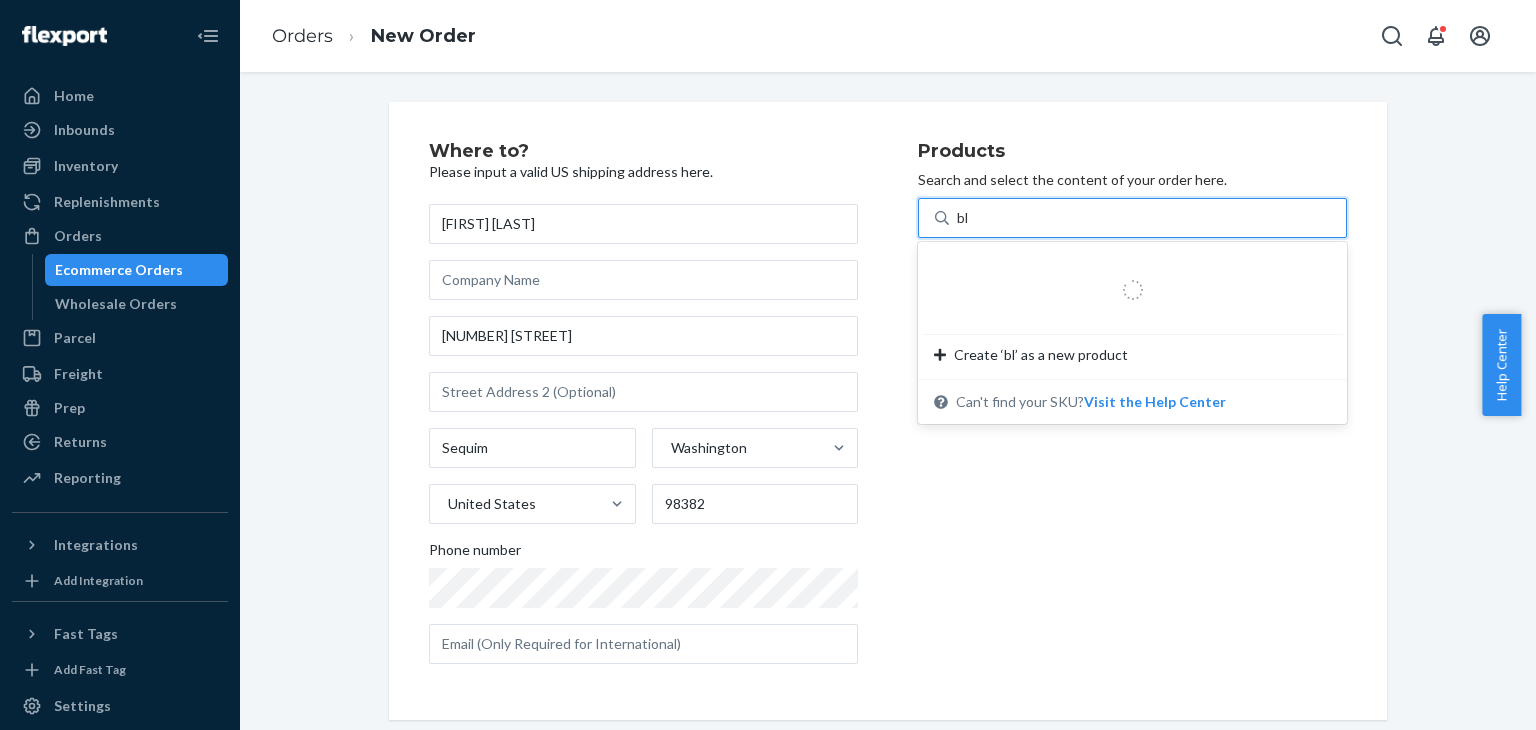 type on "b" 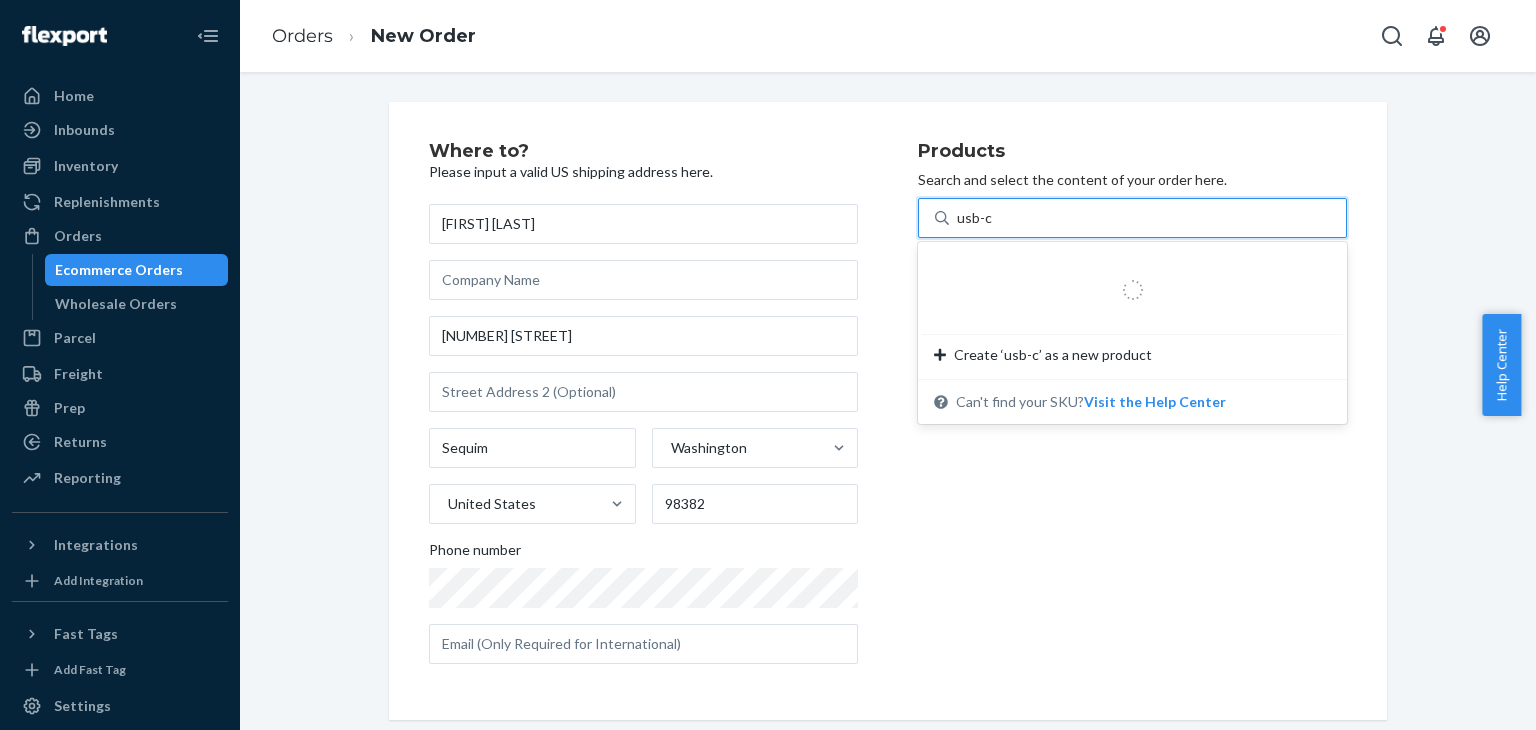type on "usb-c" 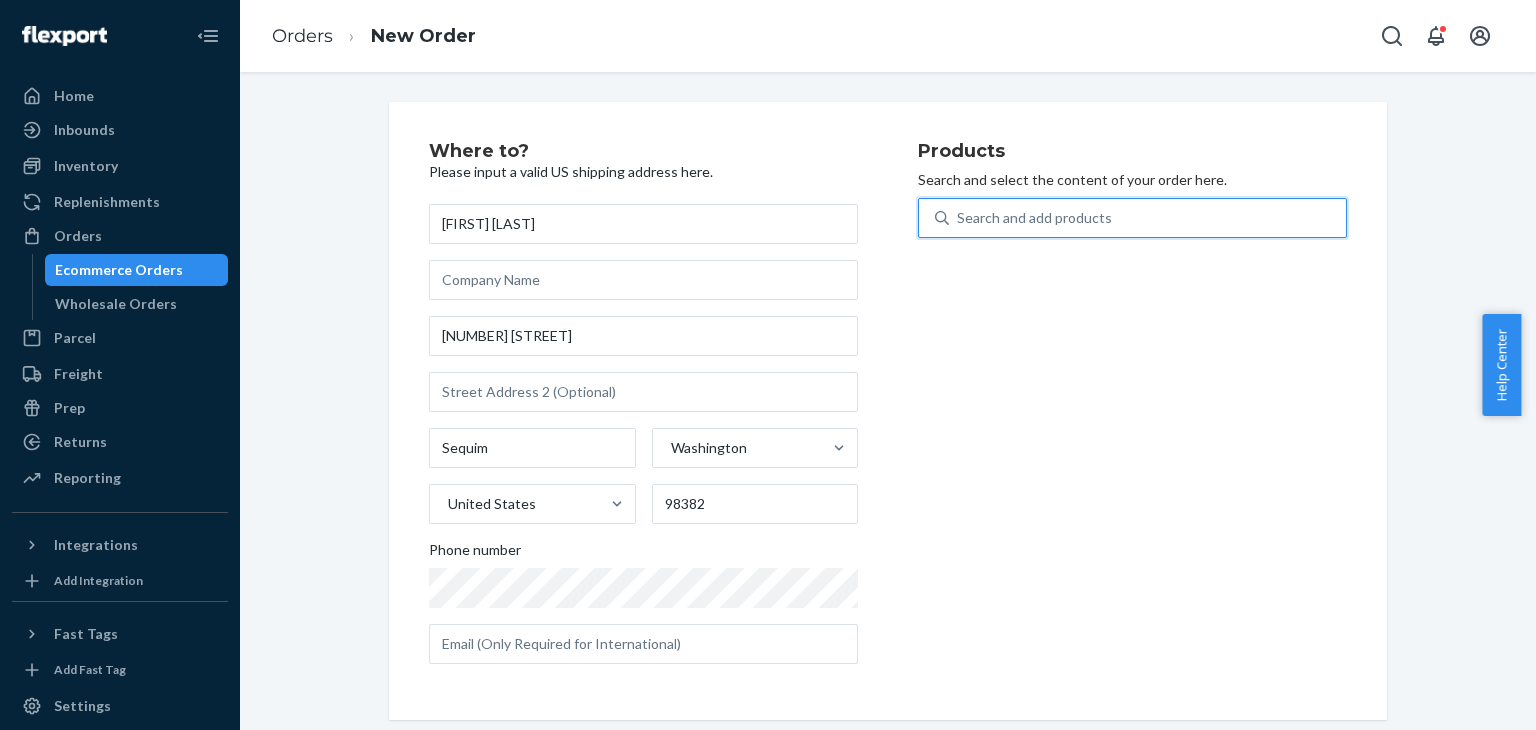 click on "Search and add products" at bounding box center [1147, 218] 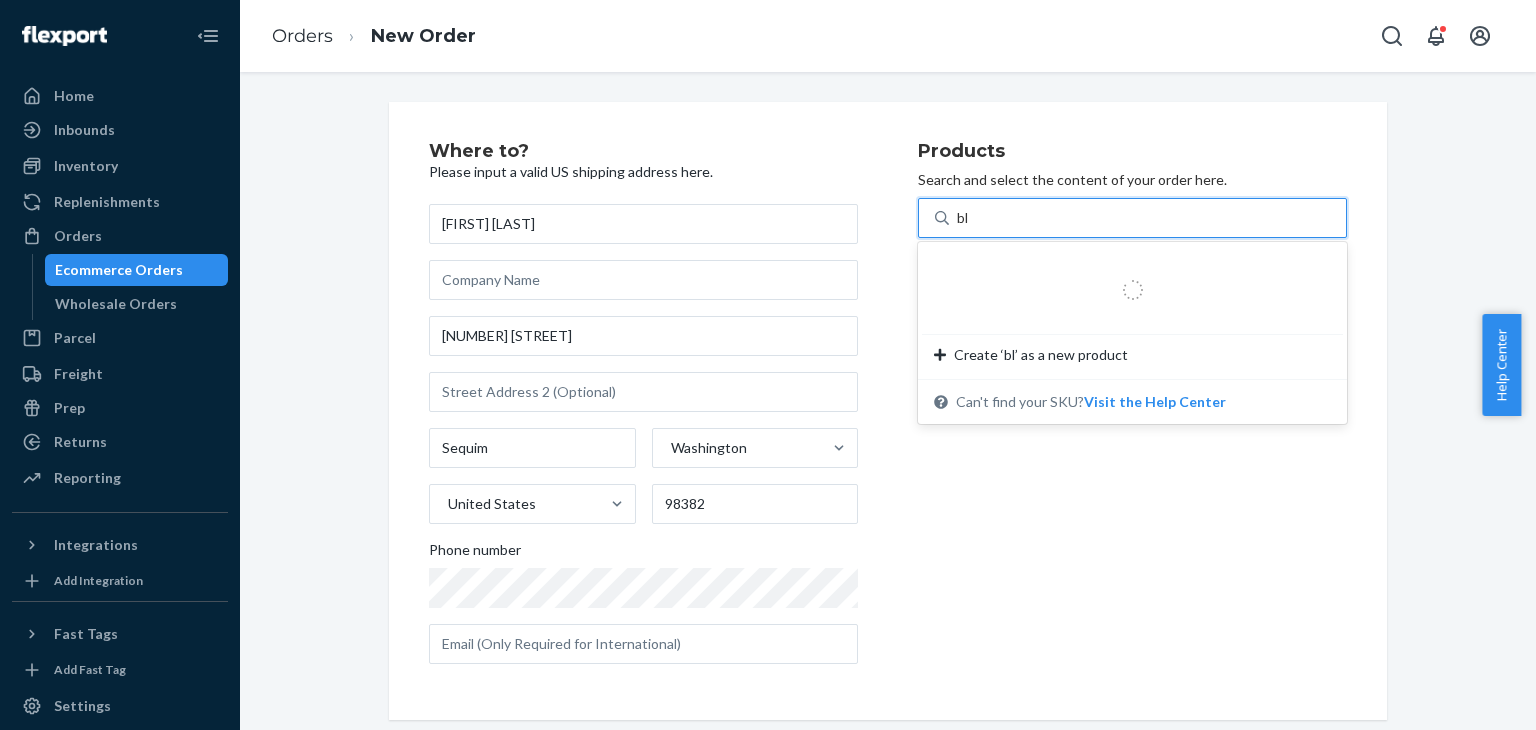 type on "b" 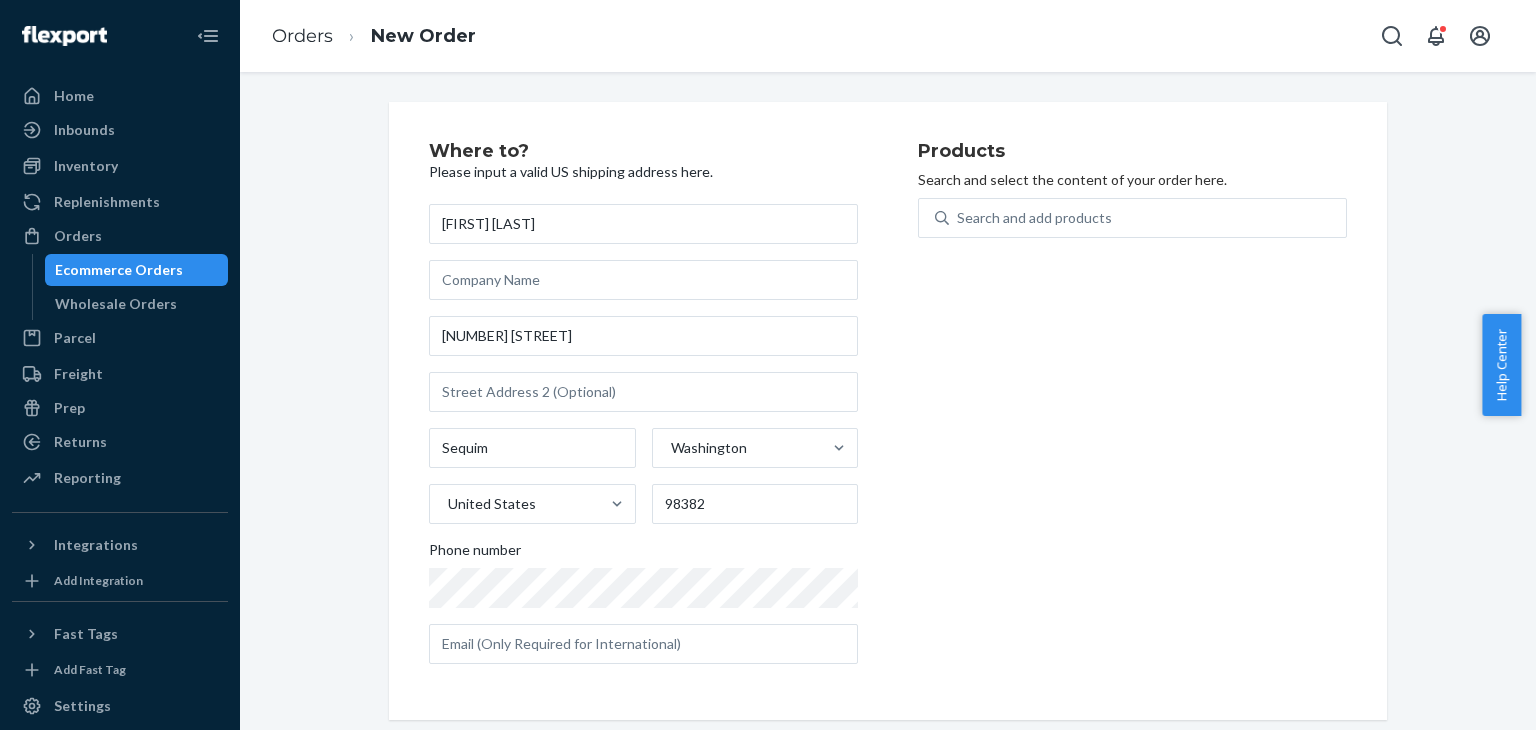 click on "Products Search and select the content of your order here. Search and add products" at bounding box center (1132, 411) 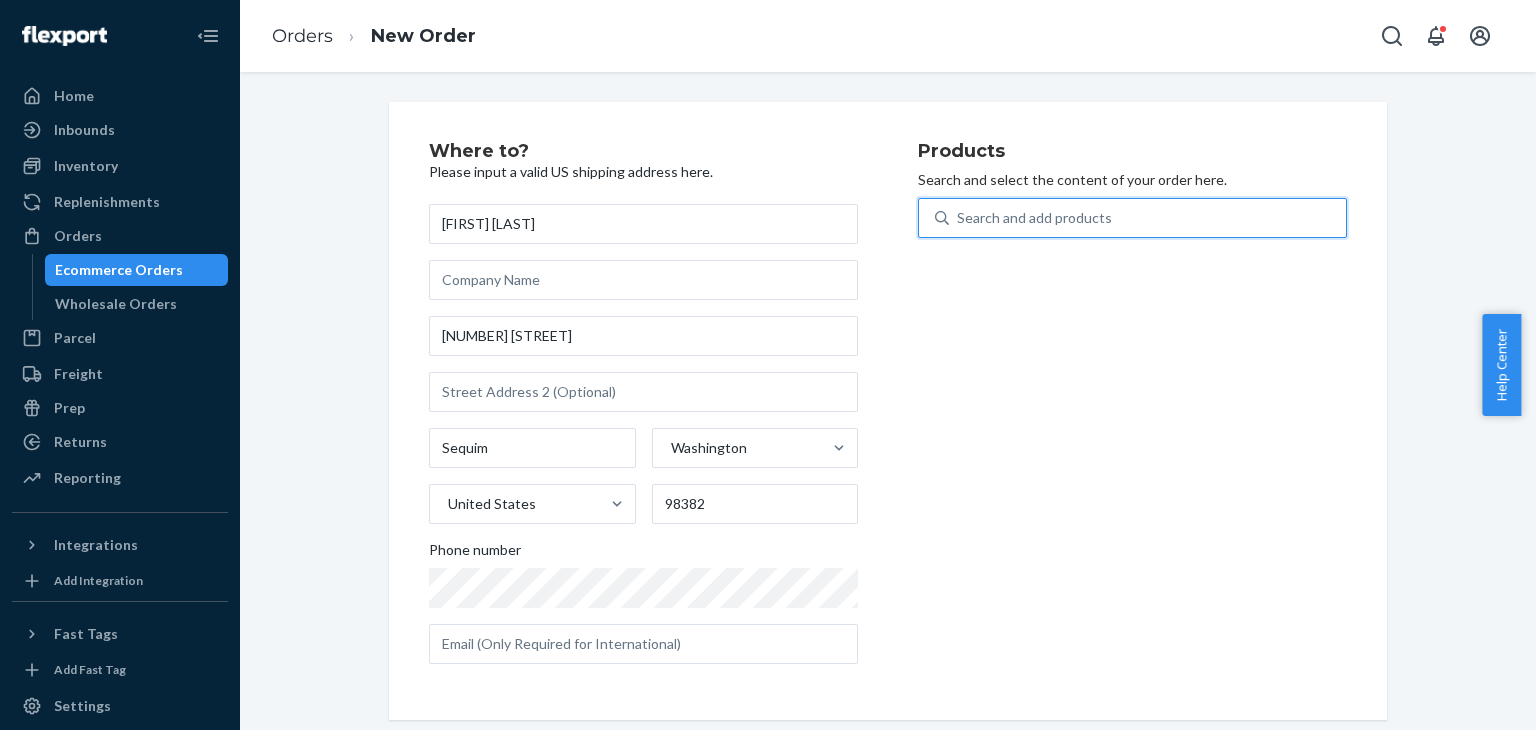 click on "Search and add products" at bounding box center [1034, 218] 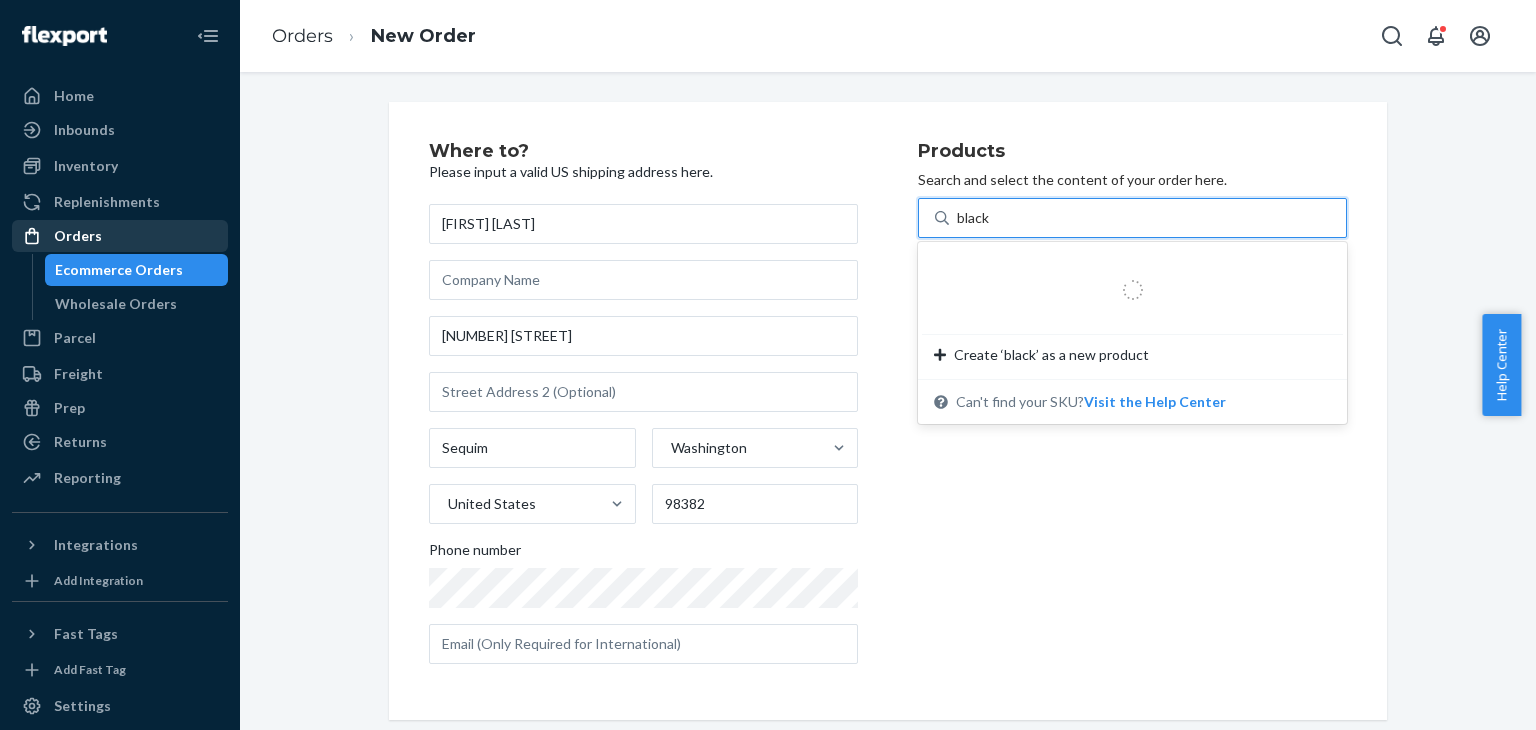 type on "black" 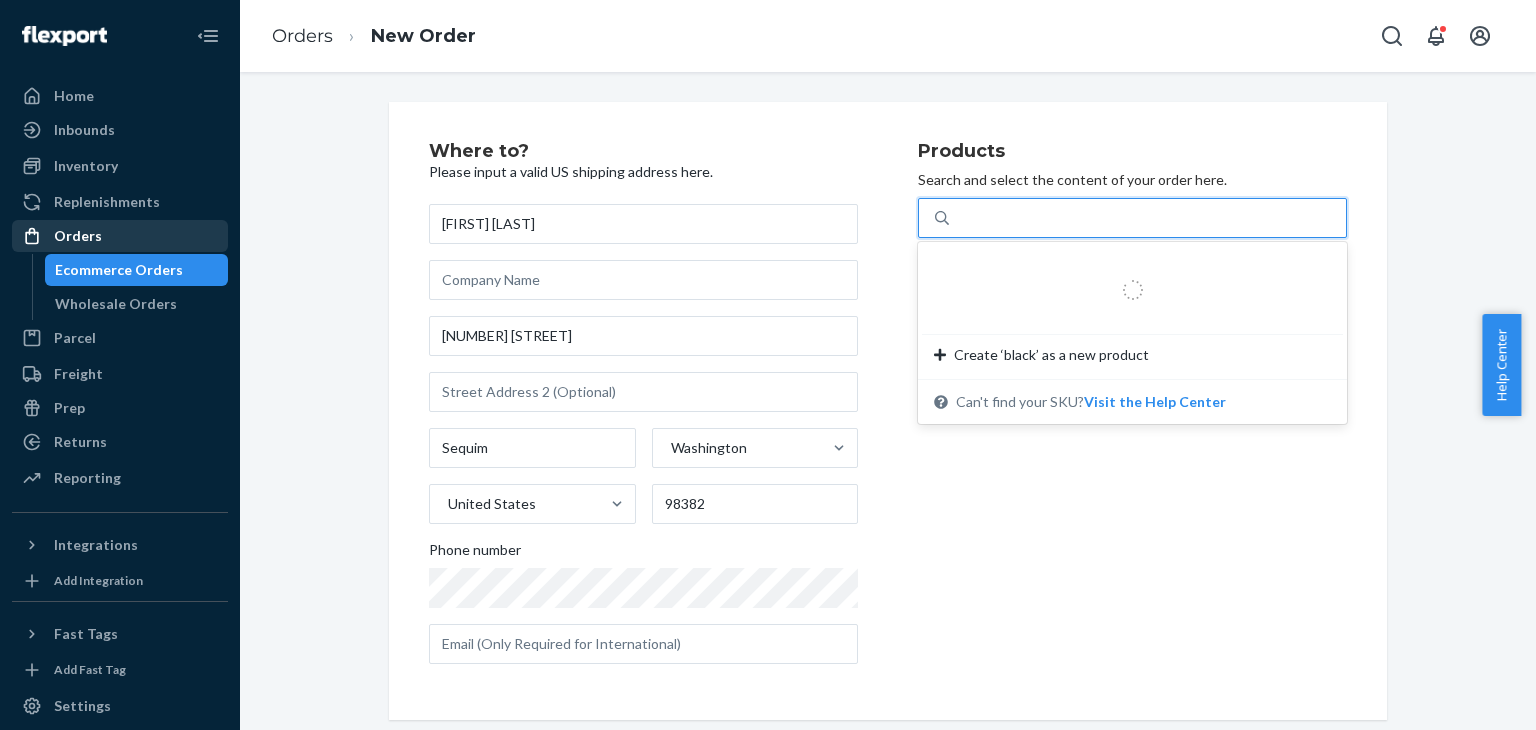 click on "Orders" at bounding box center [78, 236] 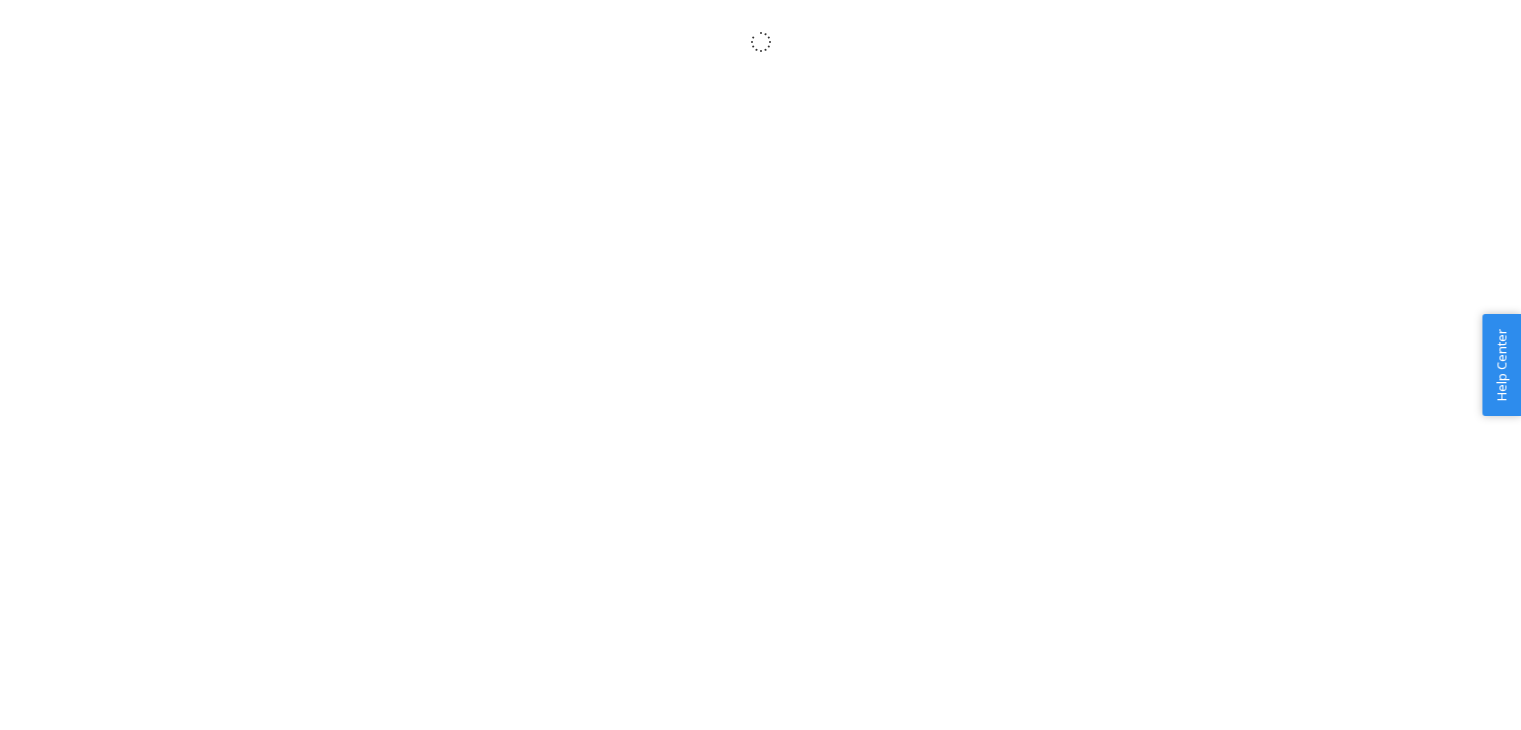 scroll, scrollTop: 0, scrollLeft: 0, axis: both 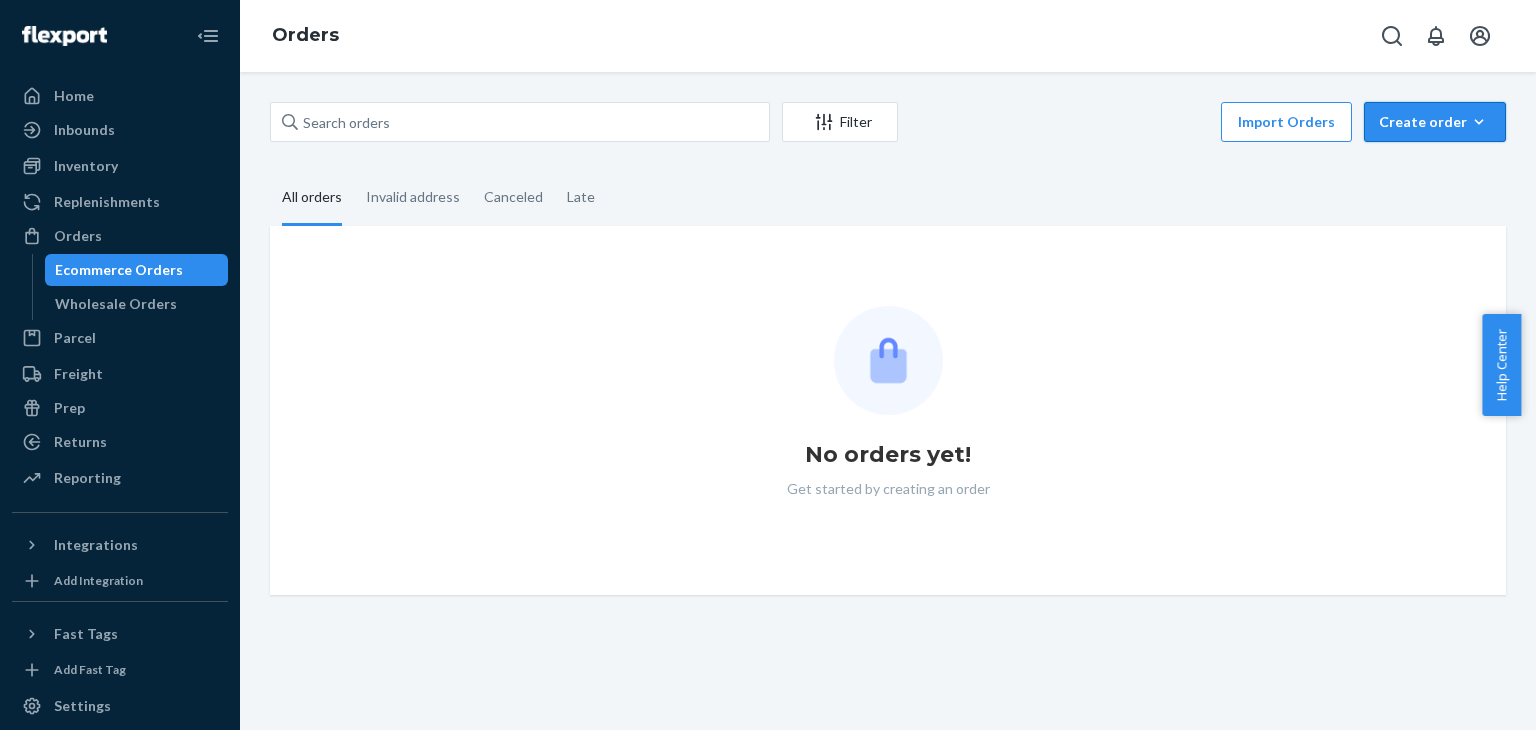 click on "Create order" at bounding box center [1435, 122] 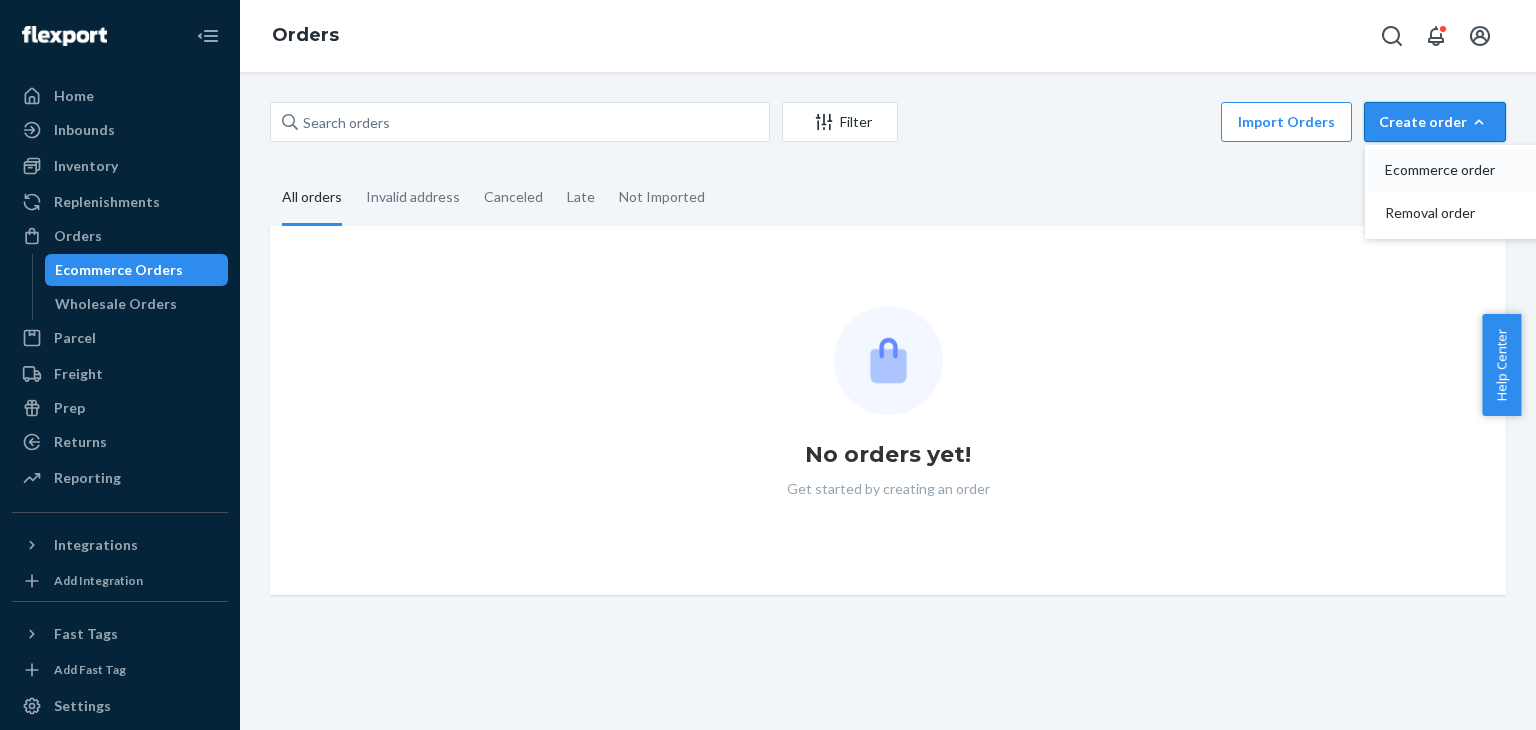 click on "Ecommerce order" at bounding box center (1447, 170) 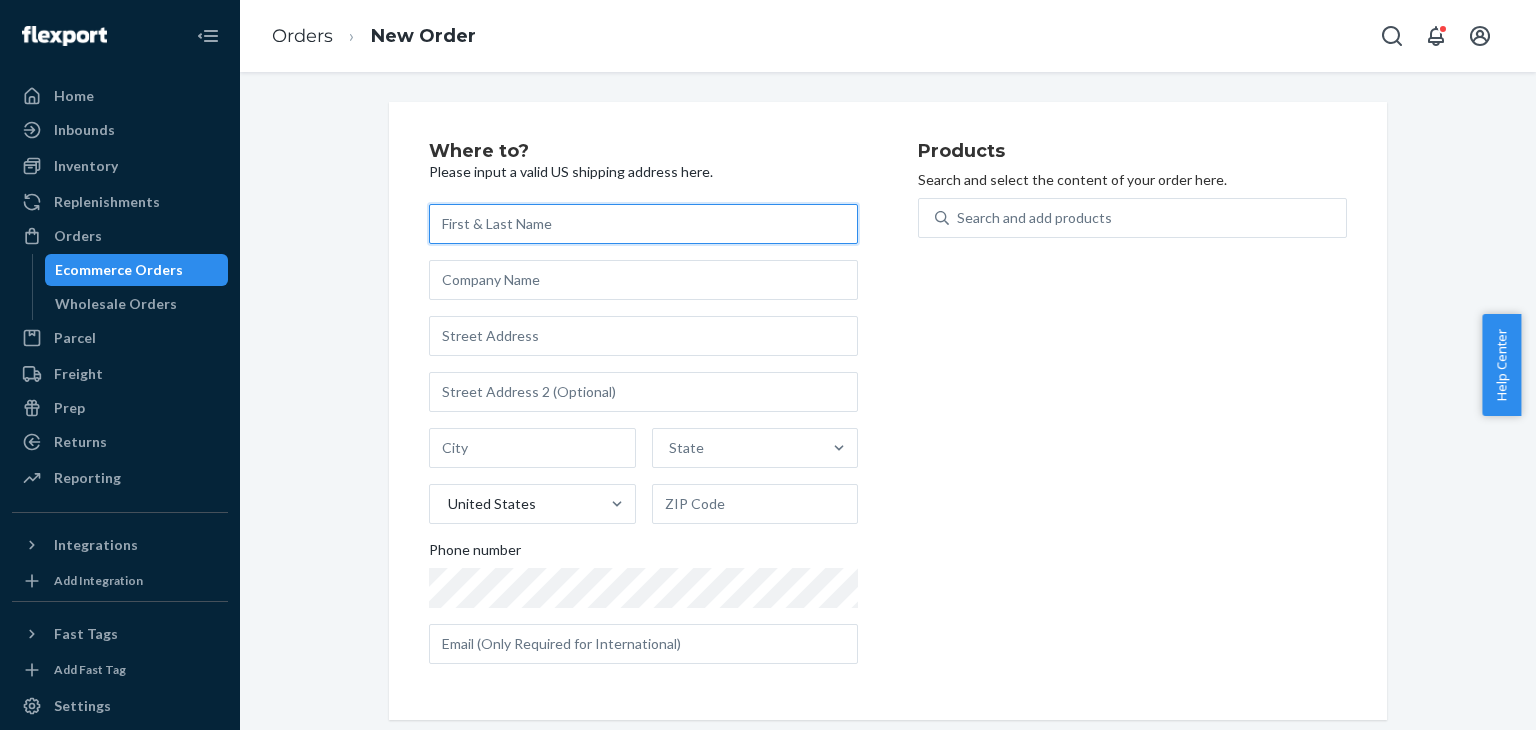 click at bounding box center (643, 224) 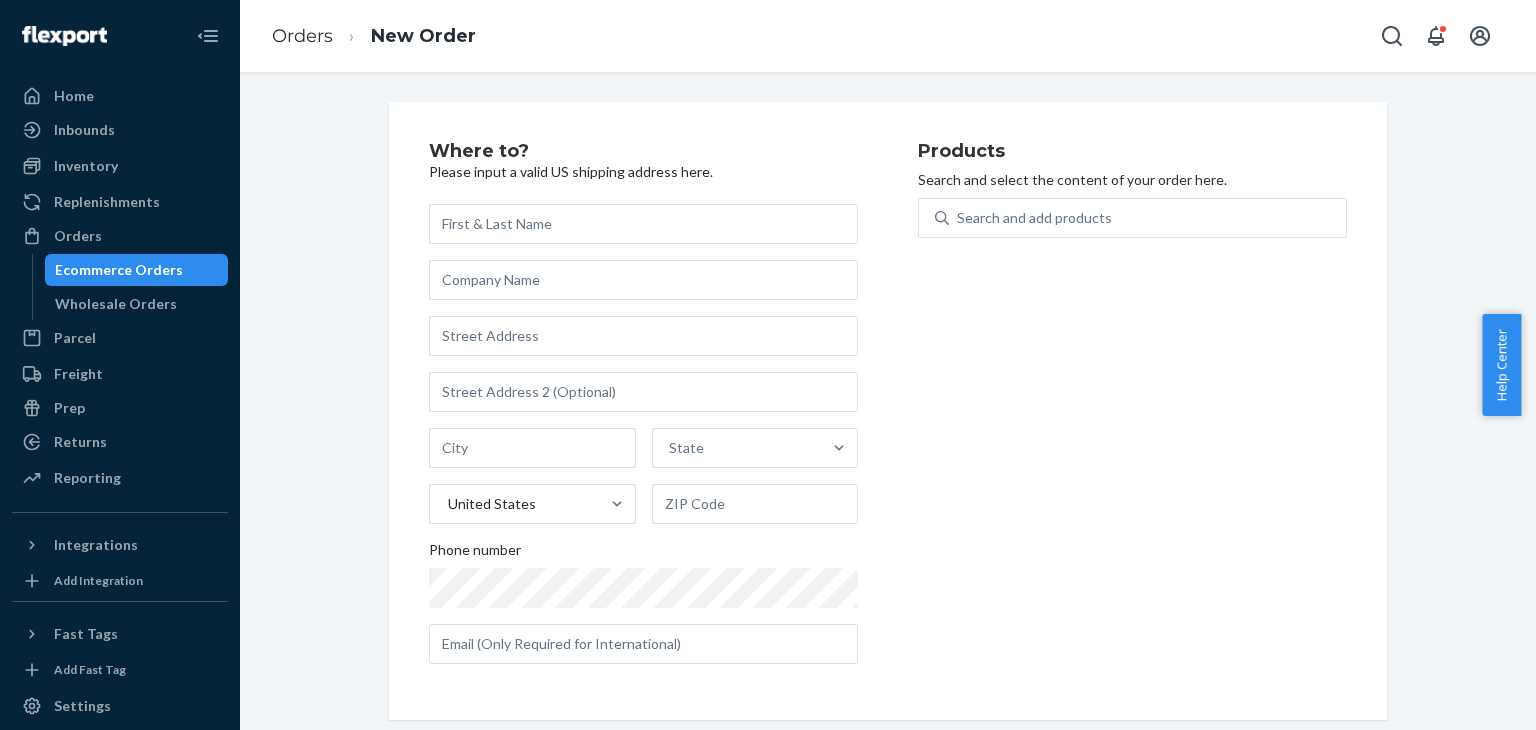 drag, startPoint x: 600, startPoint y: 213, endPoint x: 1050, endPoint y: 363, distance: 474.34164 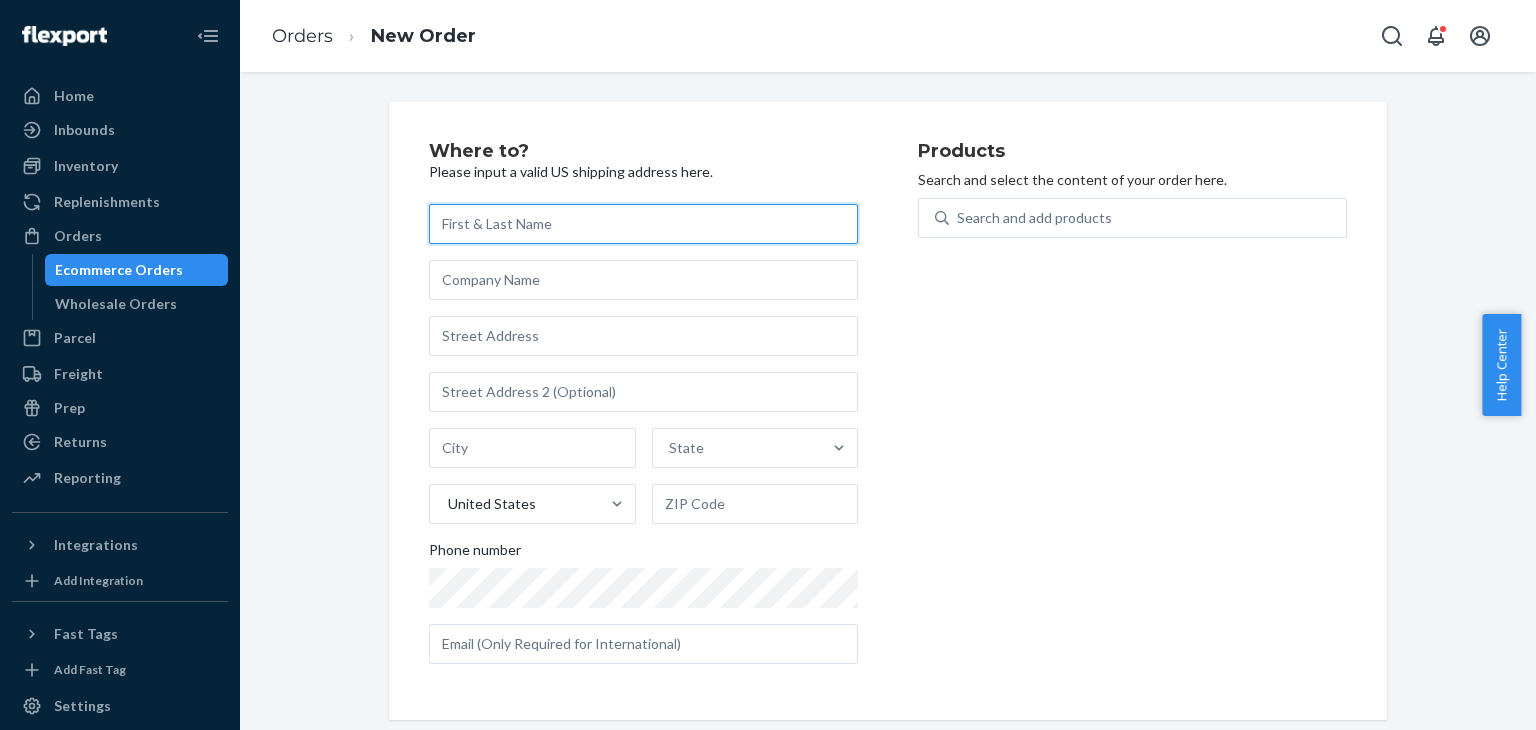 click at bounding box center (643, 224) 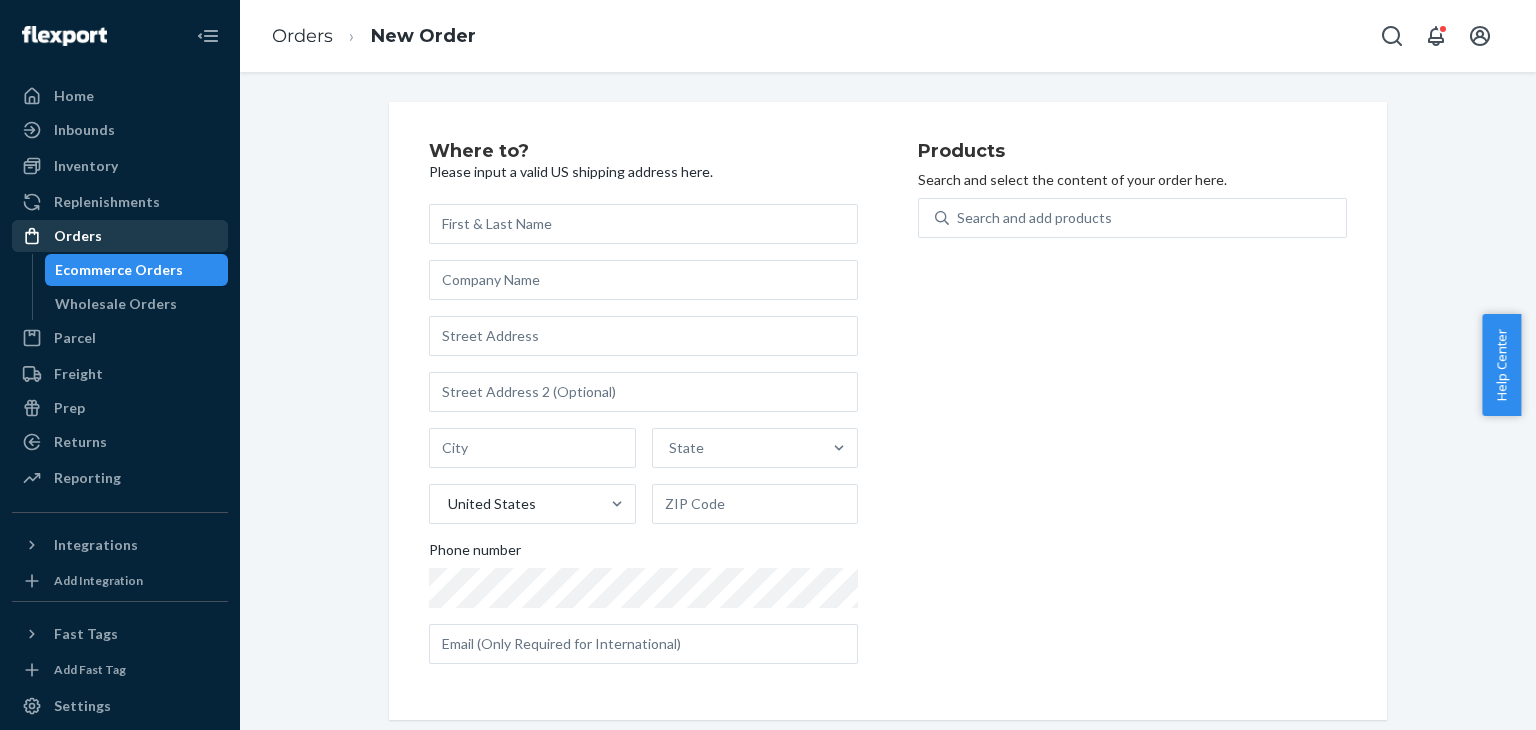 click on "Orders" at bounding box center [120, 236] 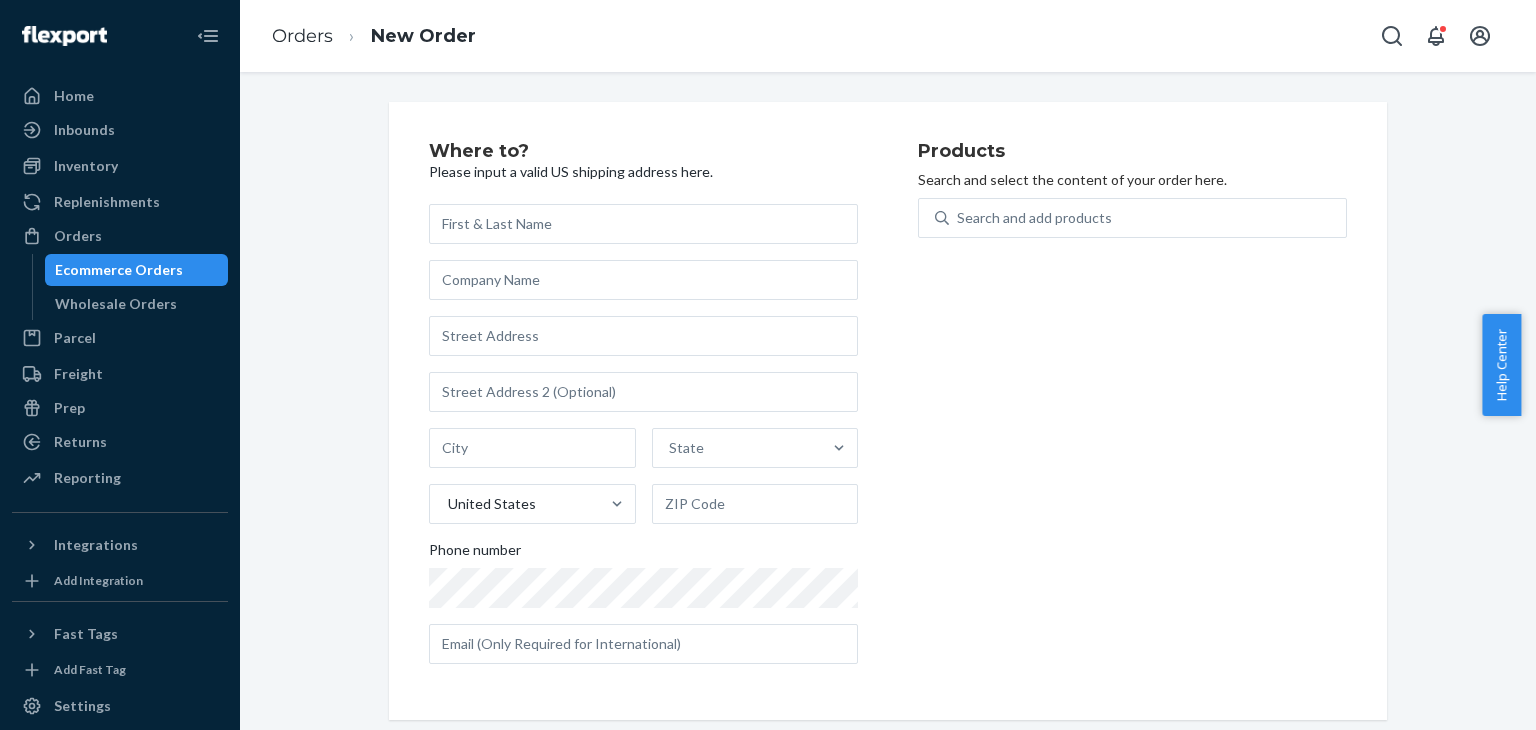 click on "Products Search and select the content of your order here. Search and add products" at bounding box center [1132, 411] 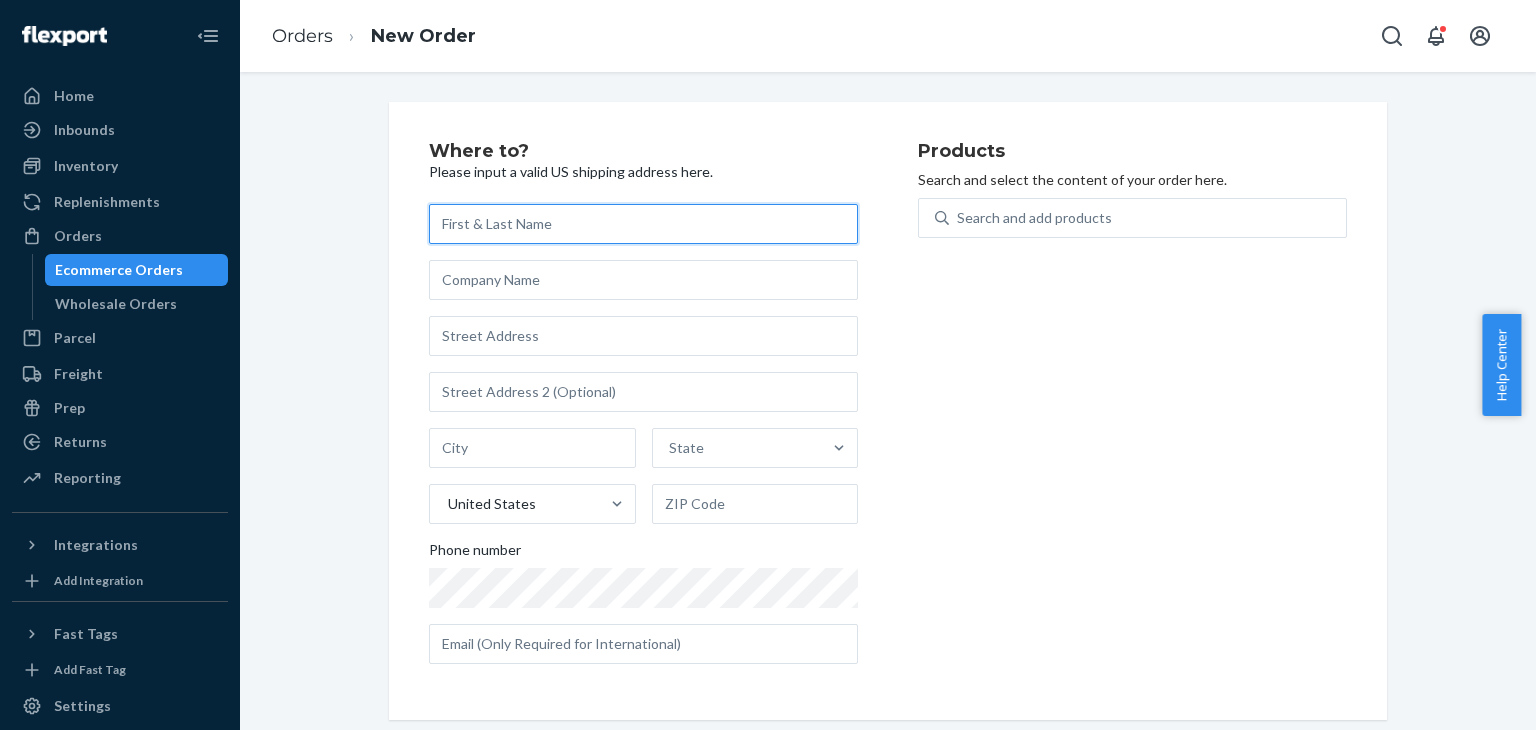 click at bounding box center [643, 224] 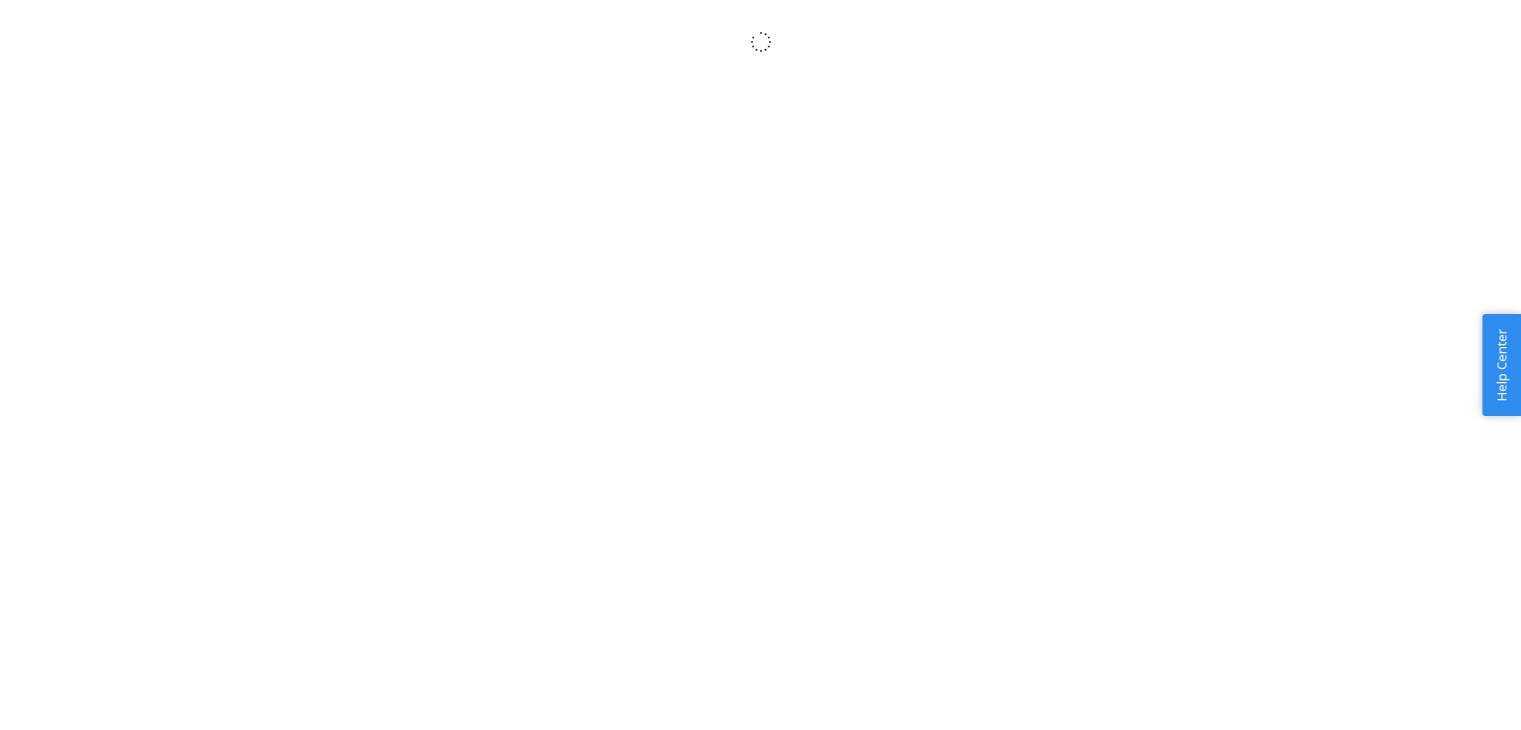 scroll, scrollTop: 0, scrollLeft: 0, axis: both 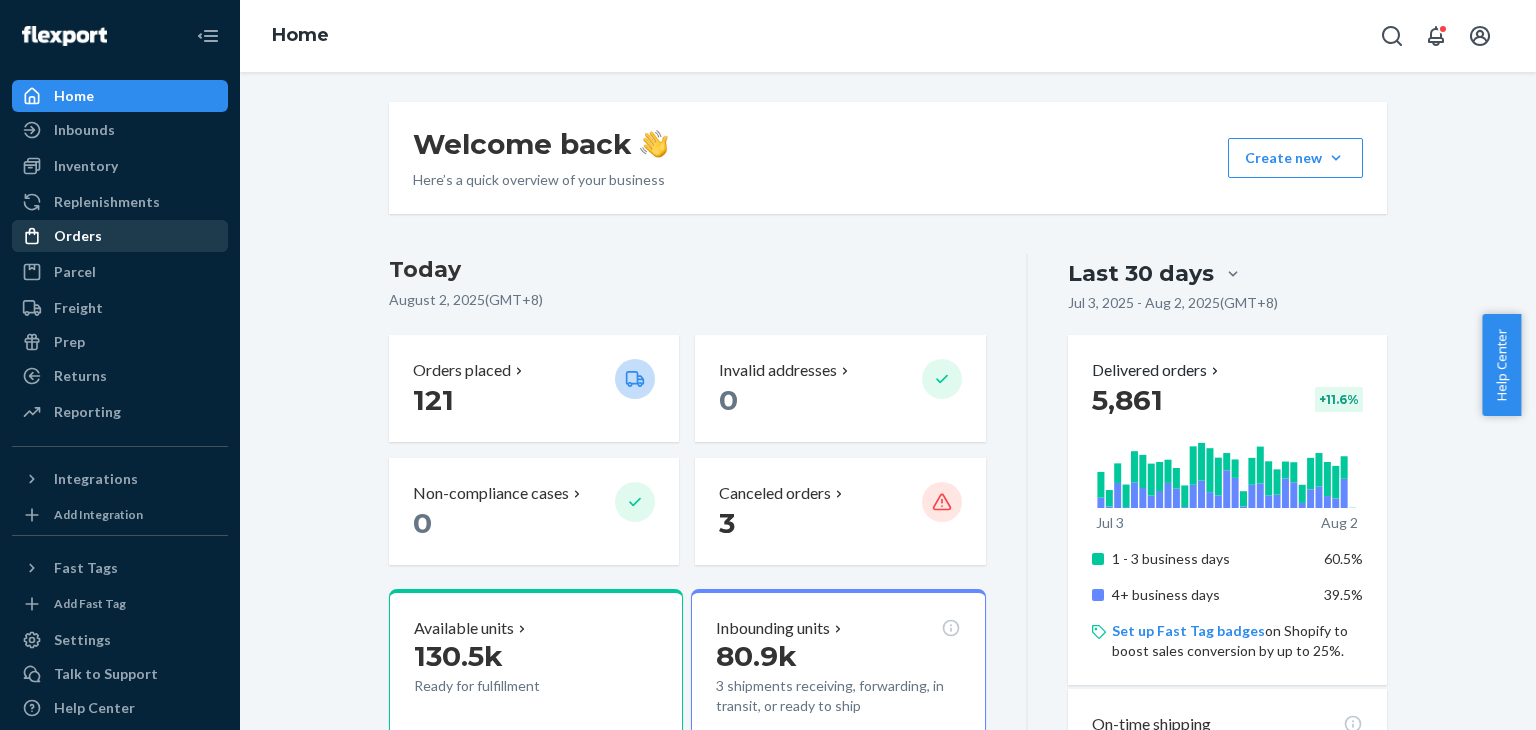 click on "Orders" at bounding box center [120, 236] 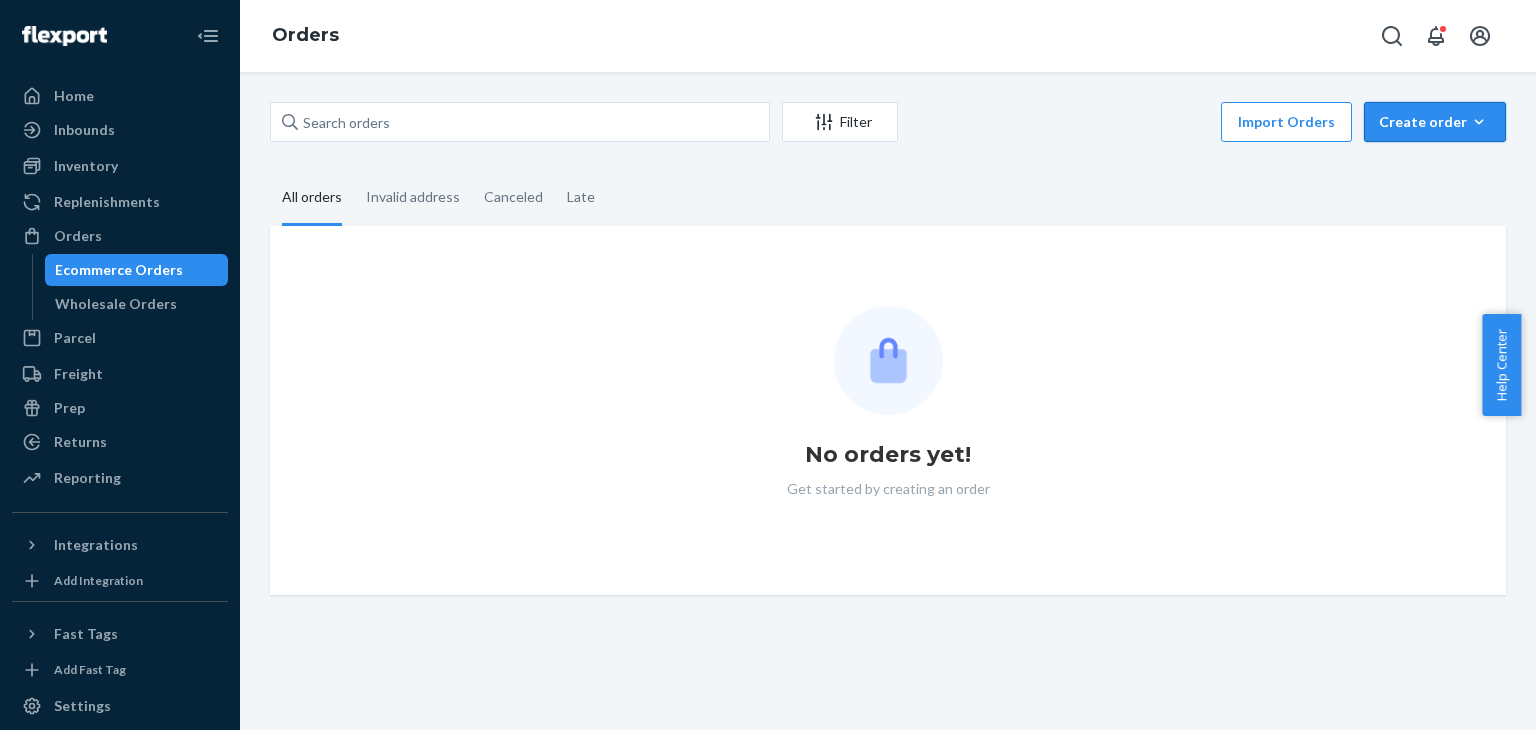 click on "Create order" at bounding box center [1435, 122] 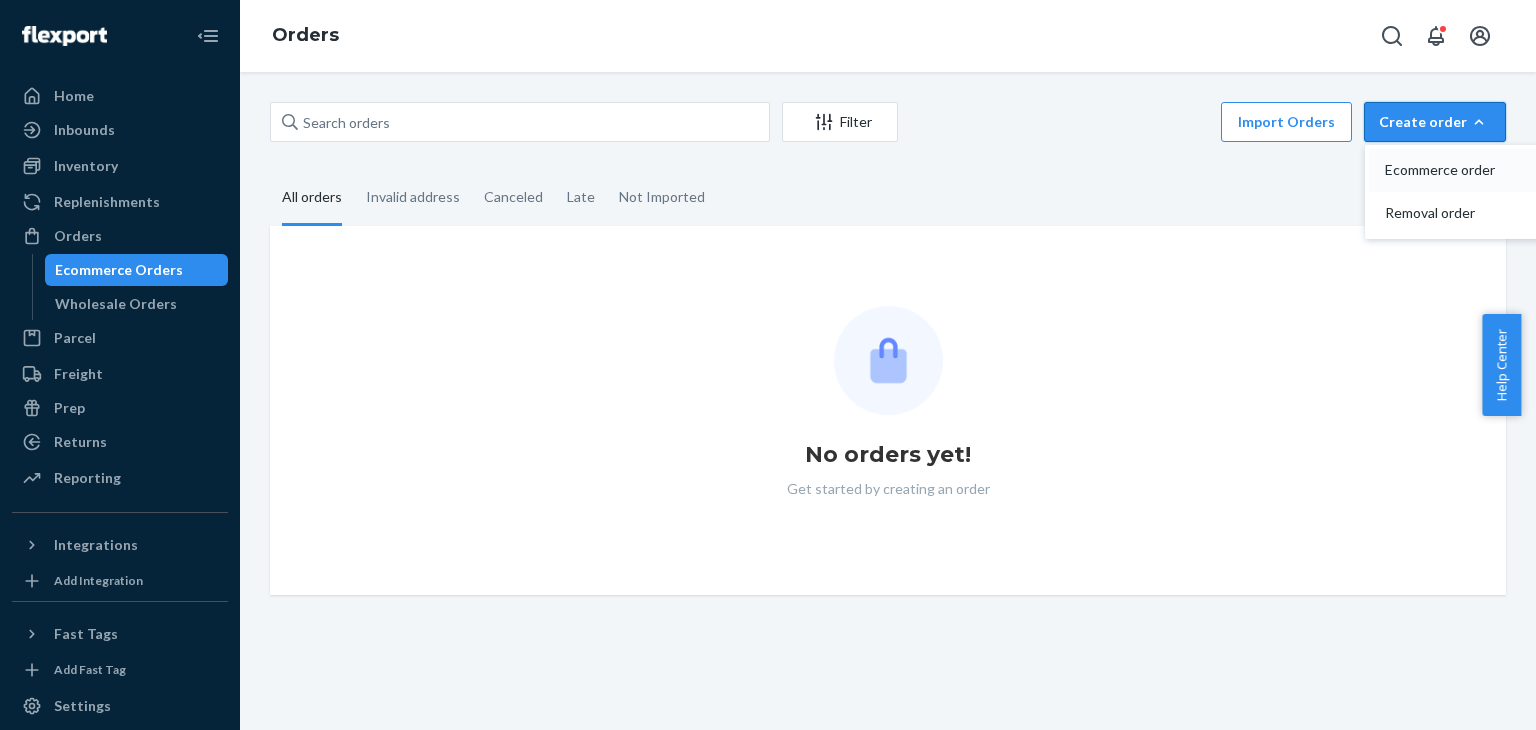click on "Ecommerce order" at bounding box center (1447, 170) 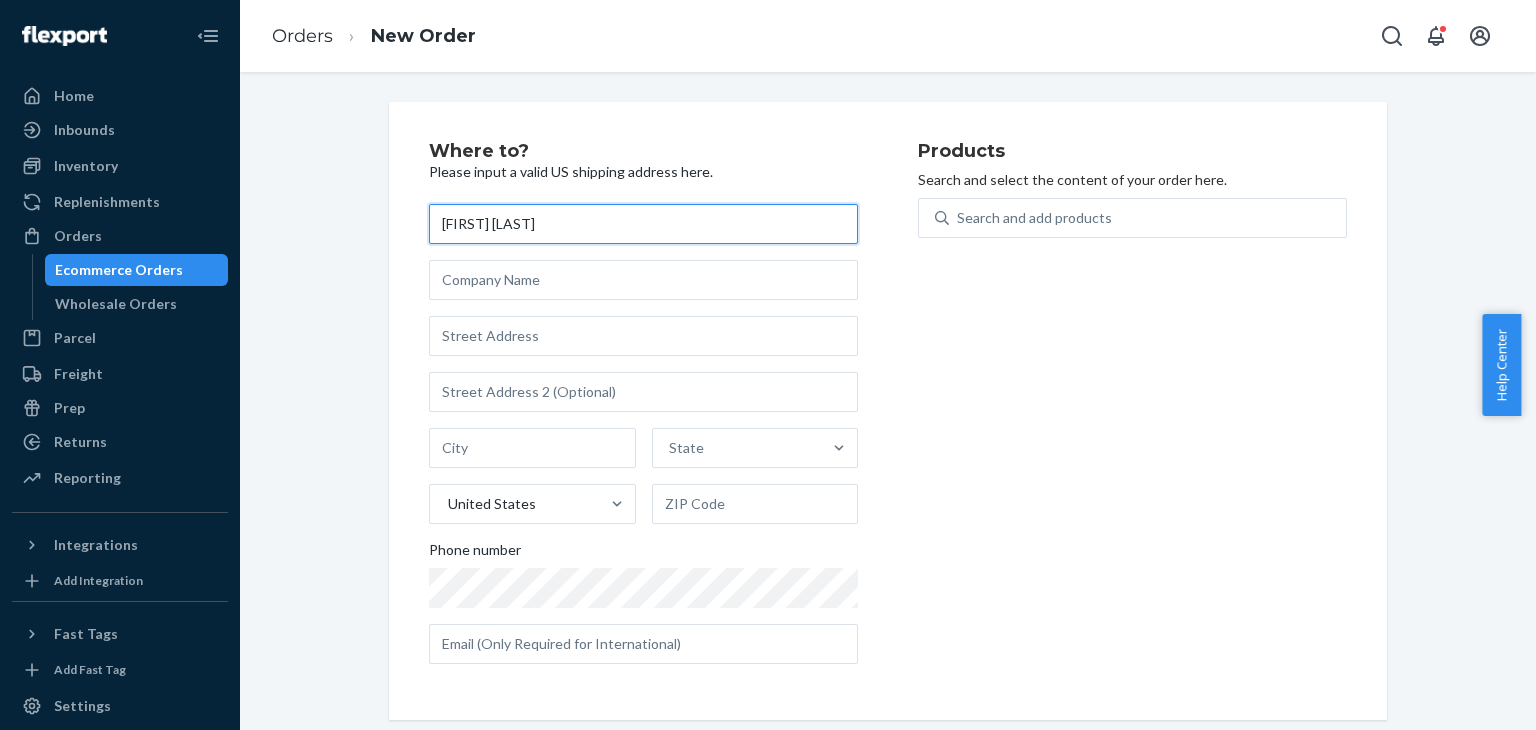 type on "Lisa Law" 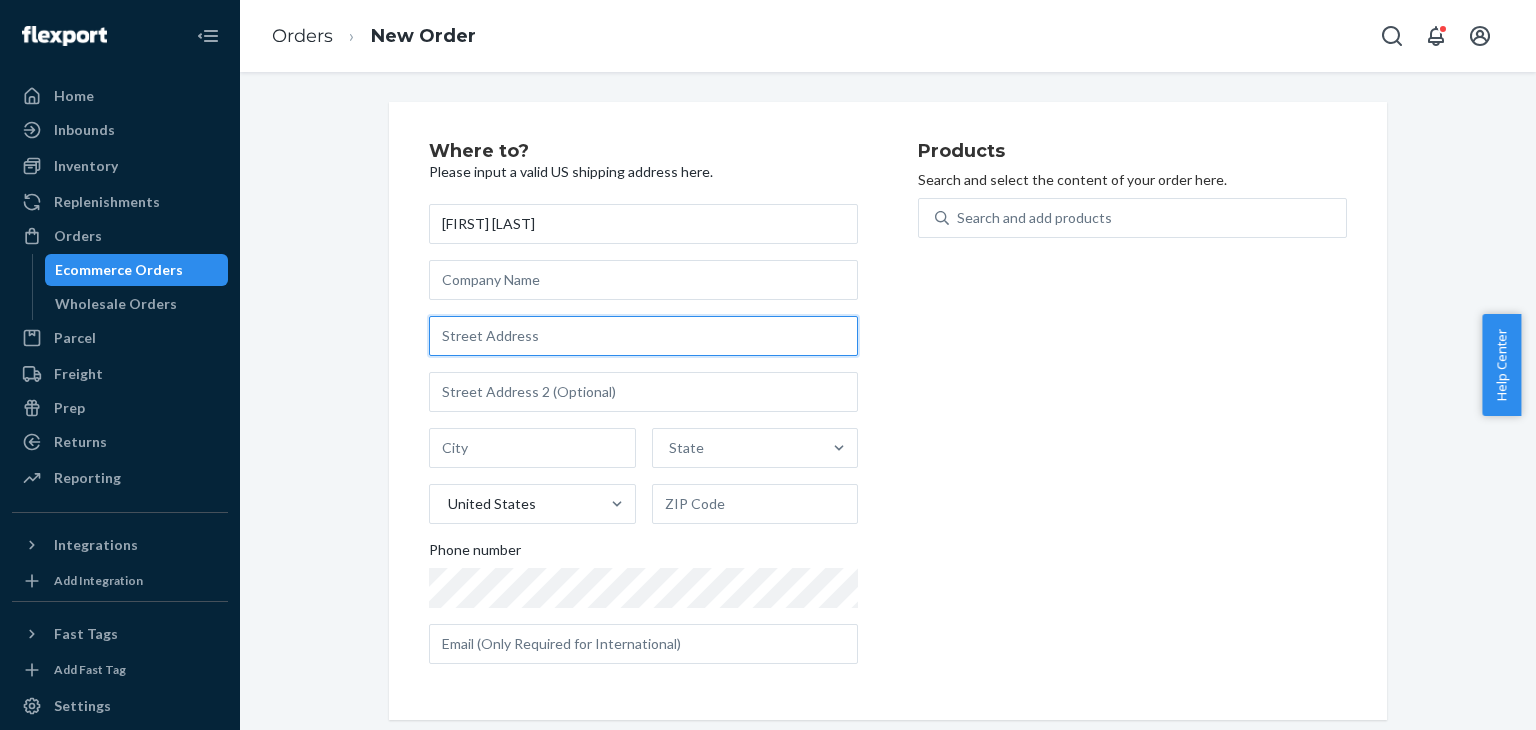 click at bounding box center (643, 336) 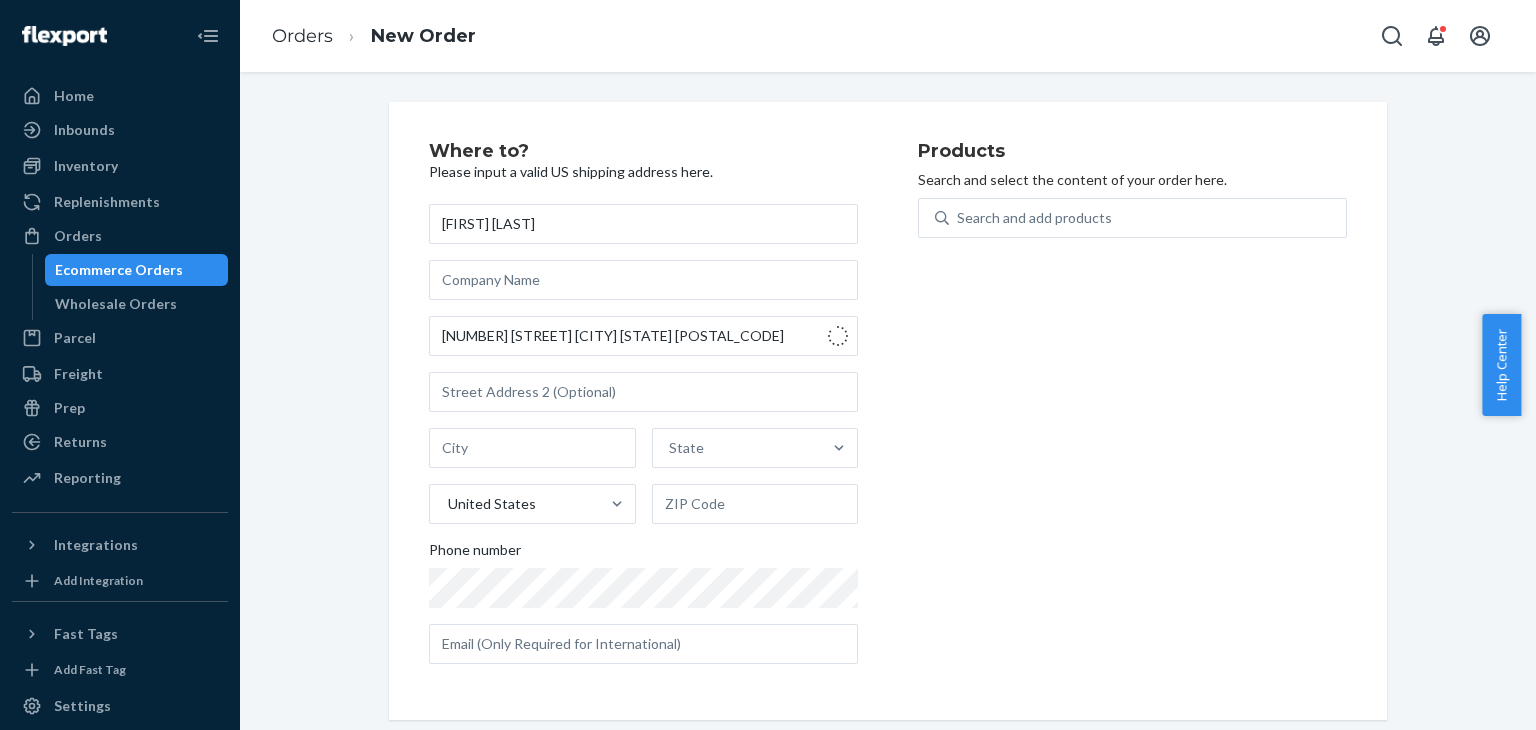 type on "812 Kirner Rd" 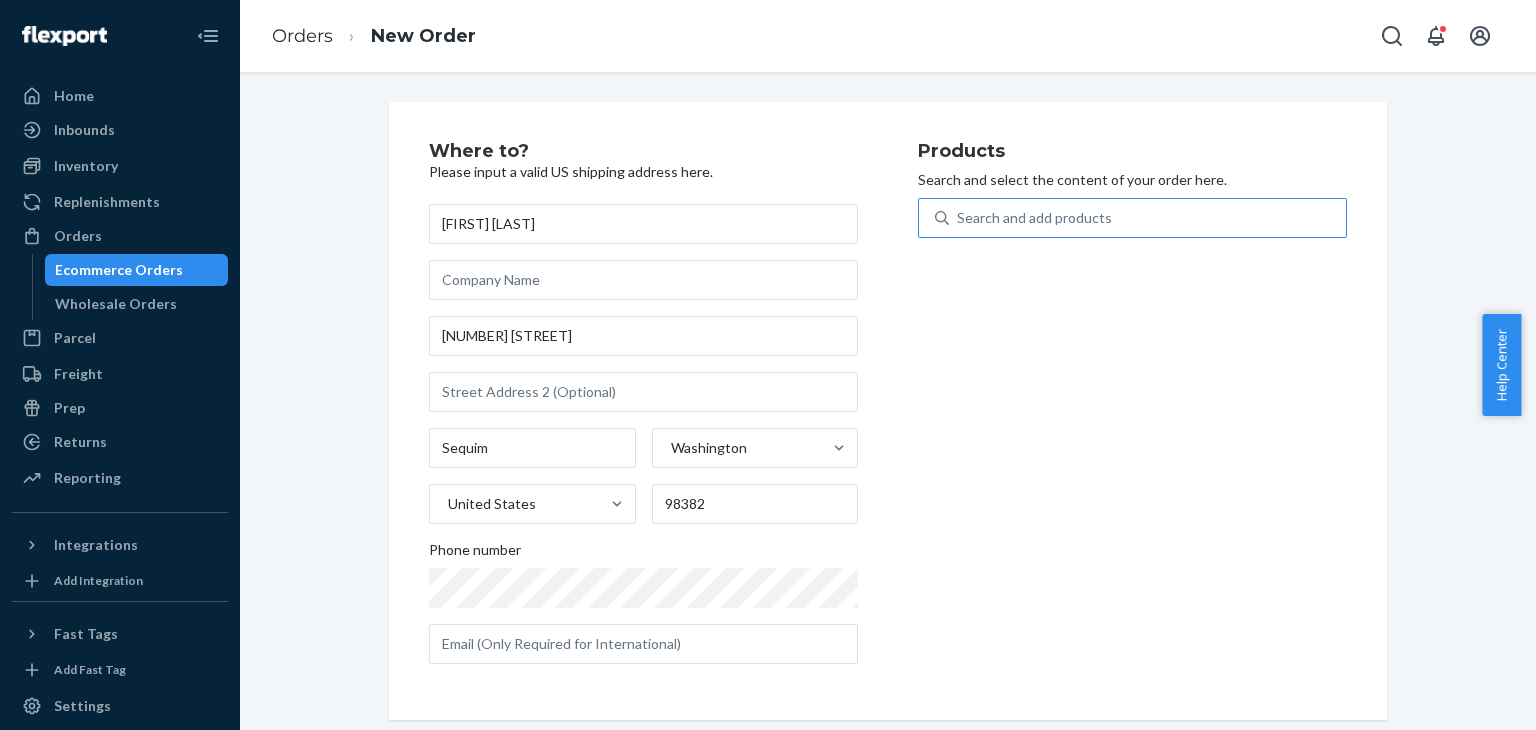click on "Search and add products" at bounding box center (1034, 218) 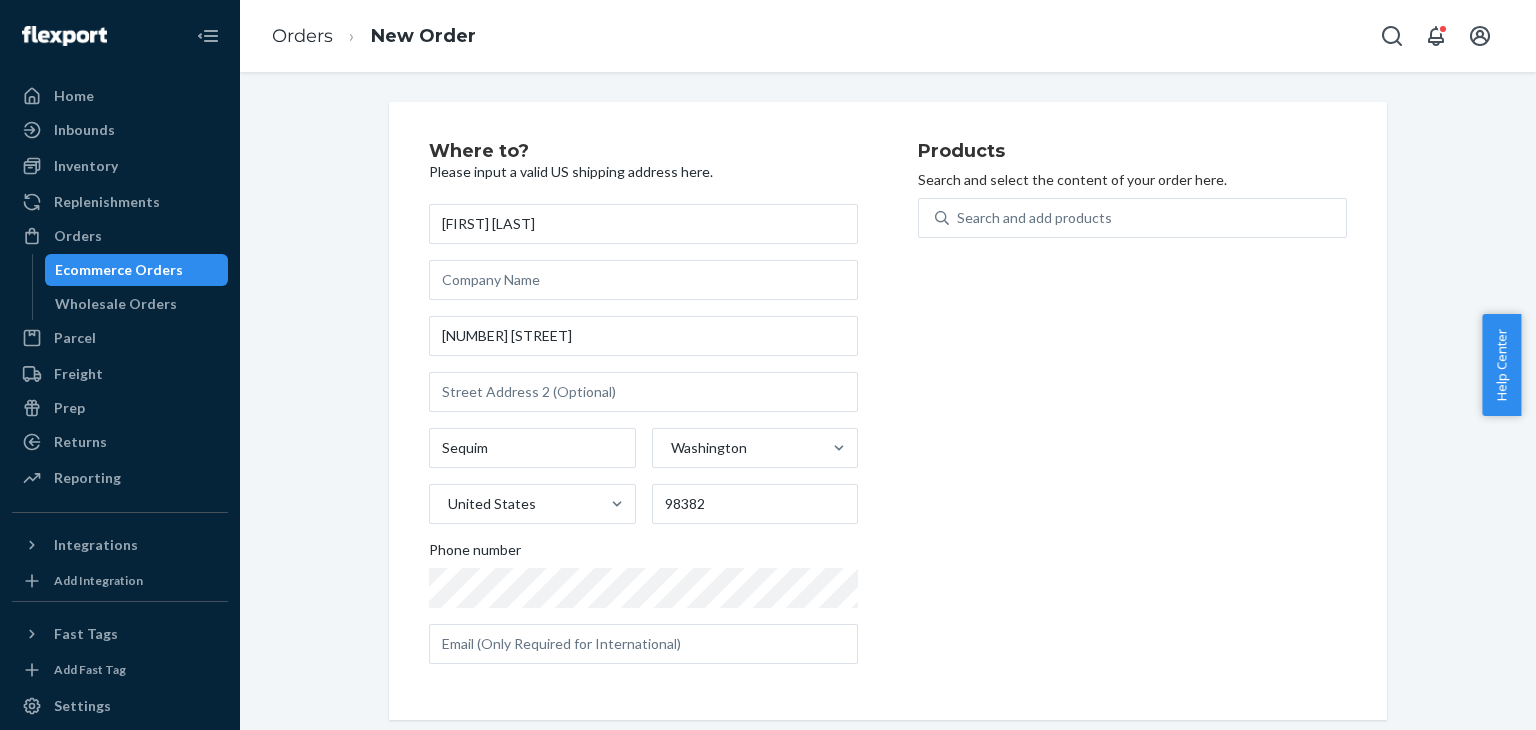 click on "Products Search and select the content of your order here. Search and add products" at bounding box center [1132, 411] 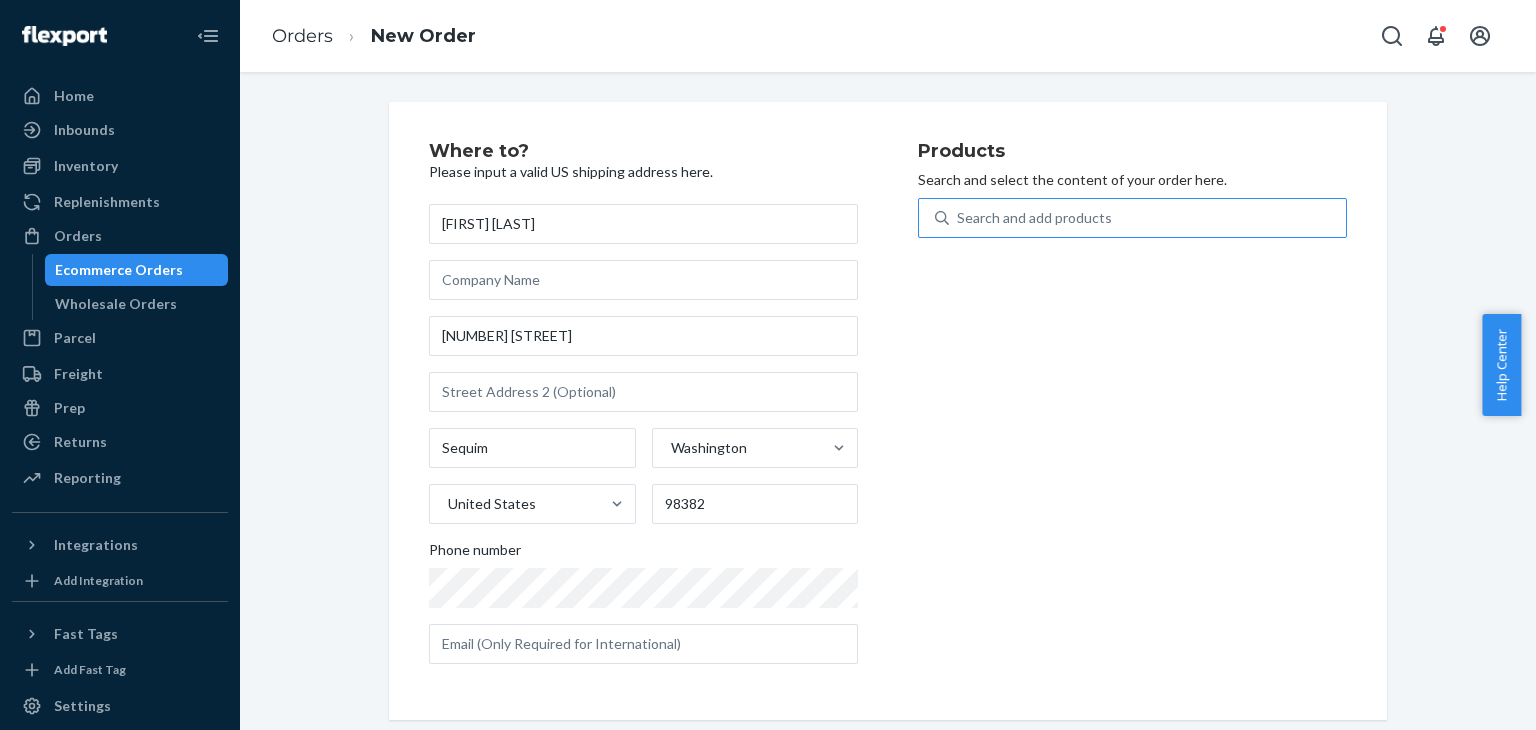 click on "Search and add products" at bounding box center [1147, 218] 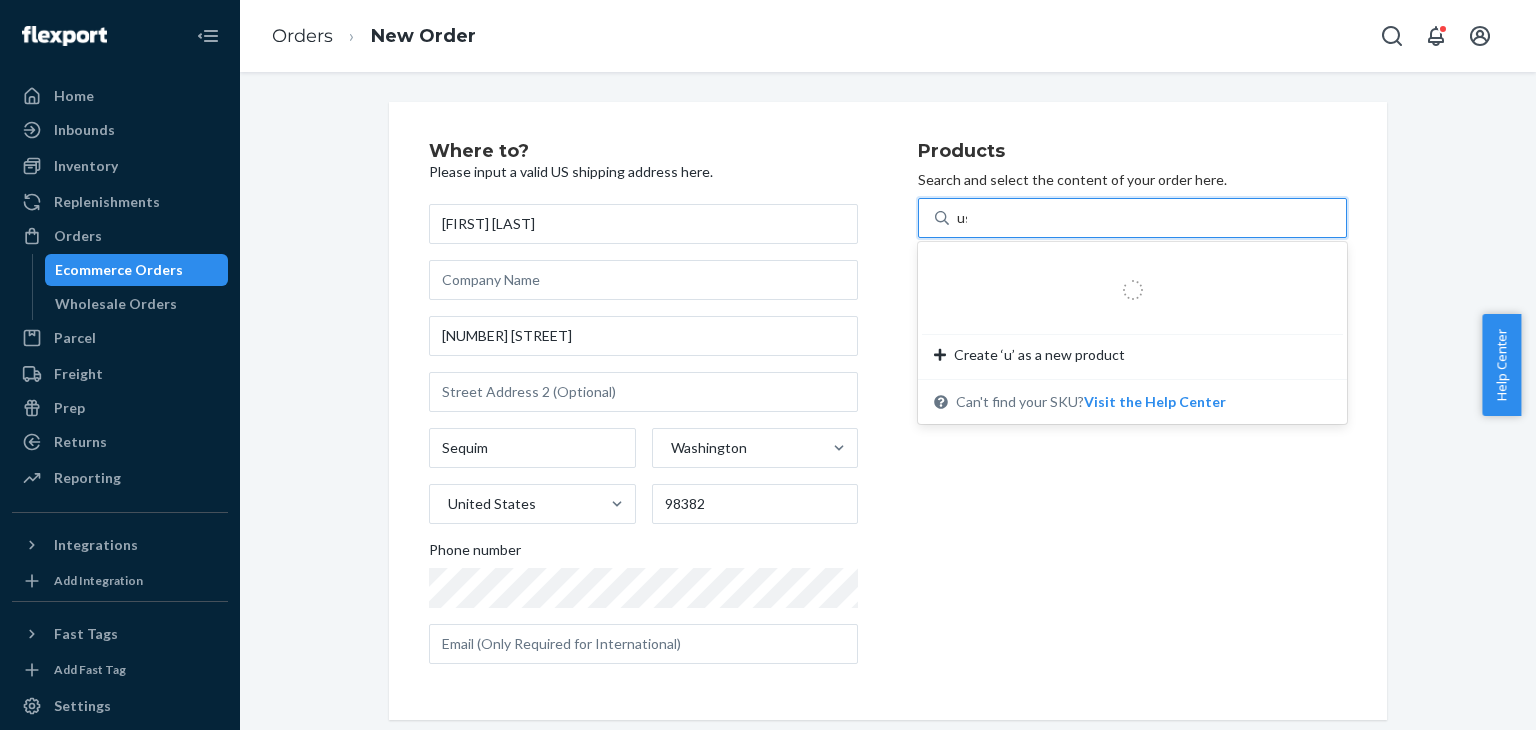 type on "usb" 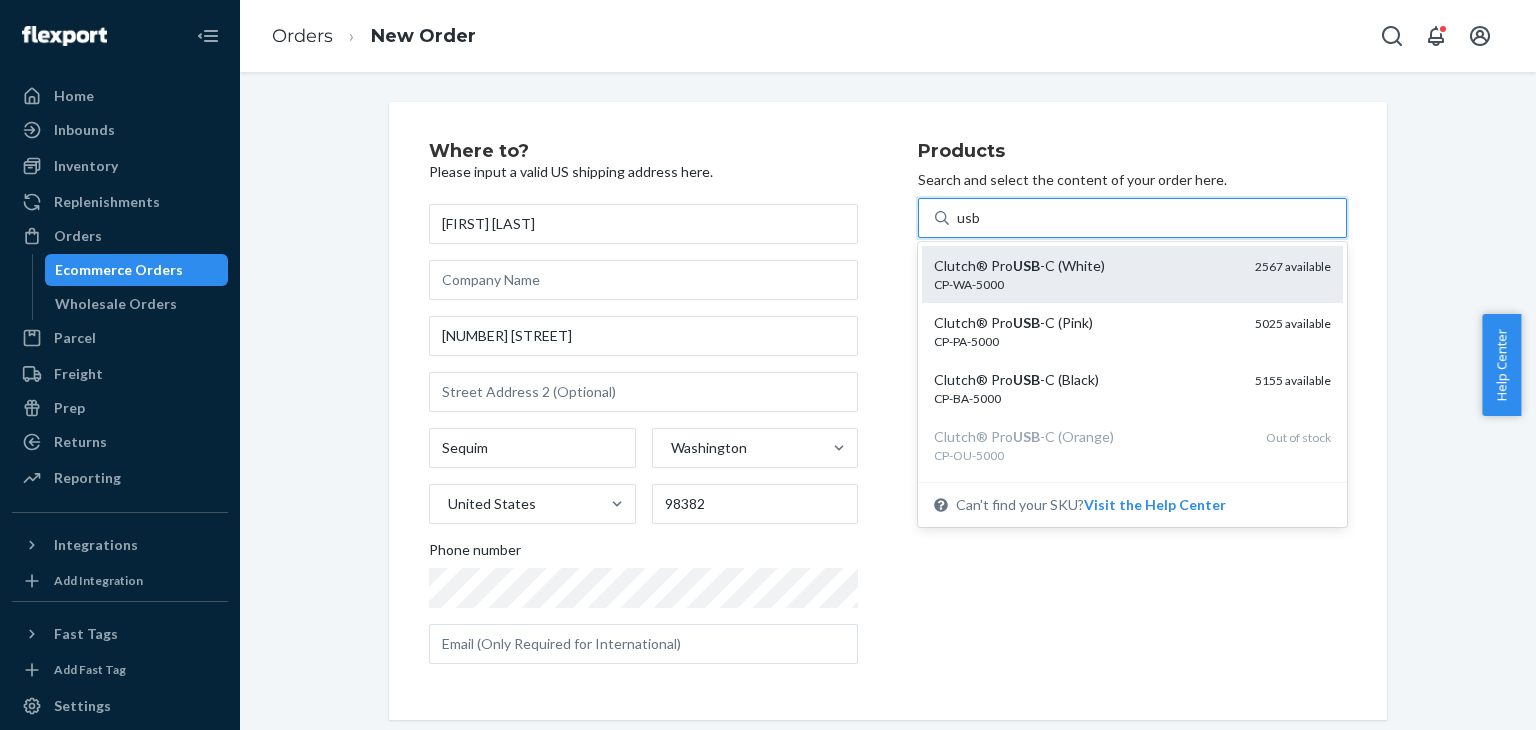 click on "CP-WA-5000" at bounding box center (1086, 284) 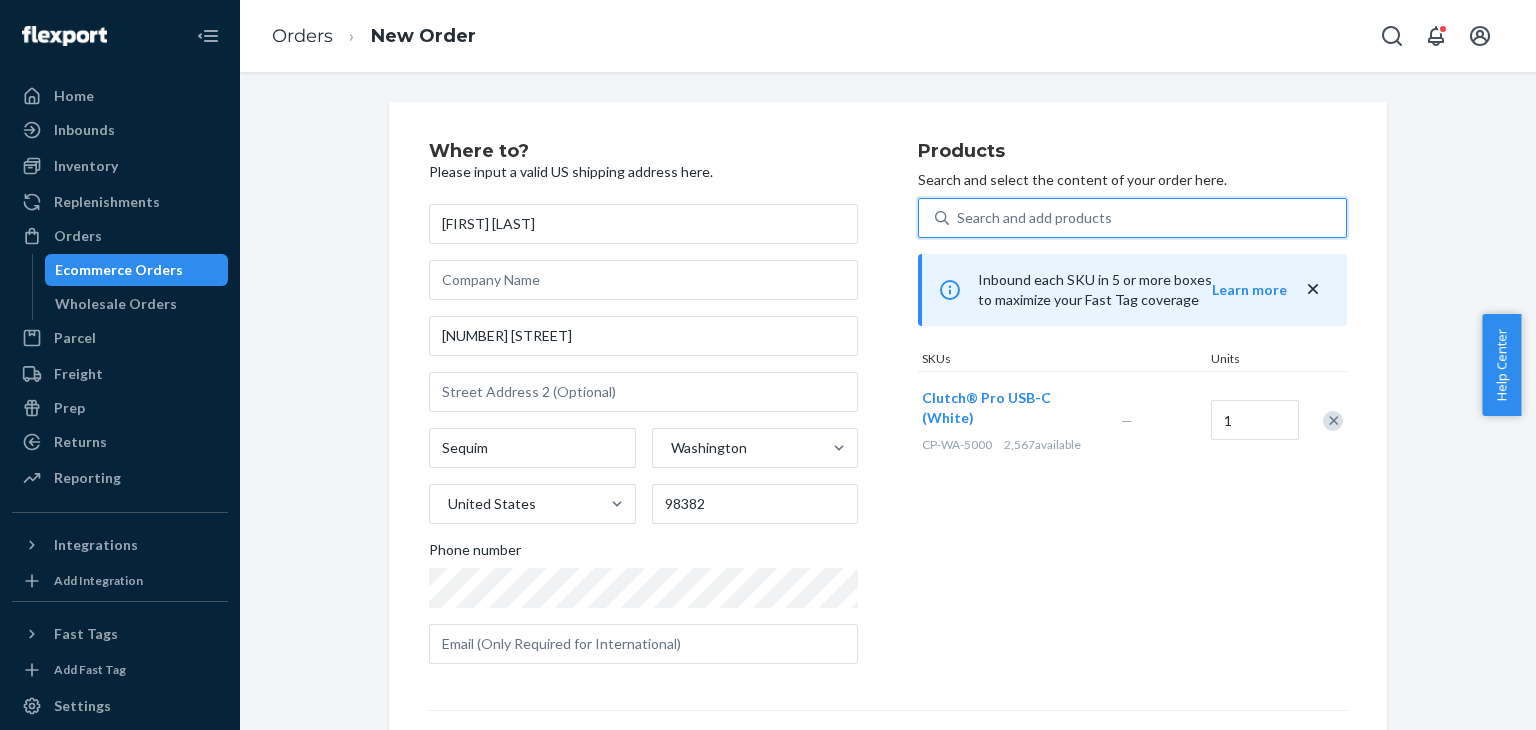 click on "Search and add products" at bounding box center (1147, 218) 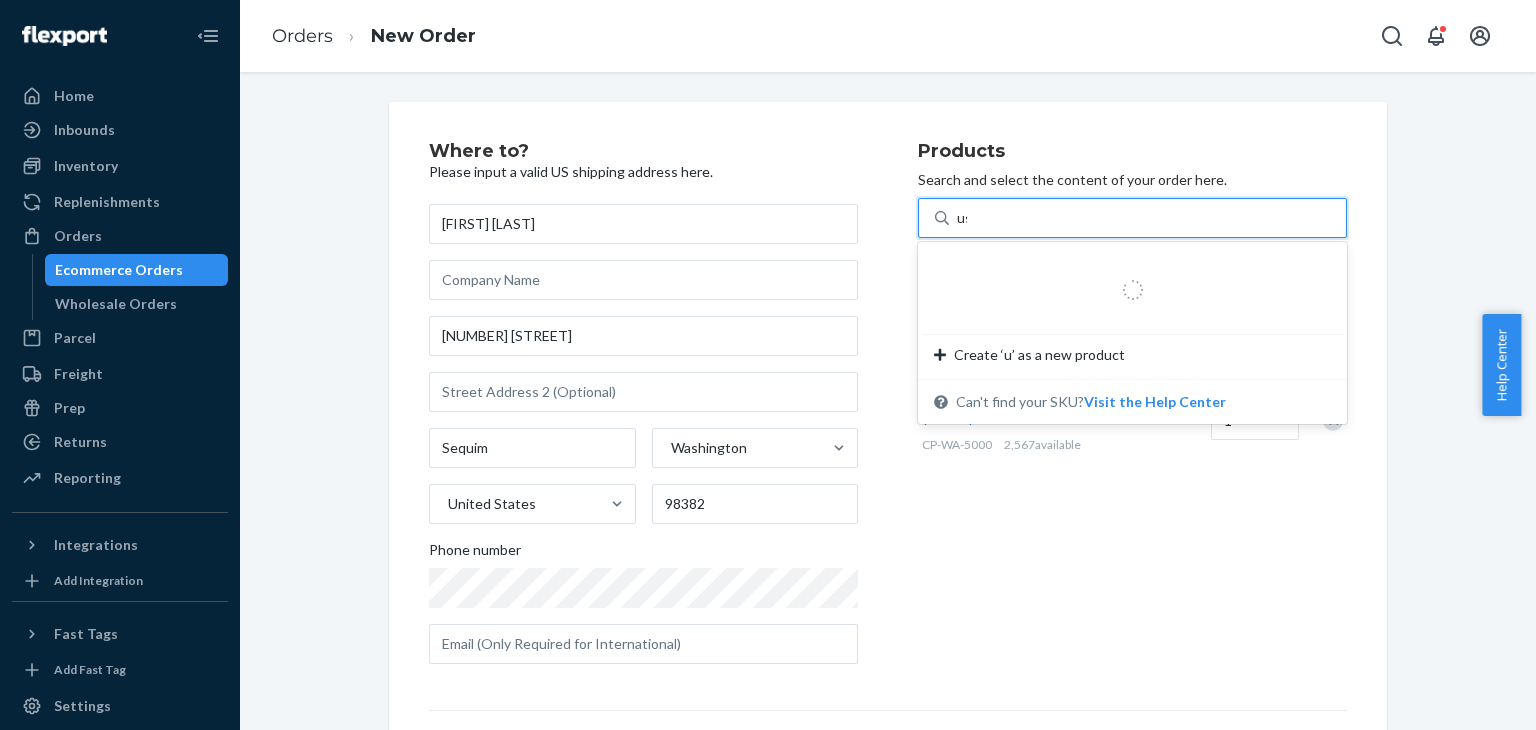 type on "usb" 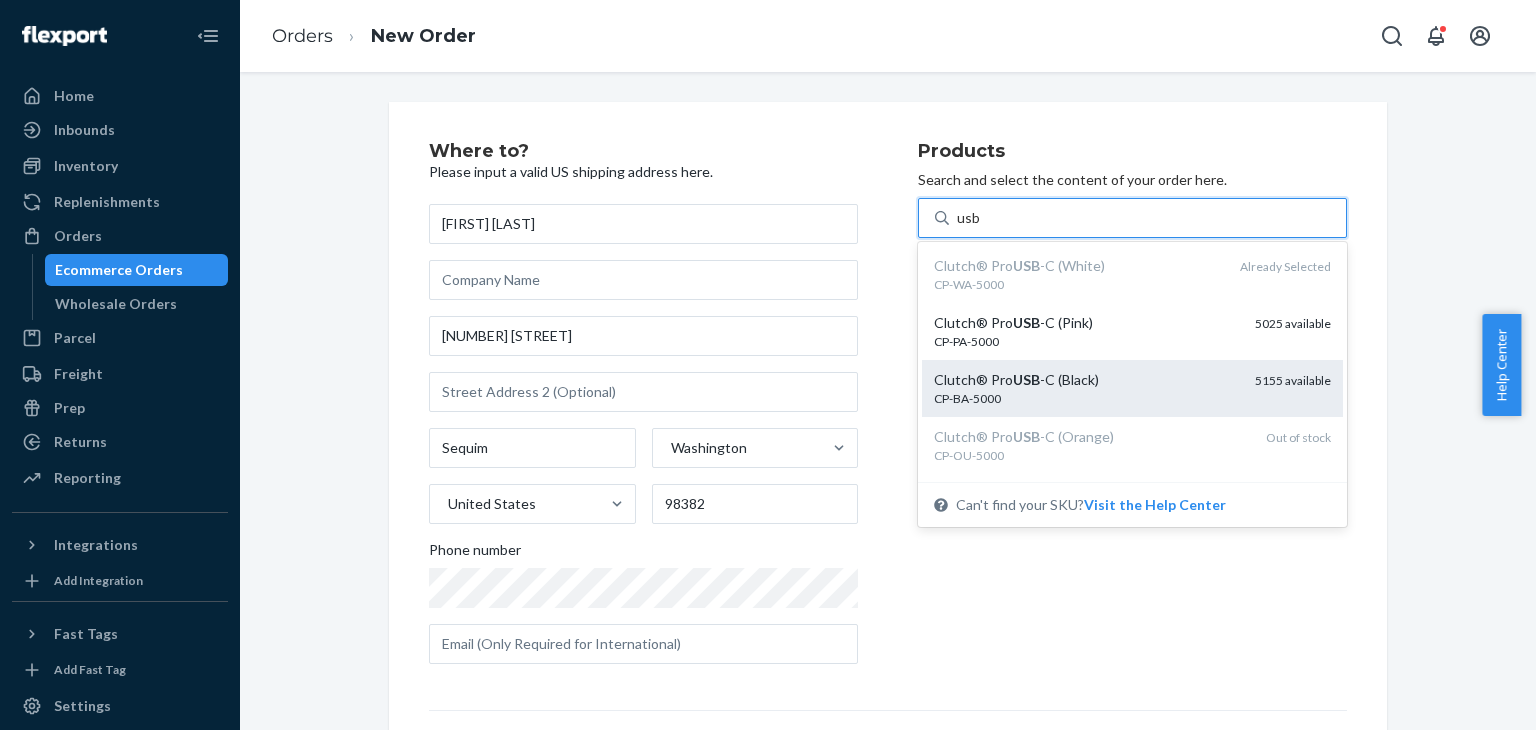 click on "CP-BA-5000" at bounding box center [1086, 398] 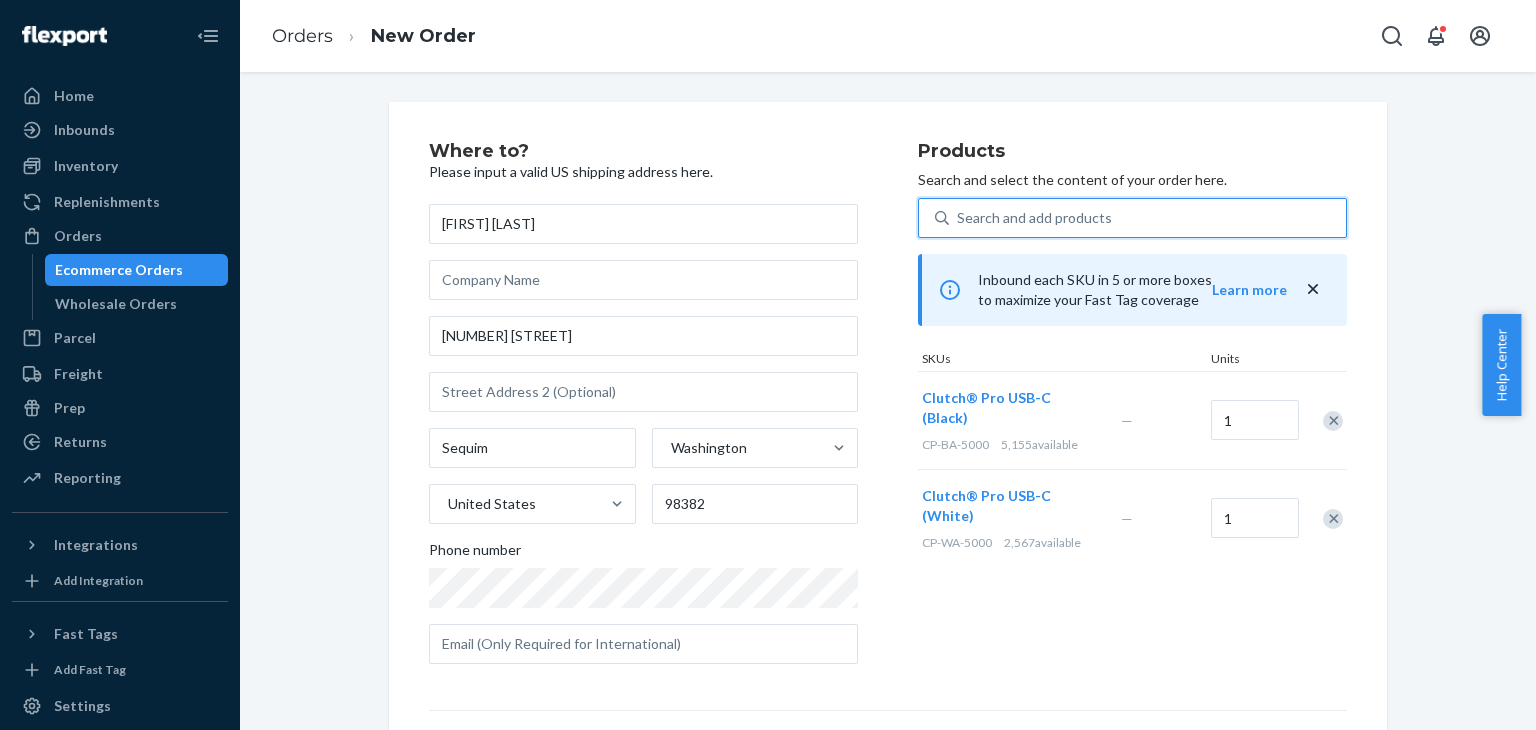 click on "Search and add products" at bounding box center (1034, 218) 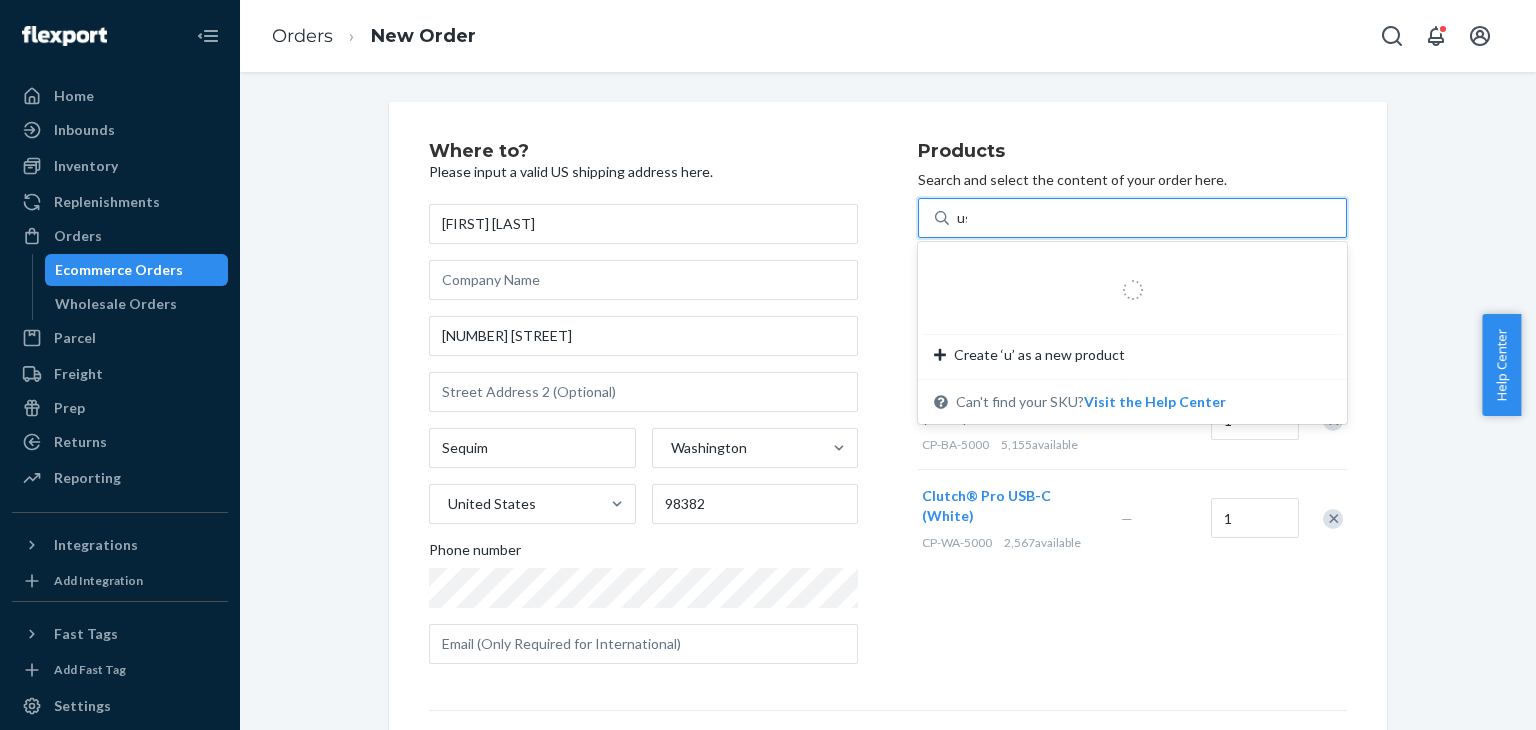 type on "usb" 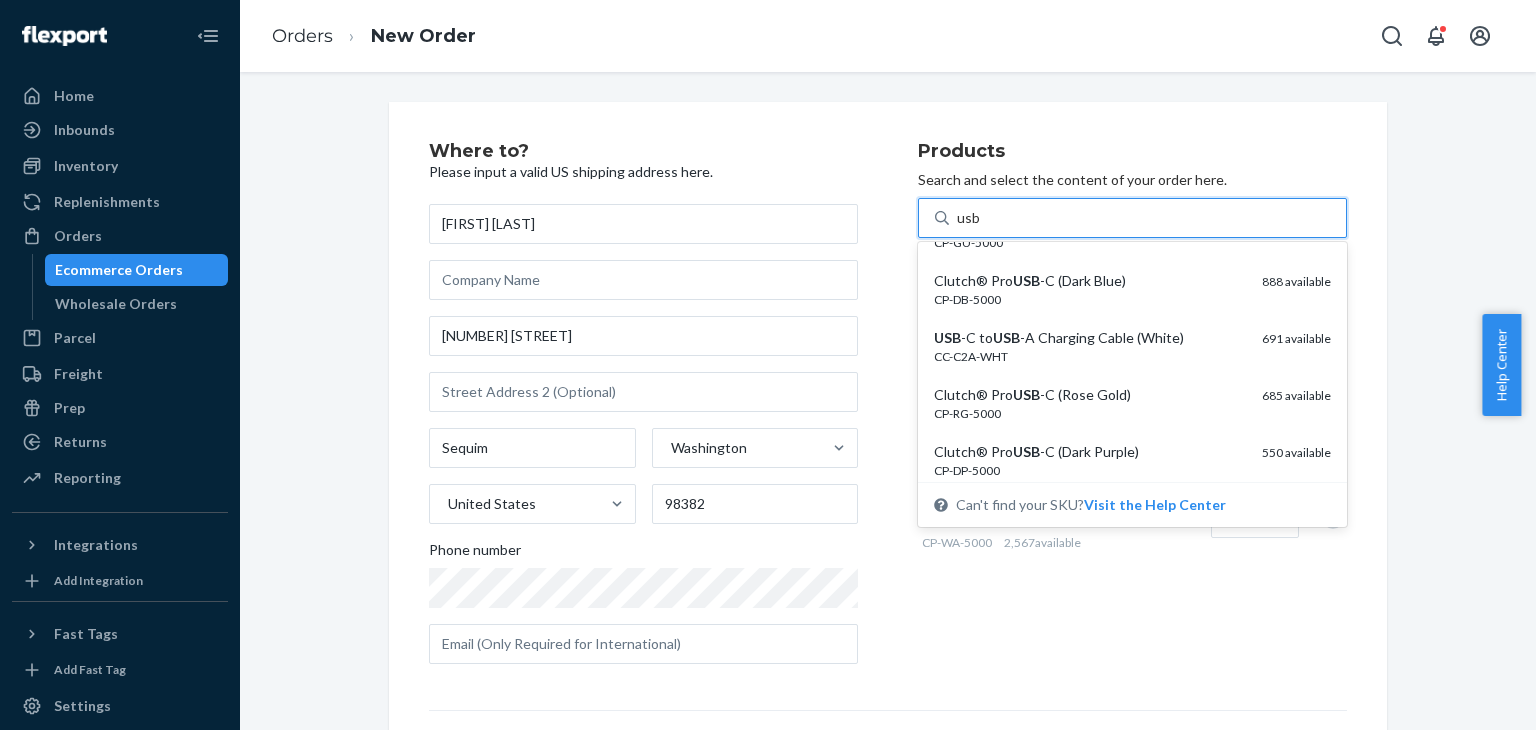 scroll, scrollTop: 500, scrollLeft: 0, axis: vertical 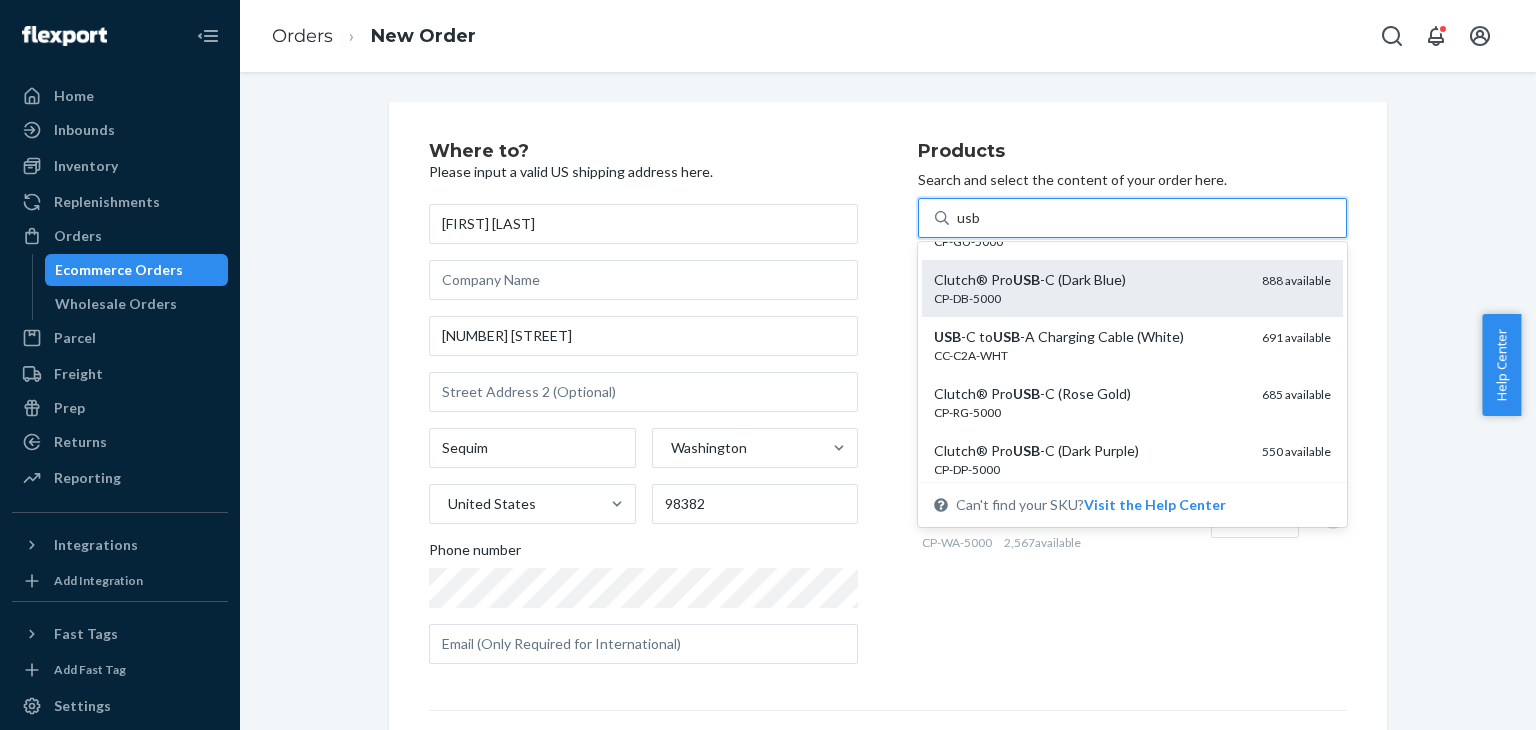 click on "CP-DB-5000" at bounding box center [1090, 298] 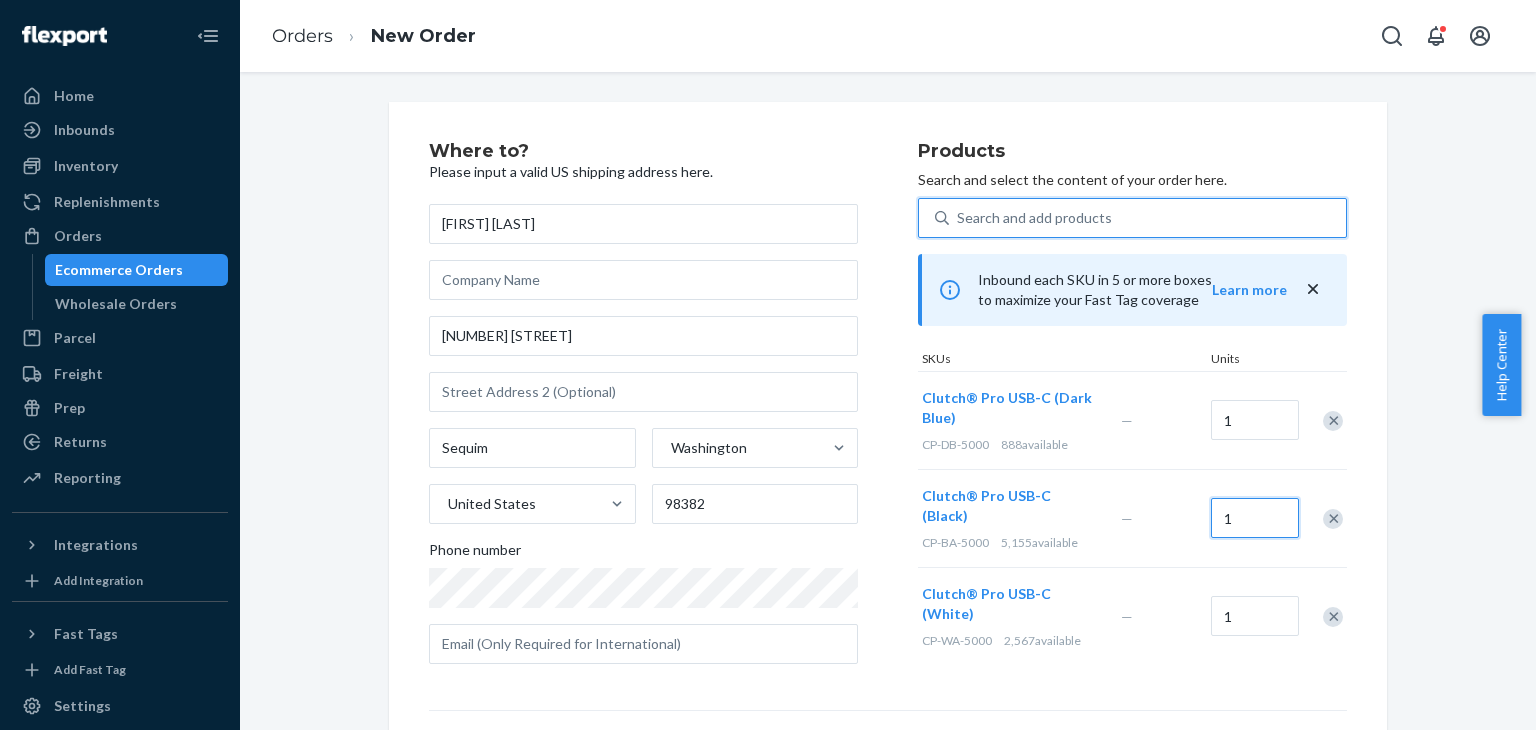 click on "1" at bounding box center (1255, 518) 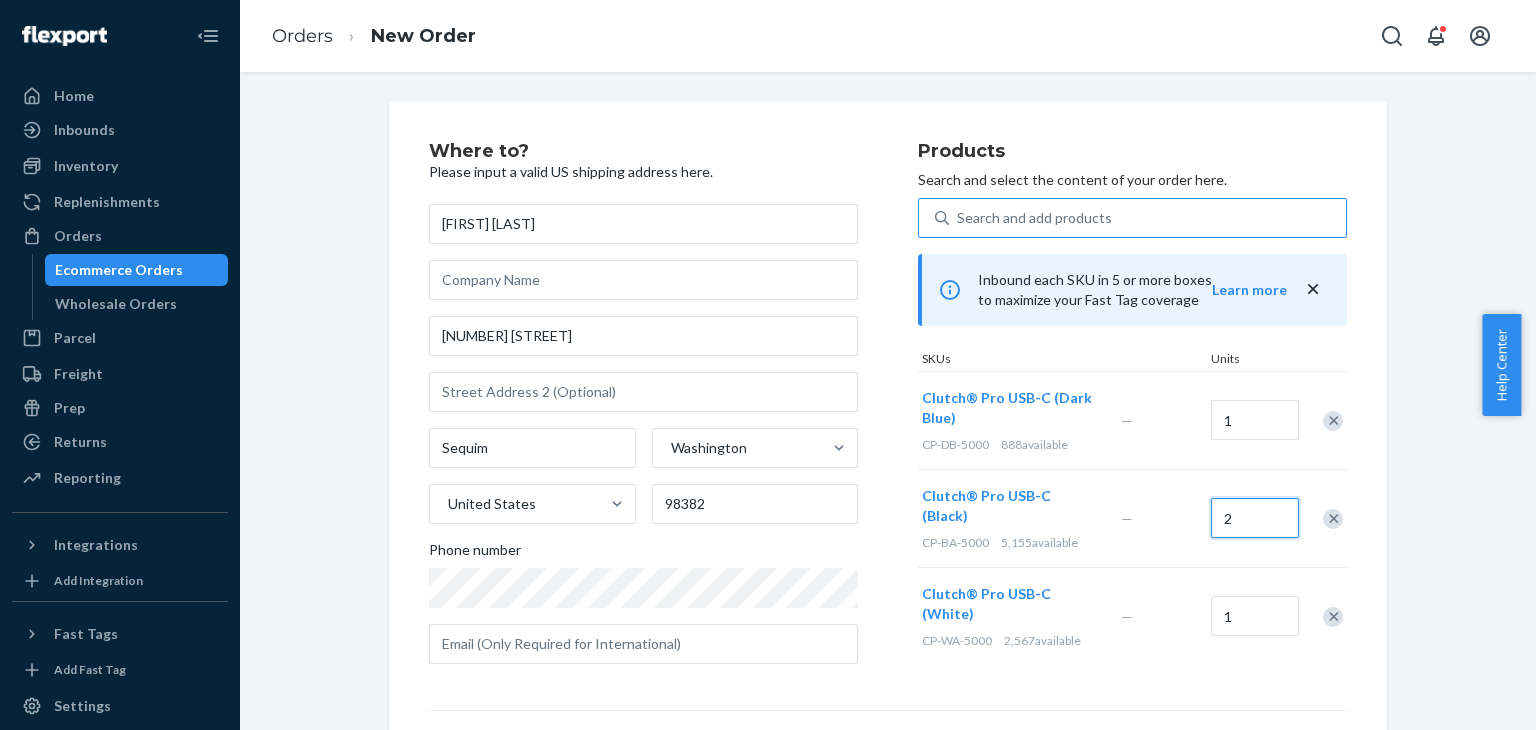 scroll, scrollTop: 280, scrollLeft: 0, axis: vertical 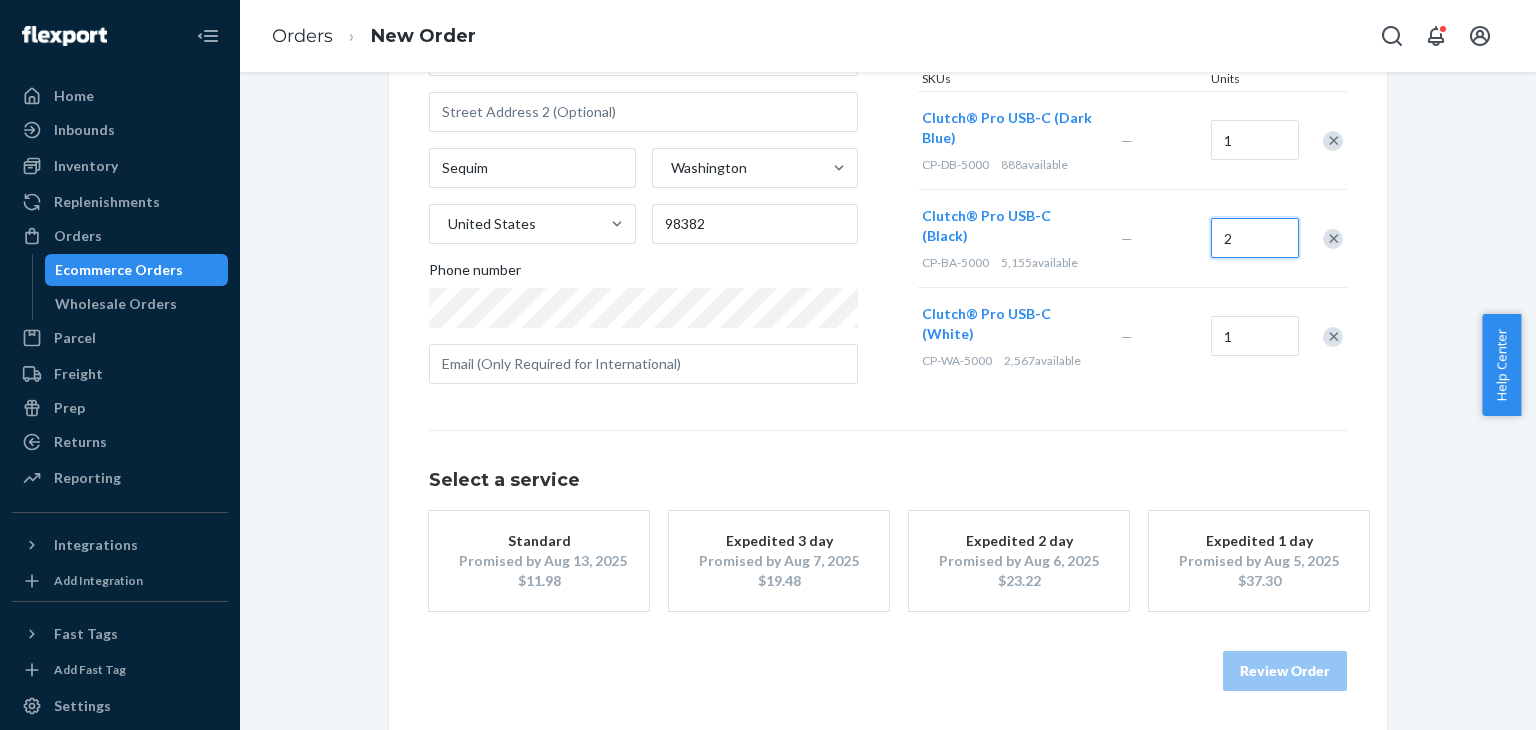 type on "2" 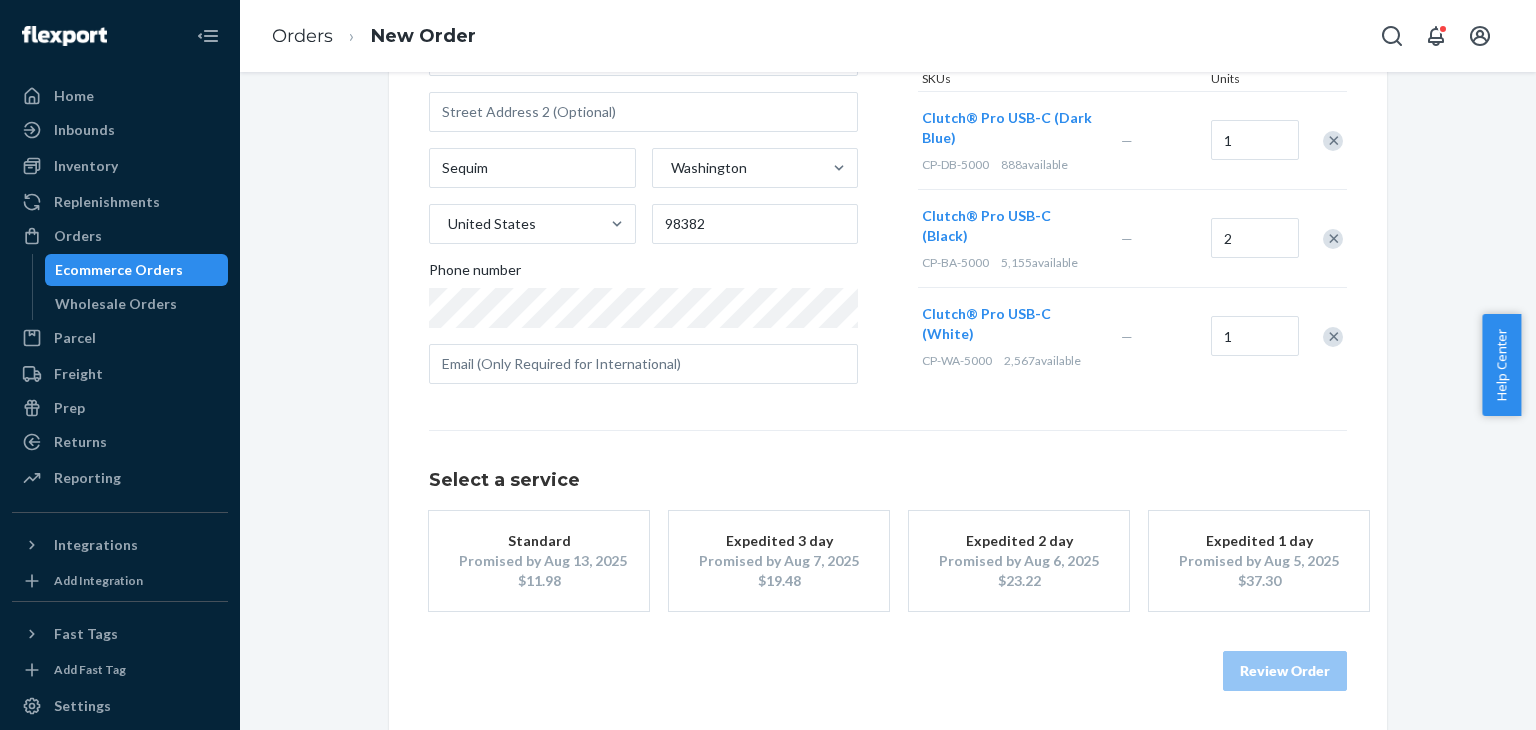 click on "$11.98" at bounding box center (539, 581) 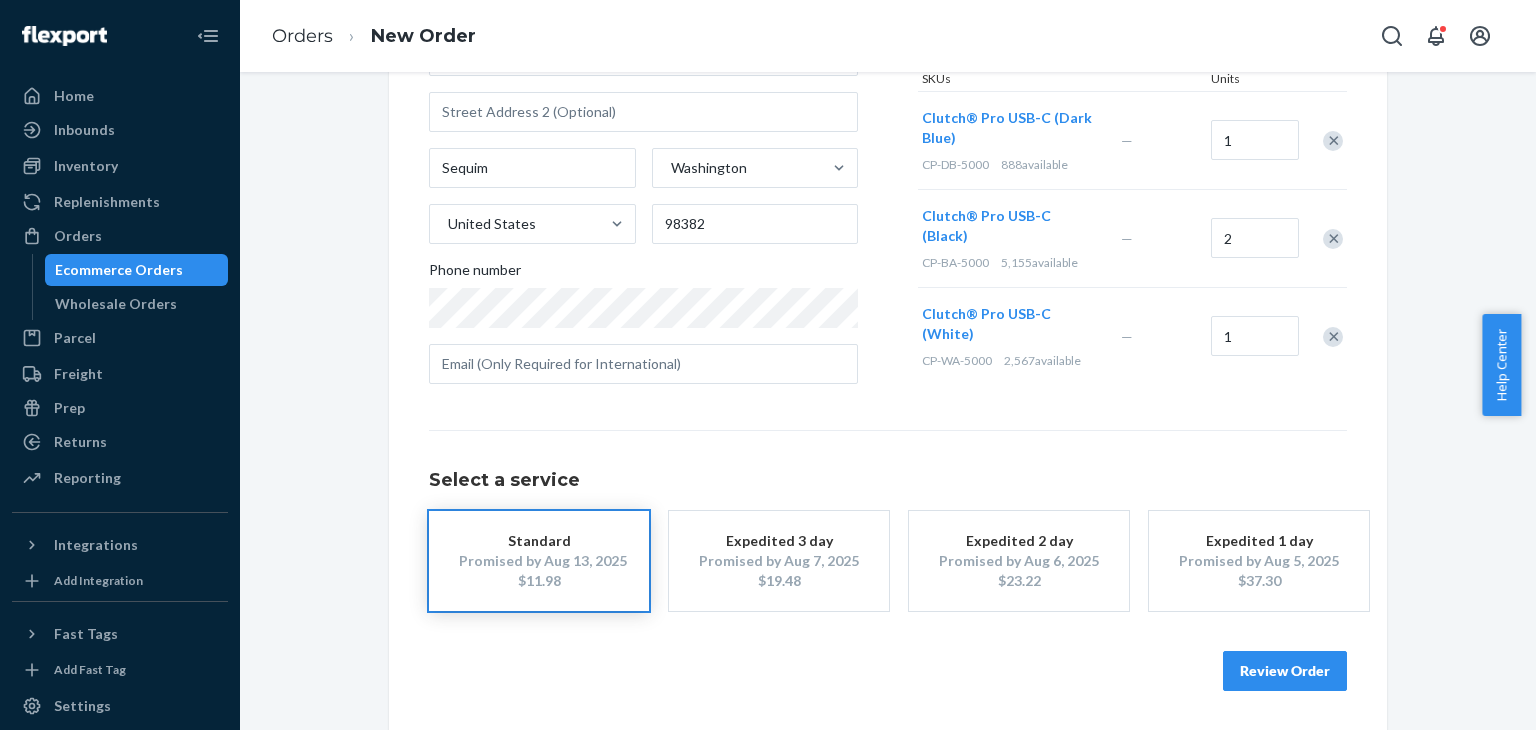 click on "Review Order" at bounding box center (1285, 671) 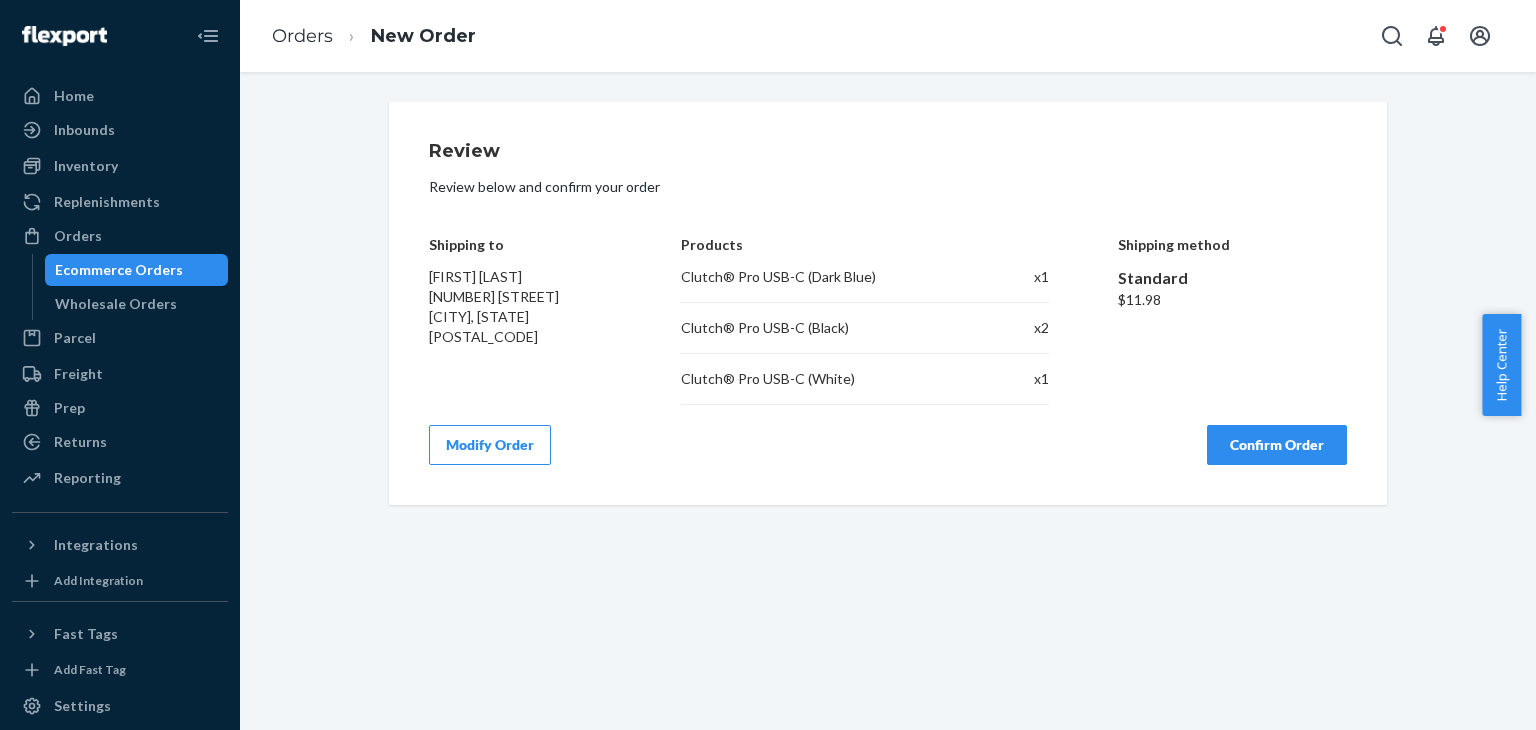 click on "Confirm Order" at bounding box center [1277, 445] 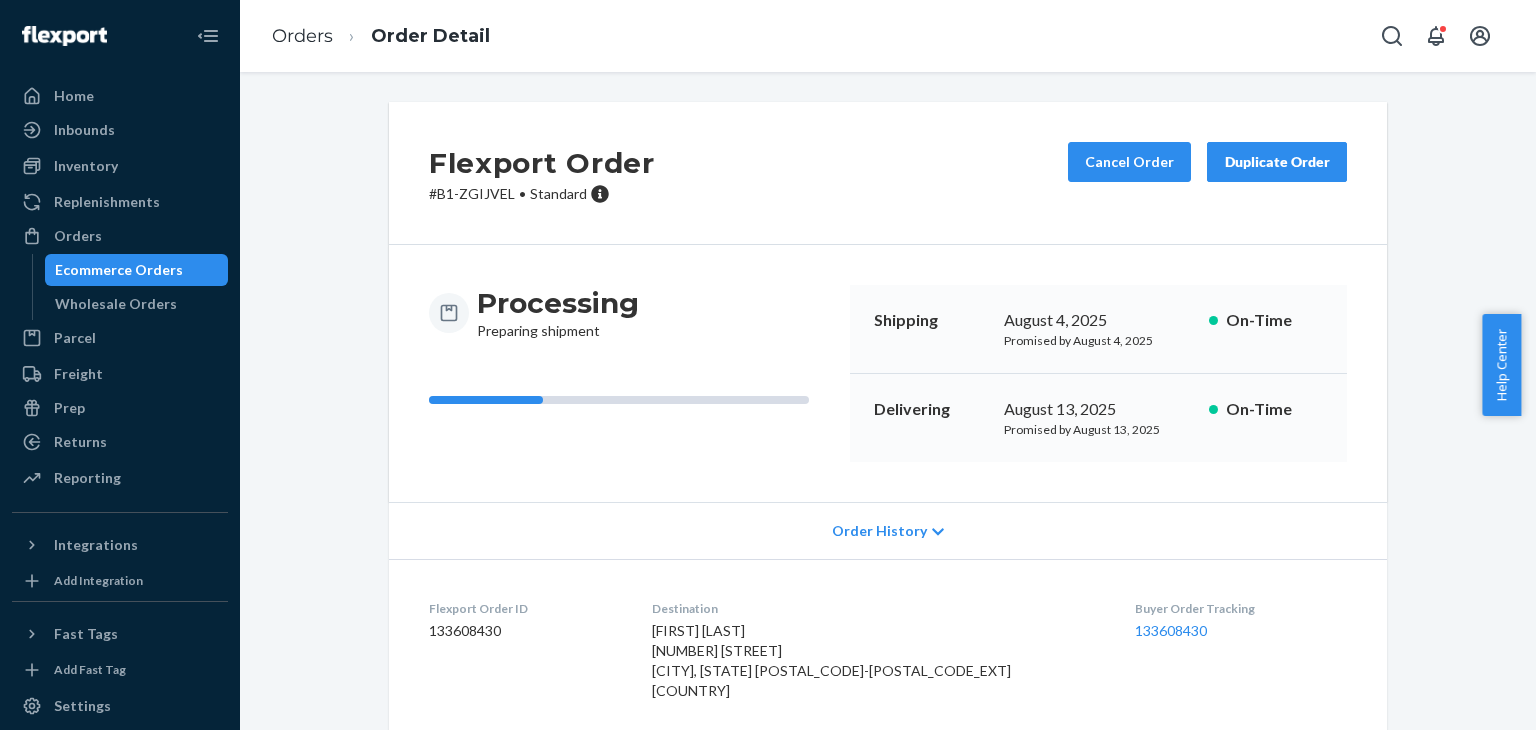 click on "# B1-ZGIJVEL • Standard" at bounding box center [542, 194] 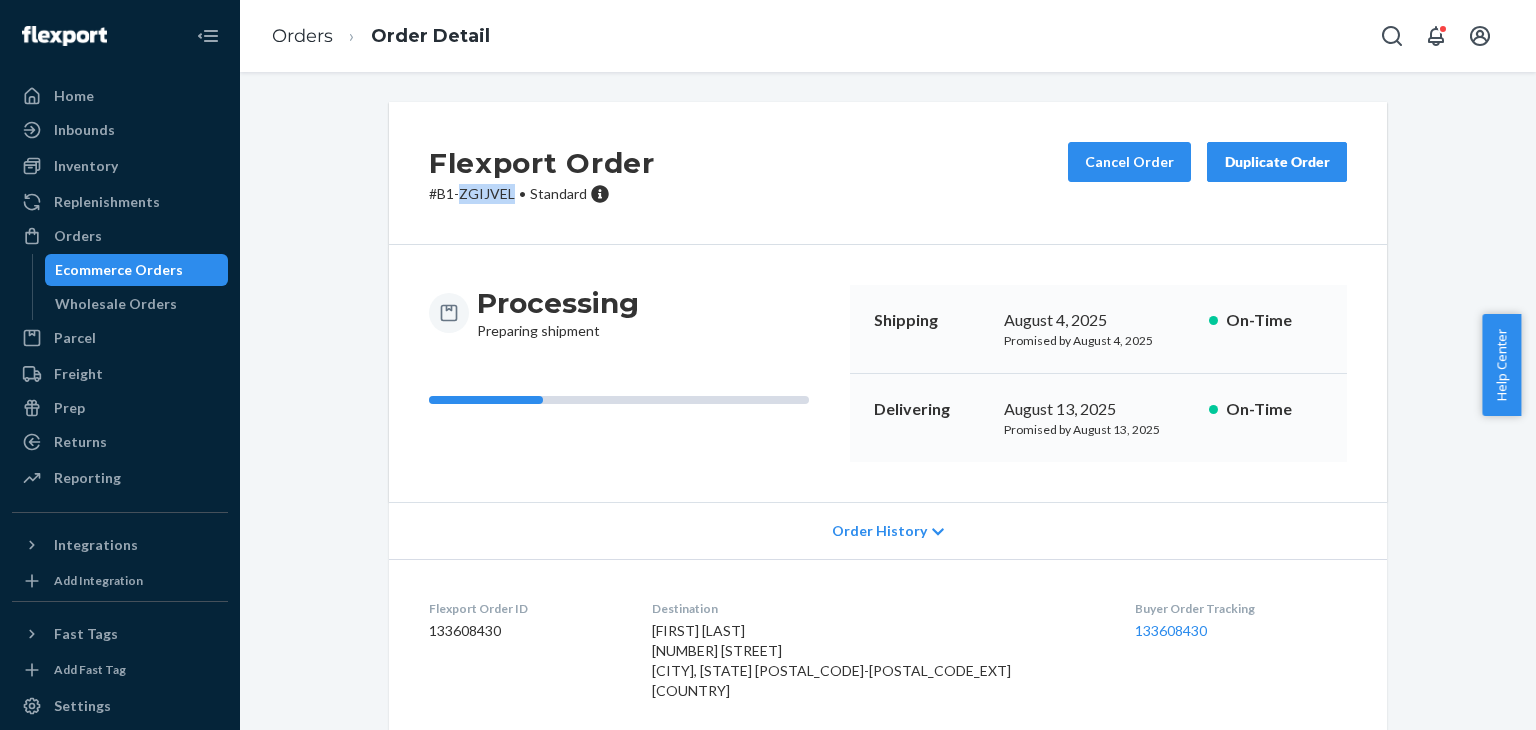 click on "# B1-ZGIJVEL • Standard" at bounding box center [542, 194] 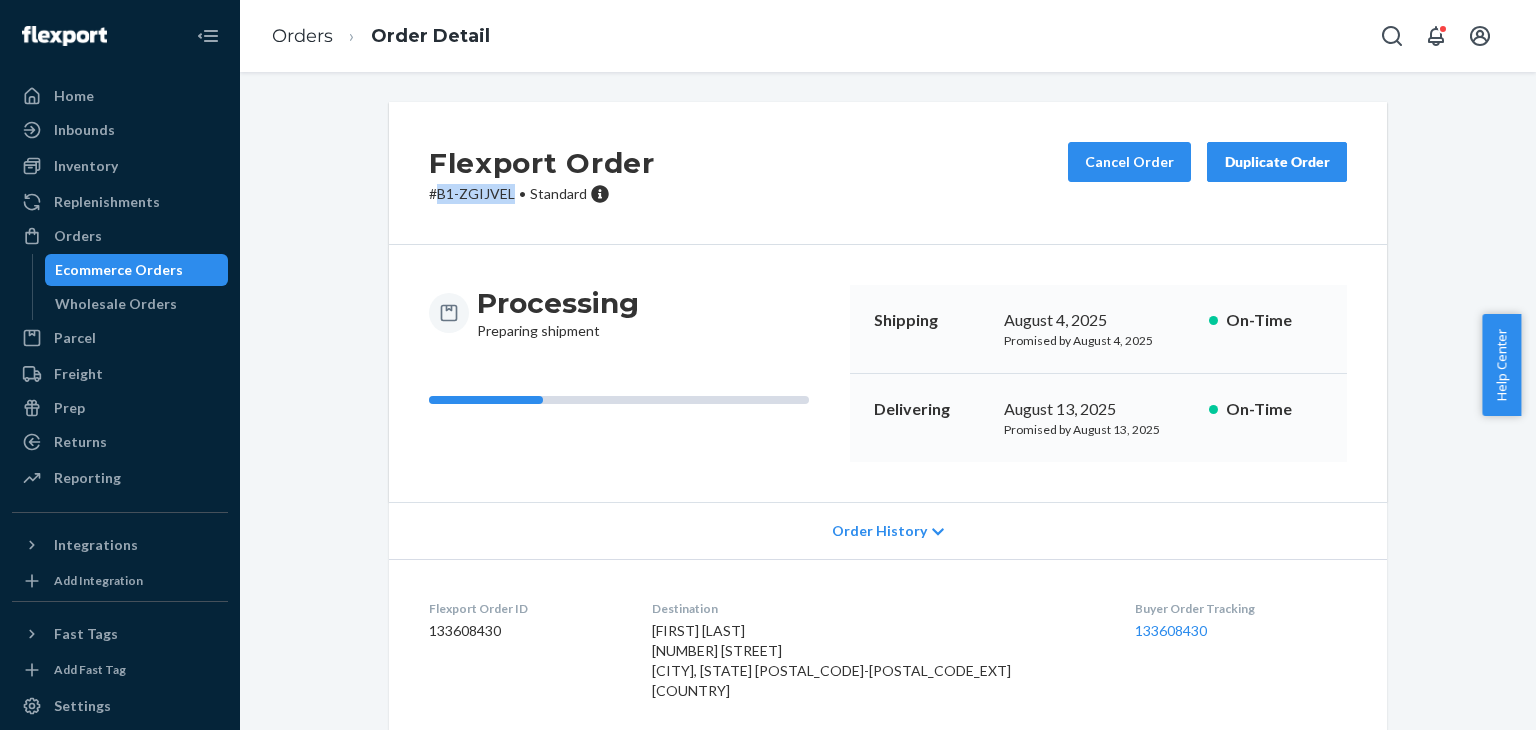 drag, startPoint x: 505, startPoint y: 195, endPoint x: 432, endPoint y: 201, distance: 73.24616 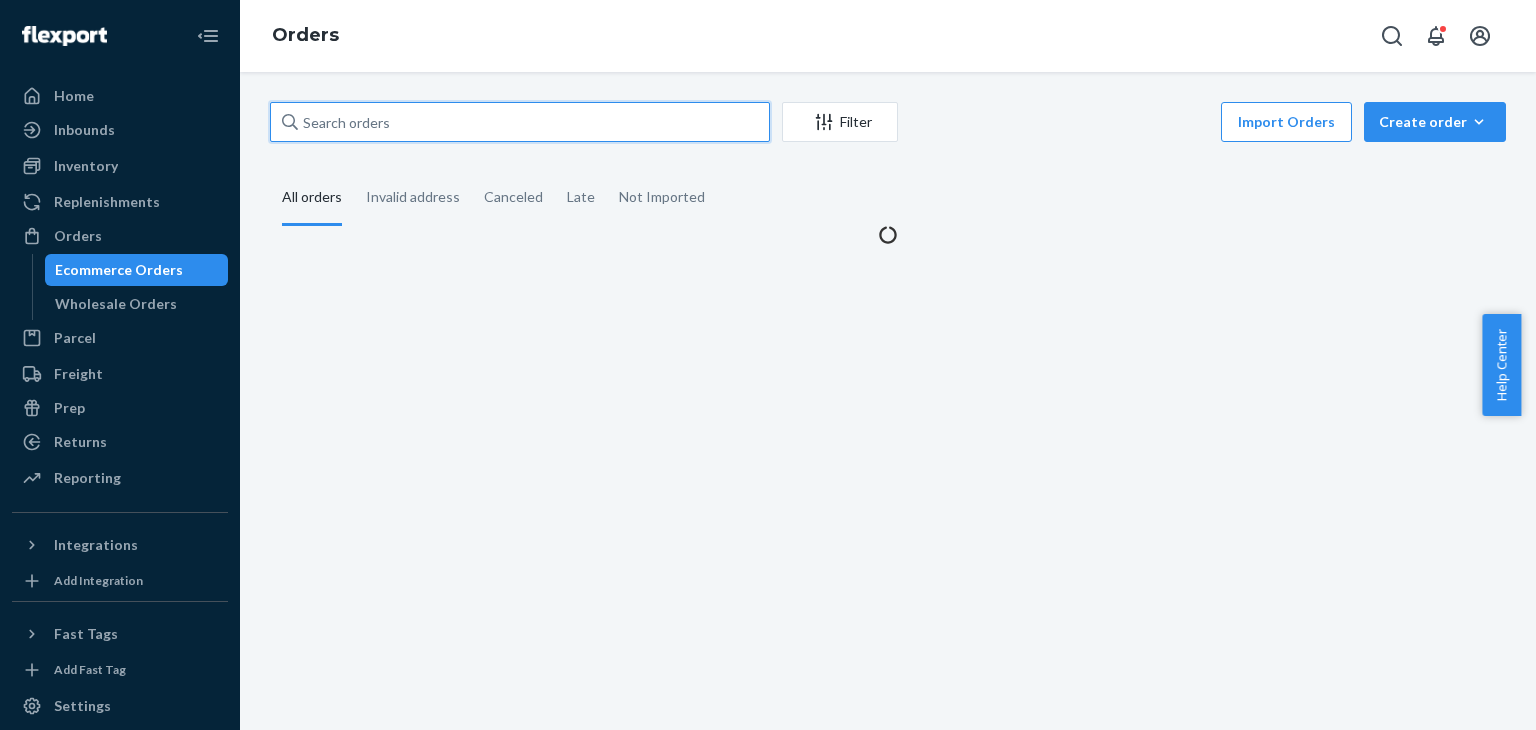 click at bounding box center [520, 122] 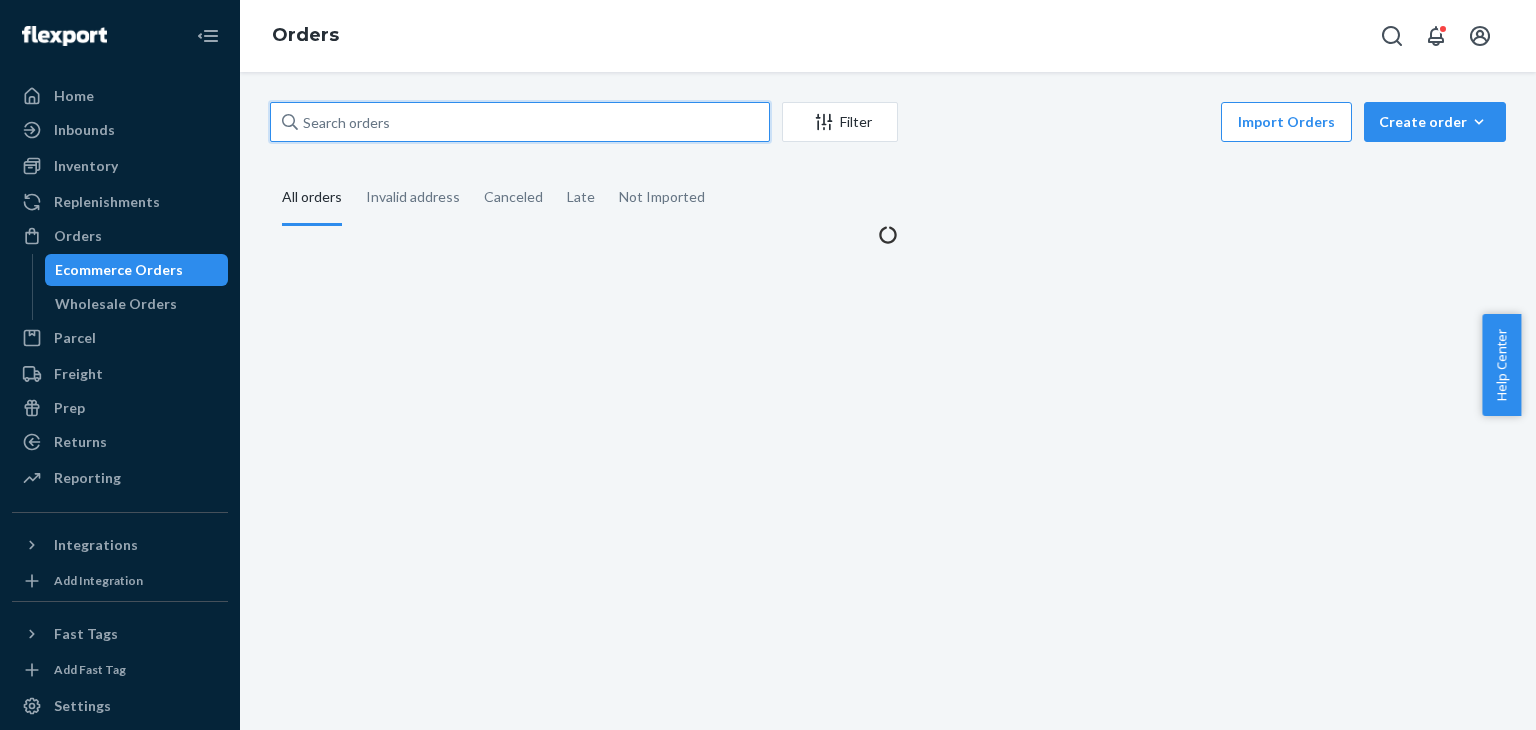 paste on "SKIXLMDVGX" 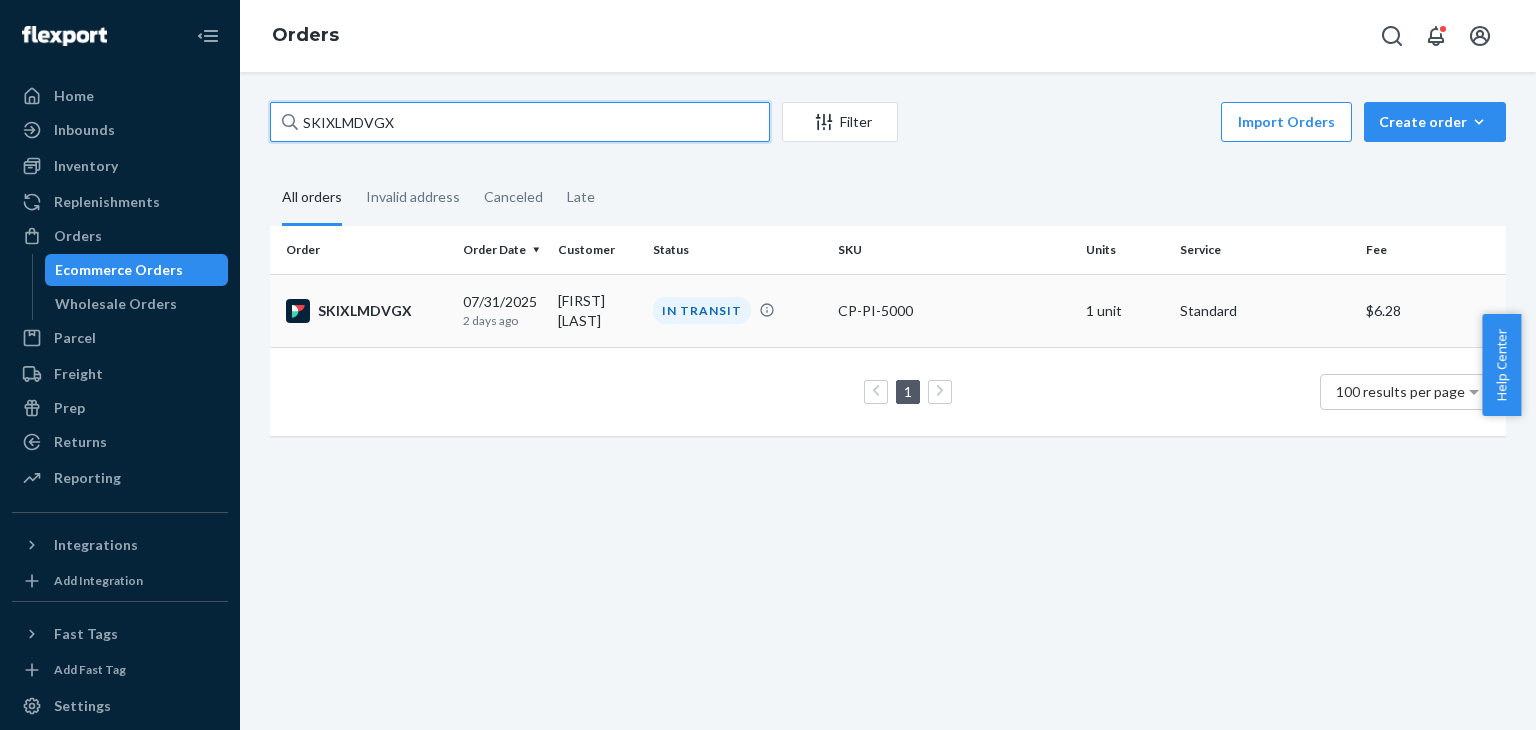 type on "SKIXLMDVGX" 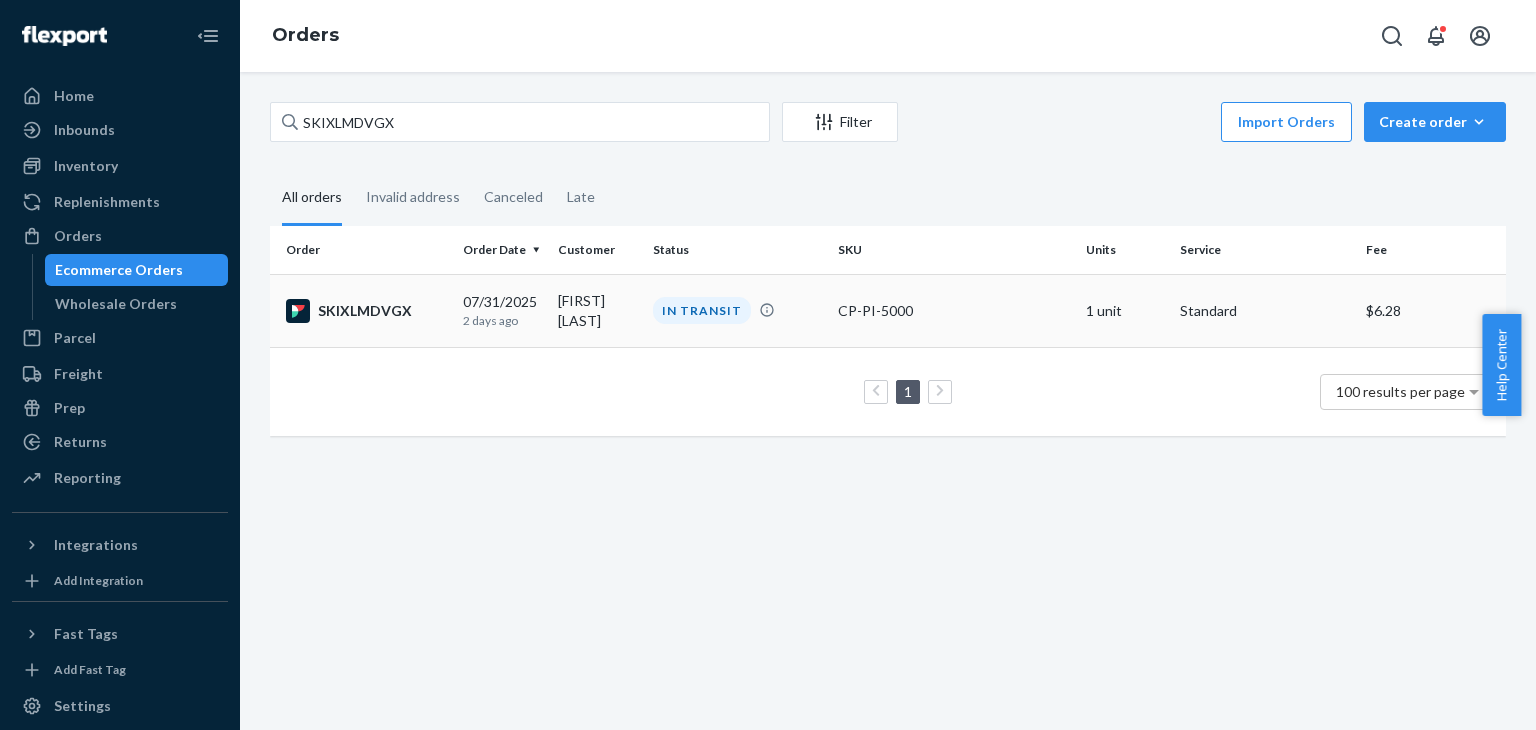 click on "IN TRANSIT" at bounding box center [737, 310] 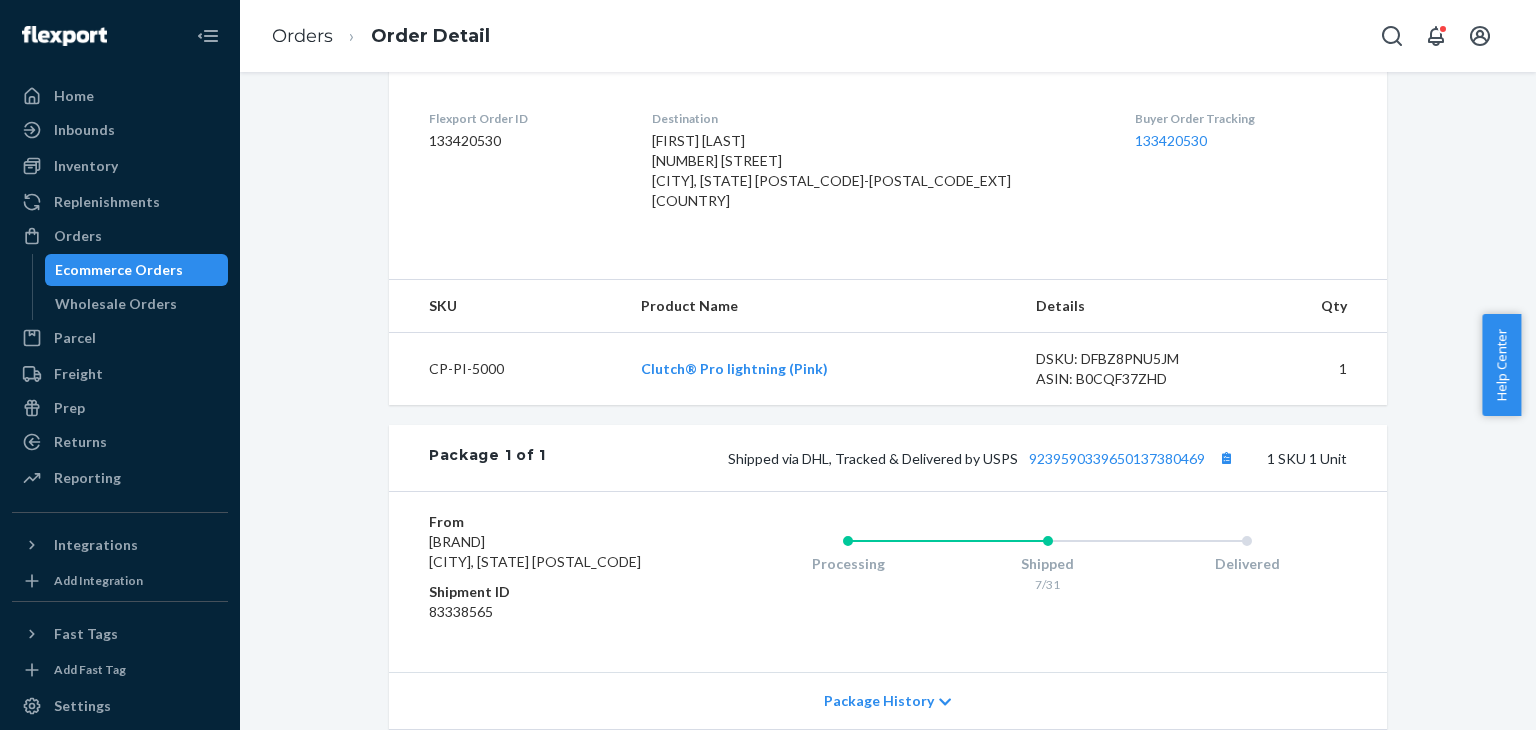scroll, scrollTop: 500, scrollLeft: 0, axis: vertical 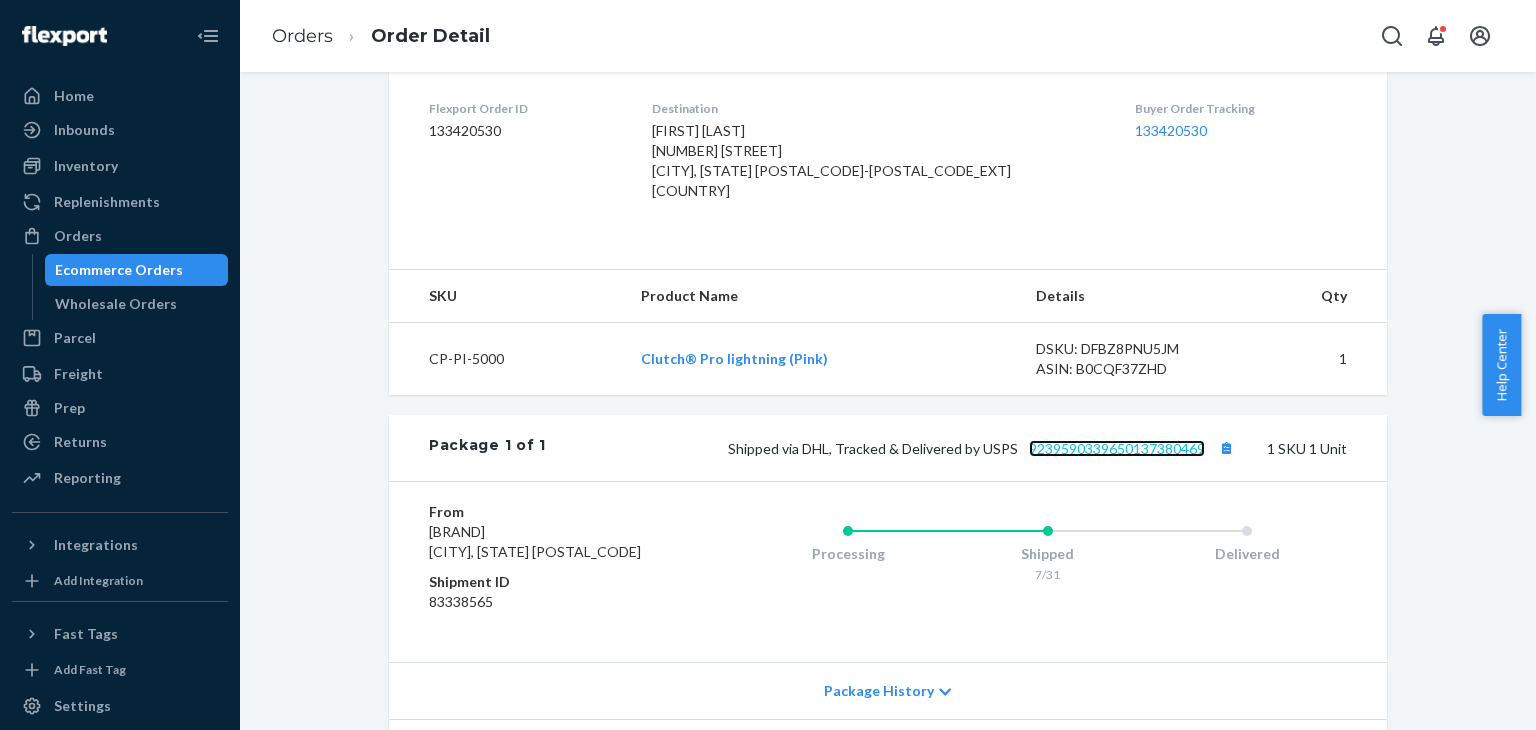 click on "9239590339650137380469" at bounding box center (1117, 448) 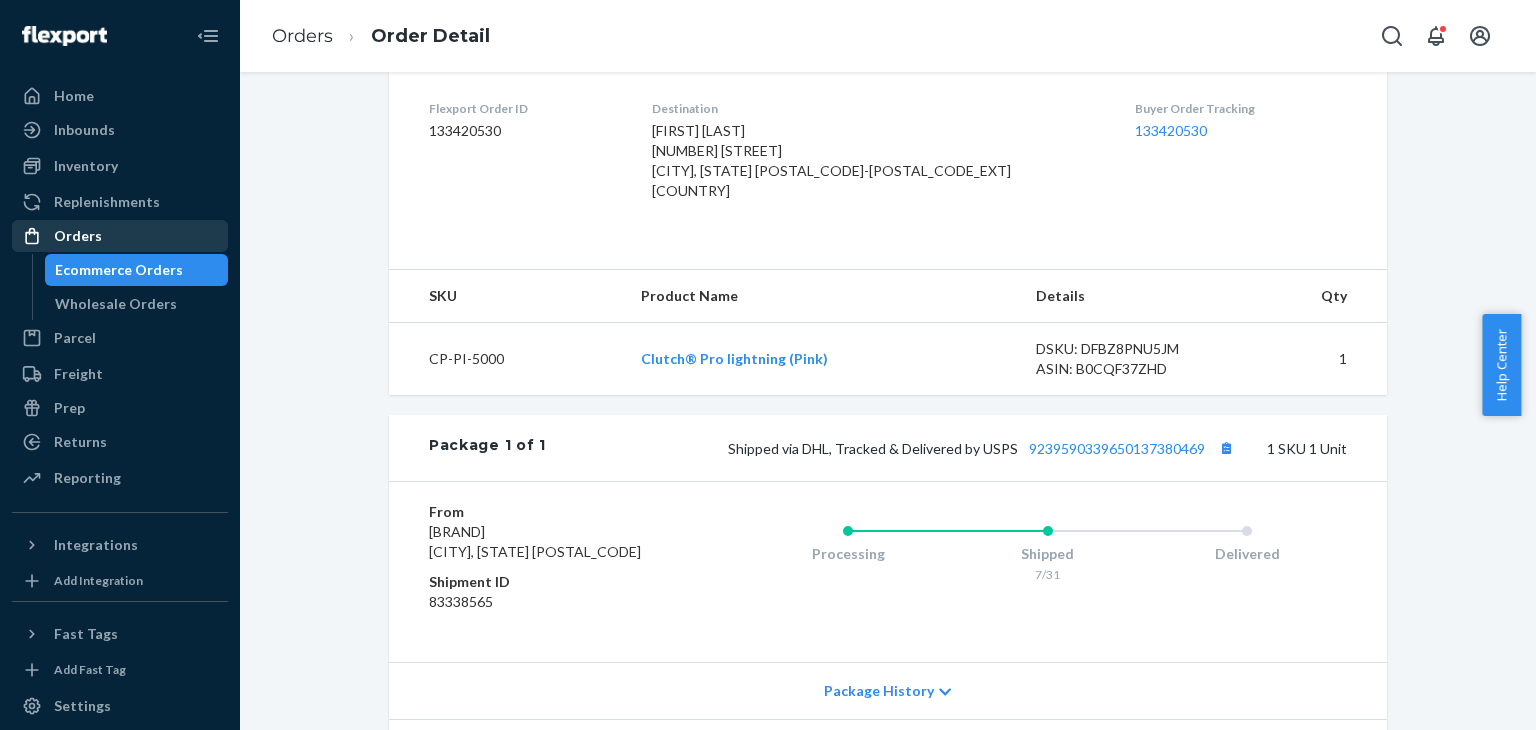 click on "Orders" at bounding box center [120, 236] 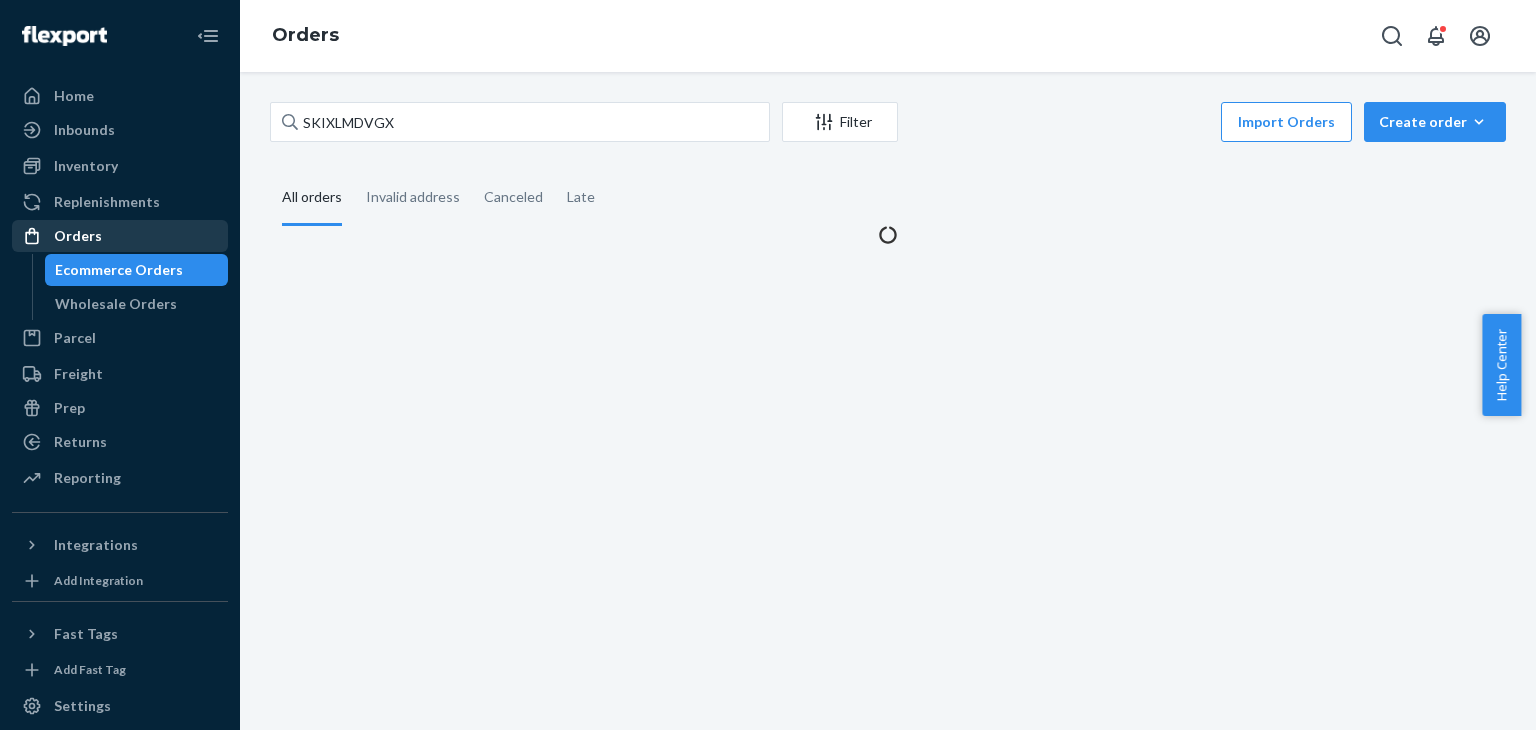scroll, scrollTop: 0, scrollLeft: 0, axis: both 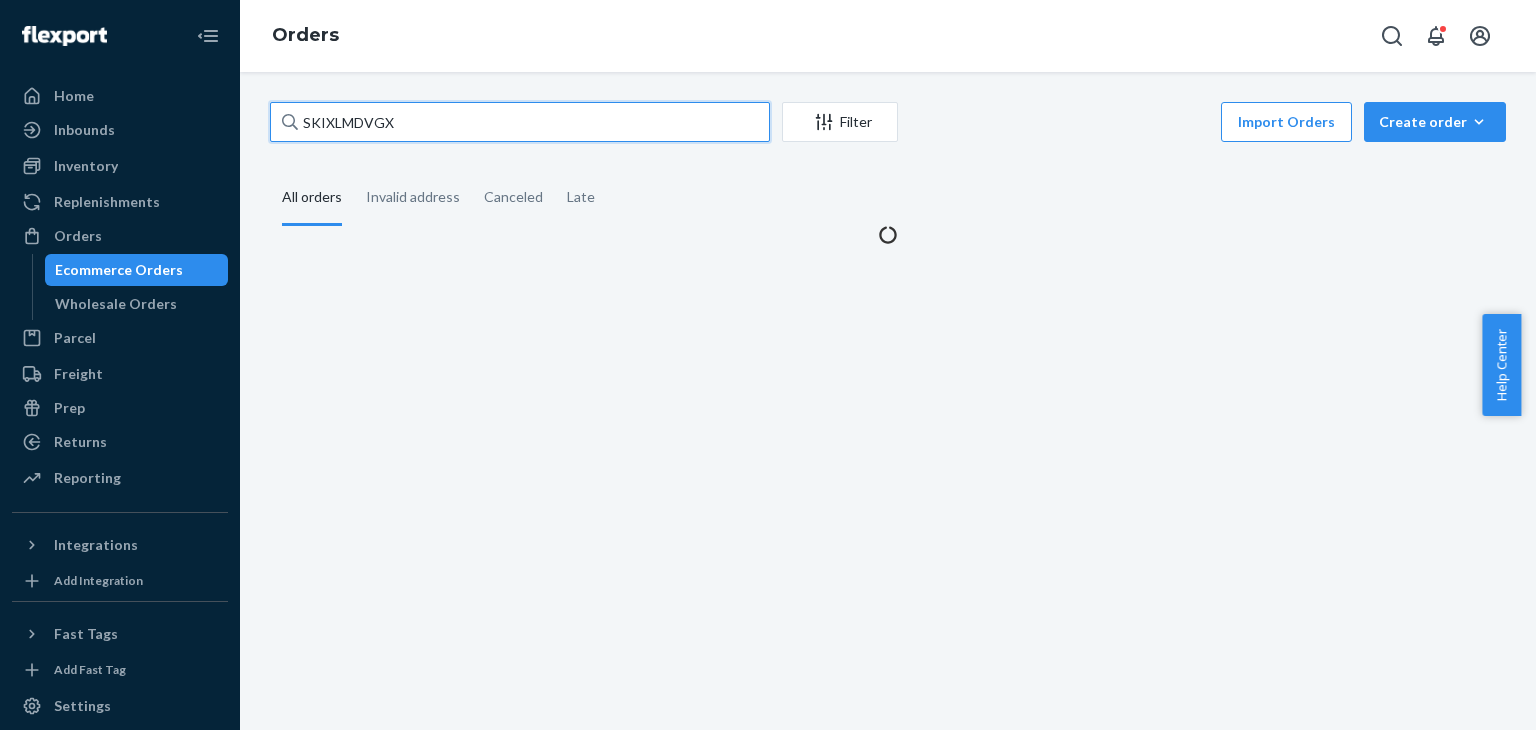 click on "SKIXLMDVGX" at bounding box center (520, 122) 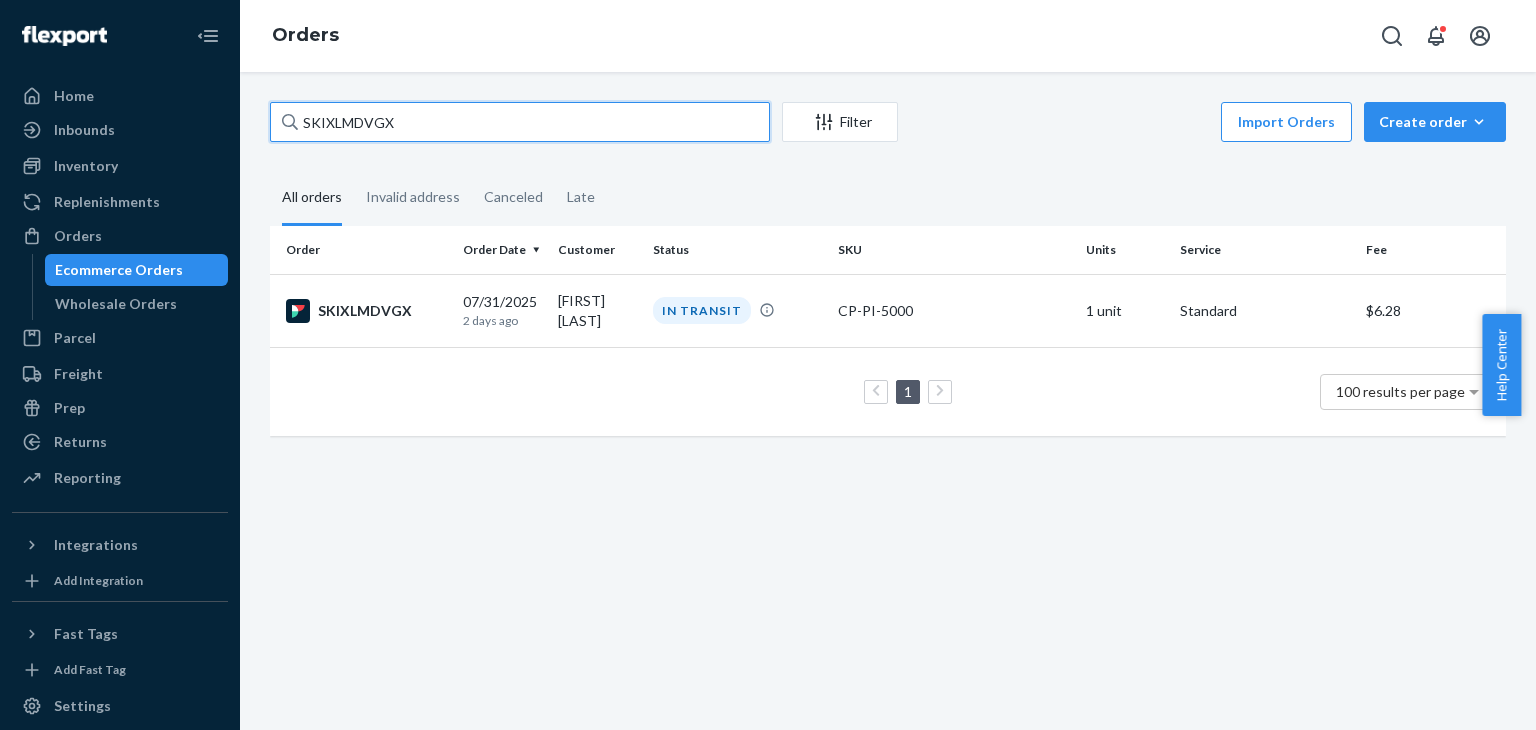 paste on "HKI9KWKPXG" 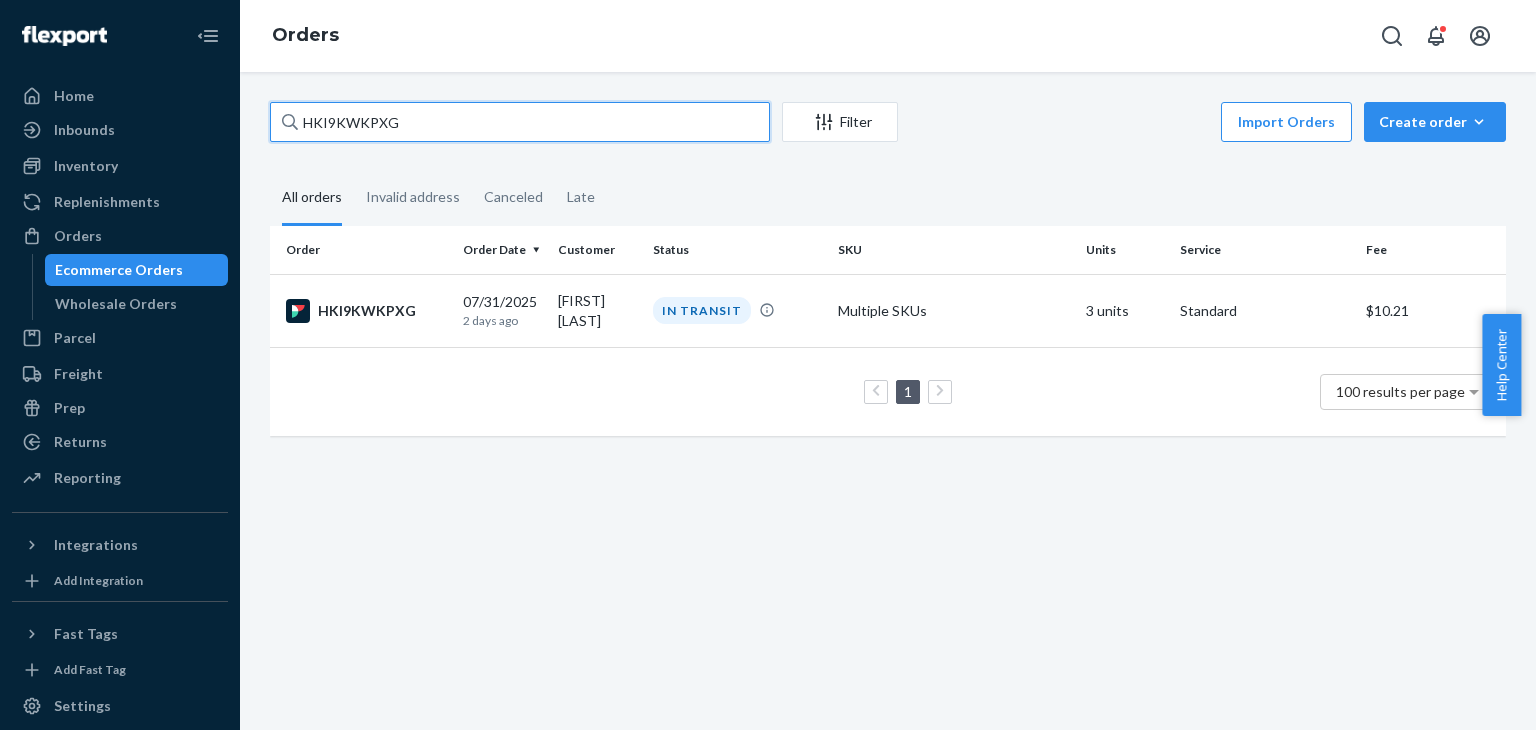 type on "HKI9KWKPXG" 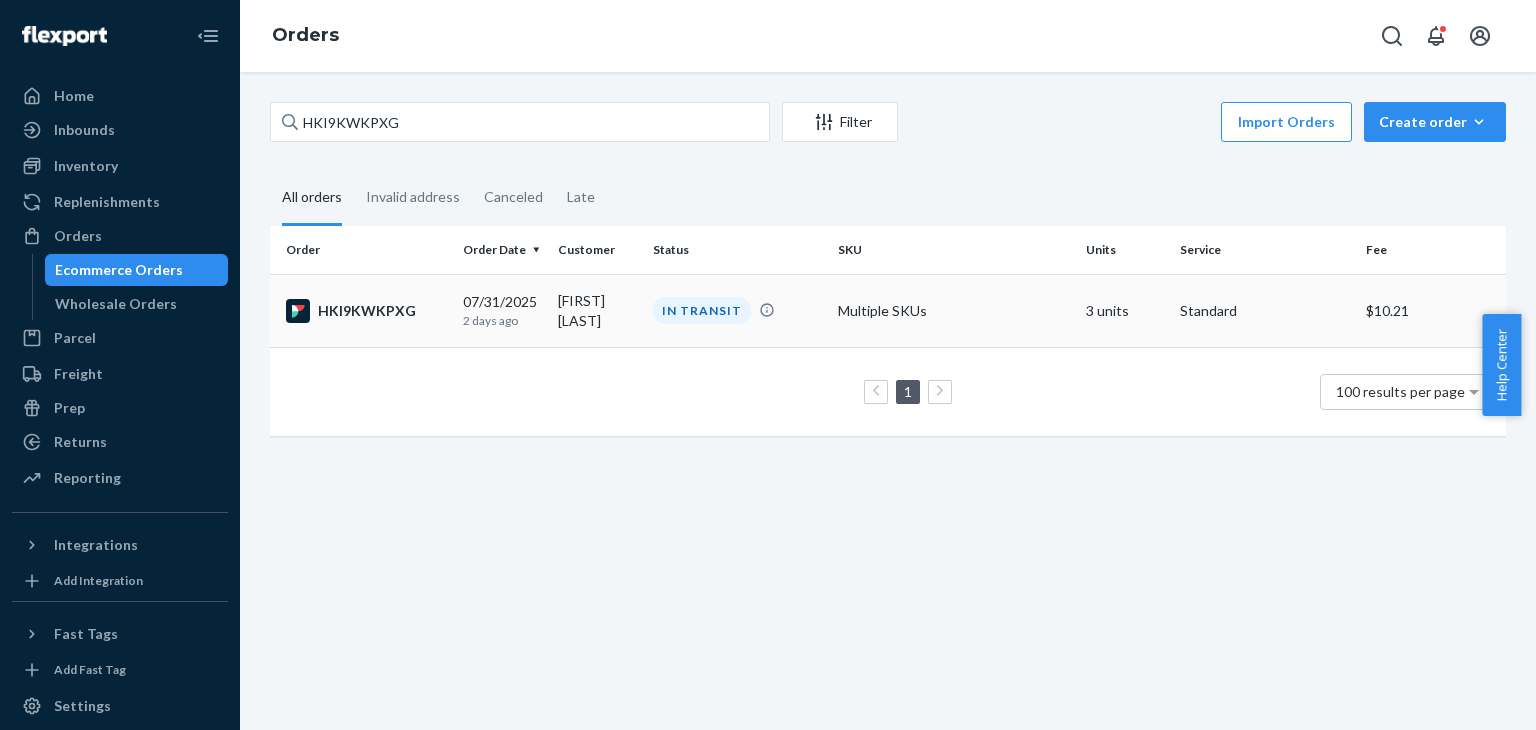 click on "IN TRANSIT" at bounding box center [737, 310] 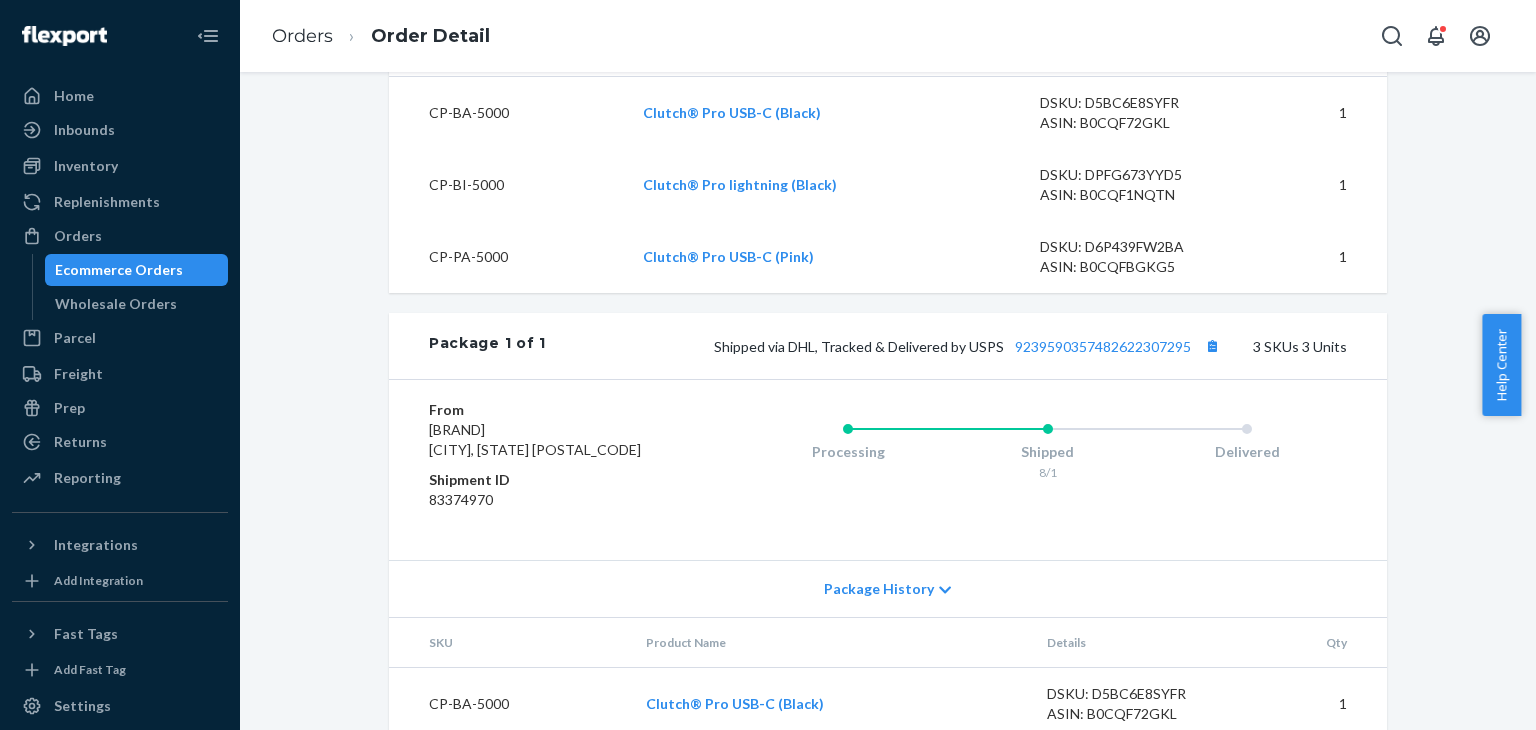 scroll, scrollTop: 800, scrollLeft: 0, axis: vertical 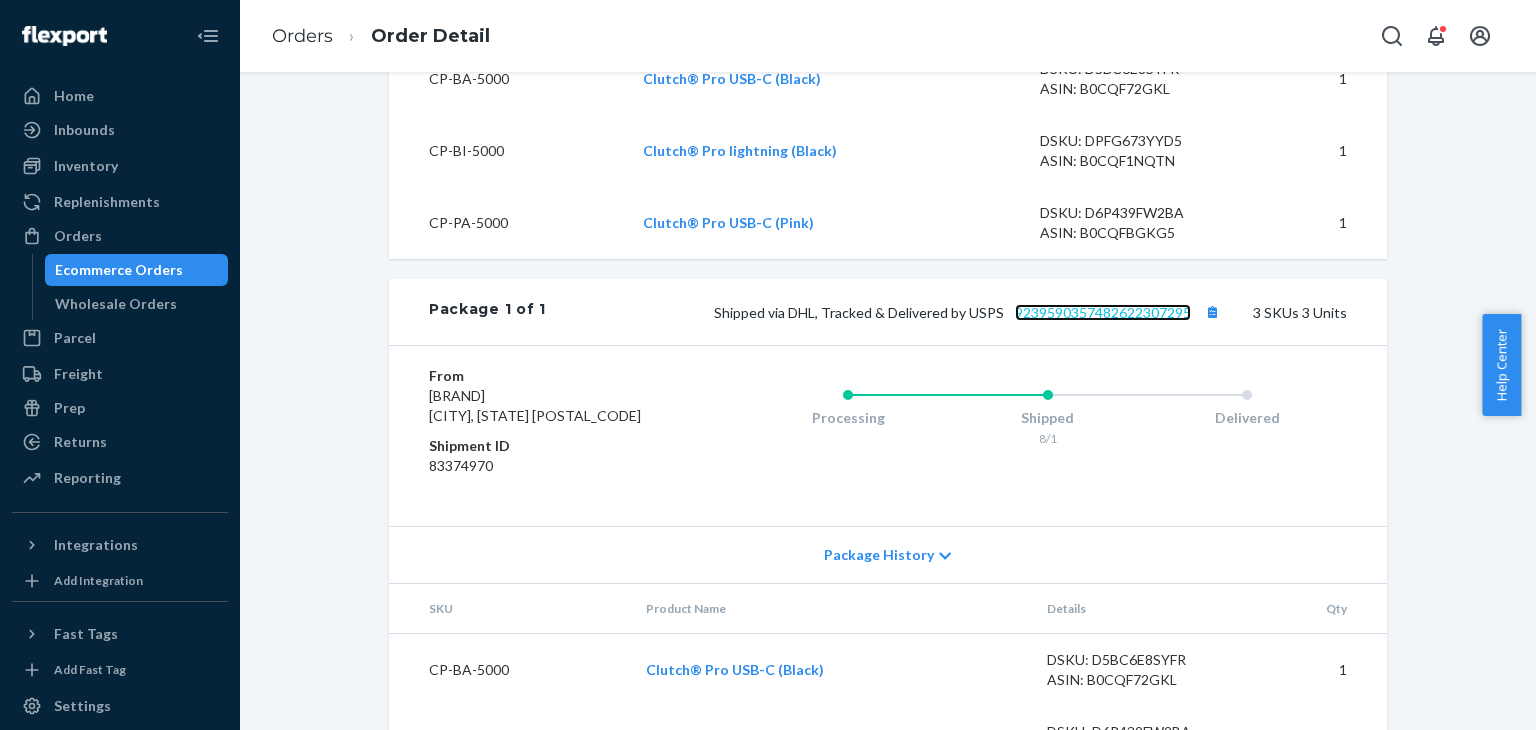 click on "9239590357482622307295" at bounding box center (1103, 312) 